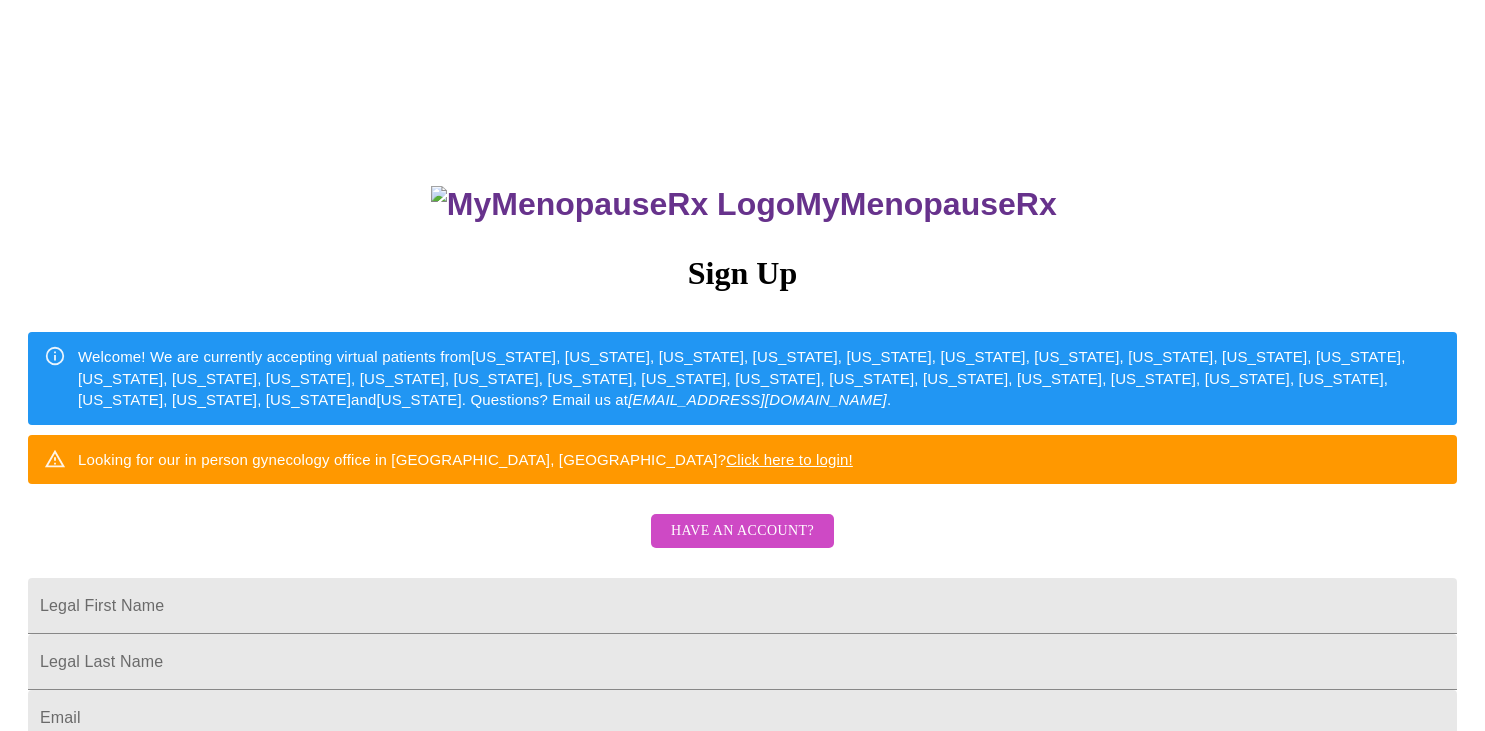 scroll, scrollTop: 0, scrollLeft: 0, axis: both 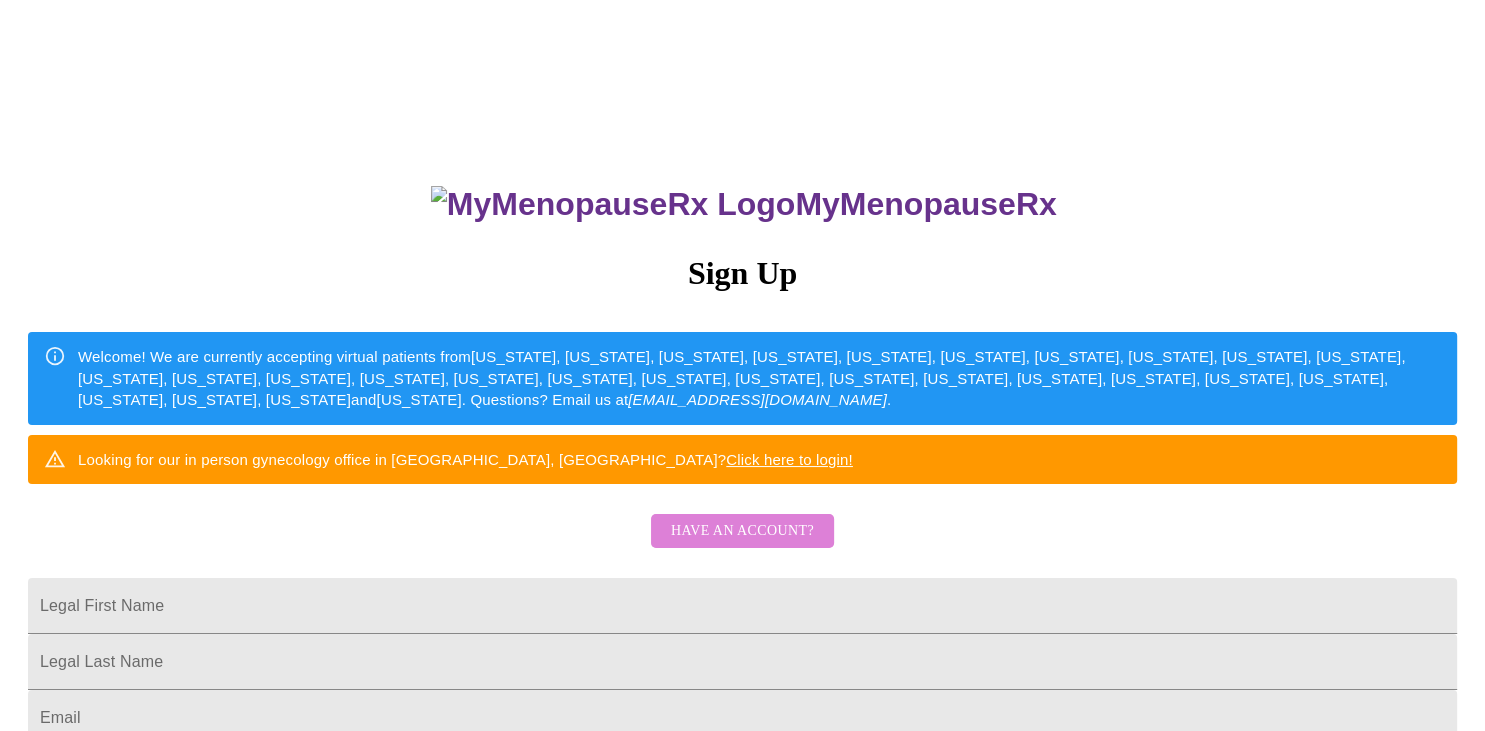 click on "Have an account?" at bounding box center [742, 531] 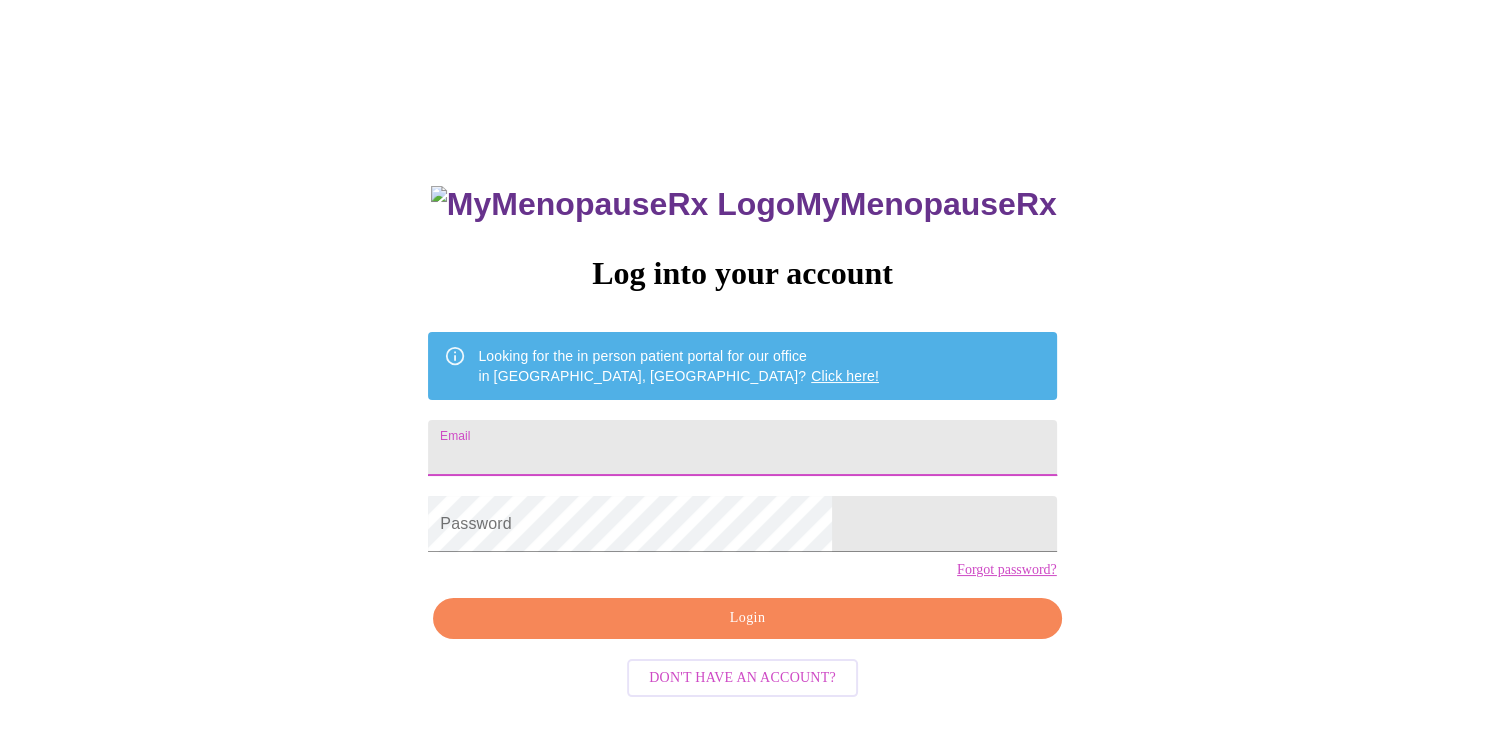 click on "Email" at bounding box center (742, 448) 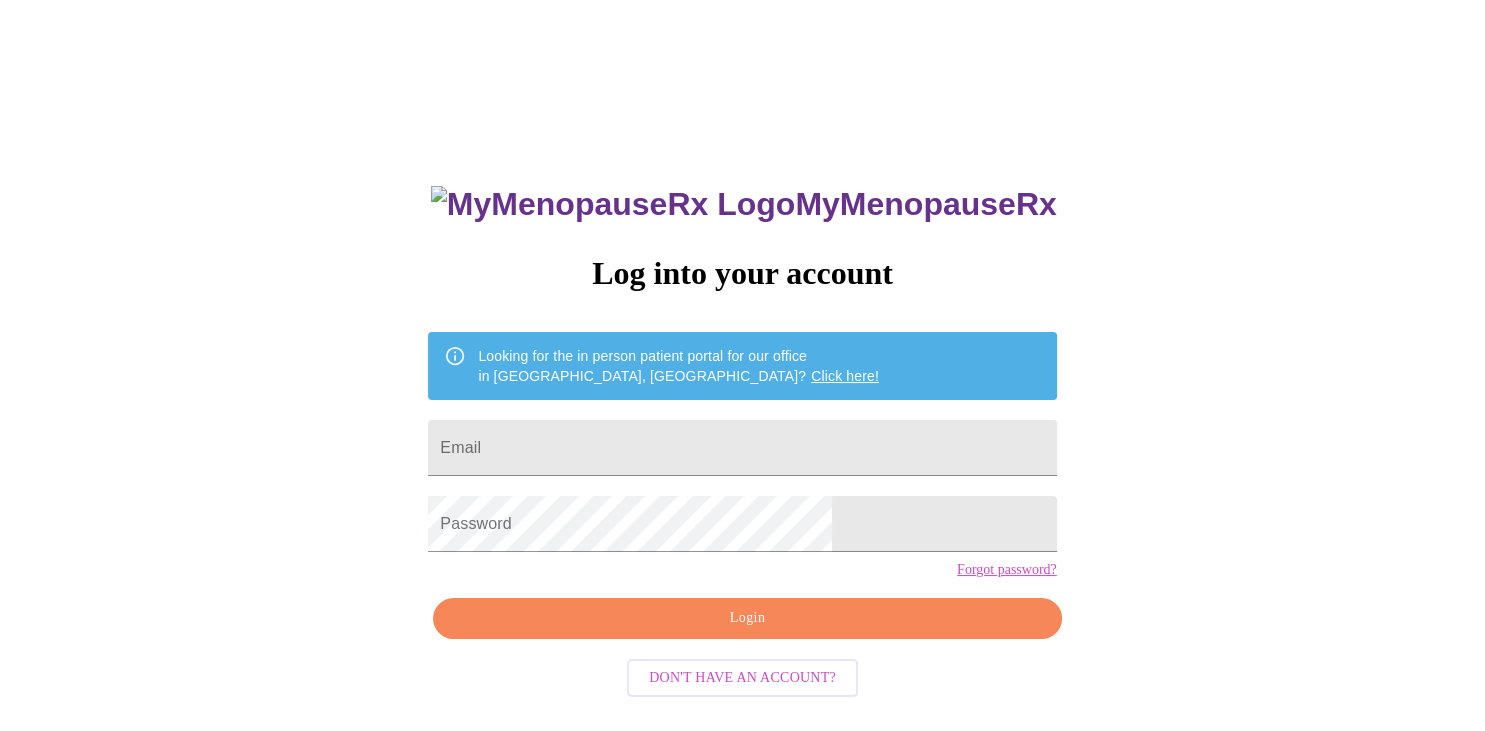 click on "Forgot password?" at bounding box center (1007, 570) 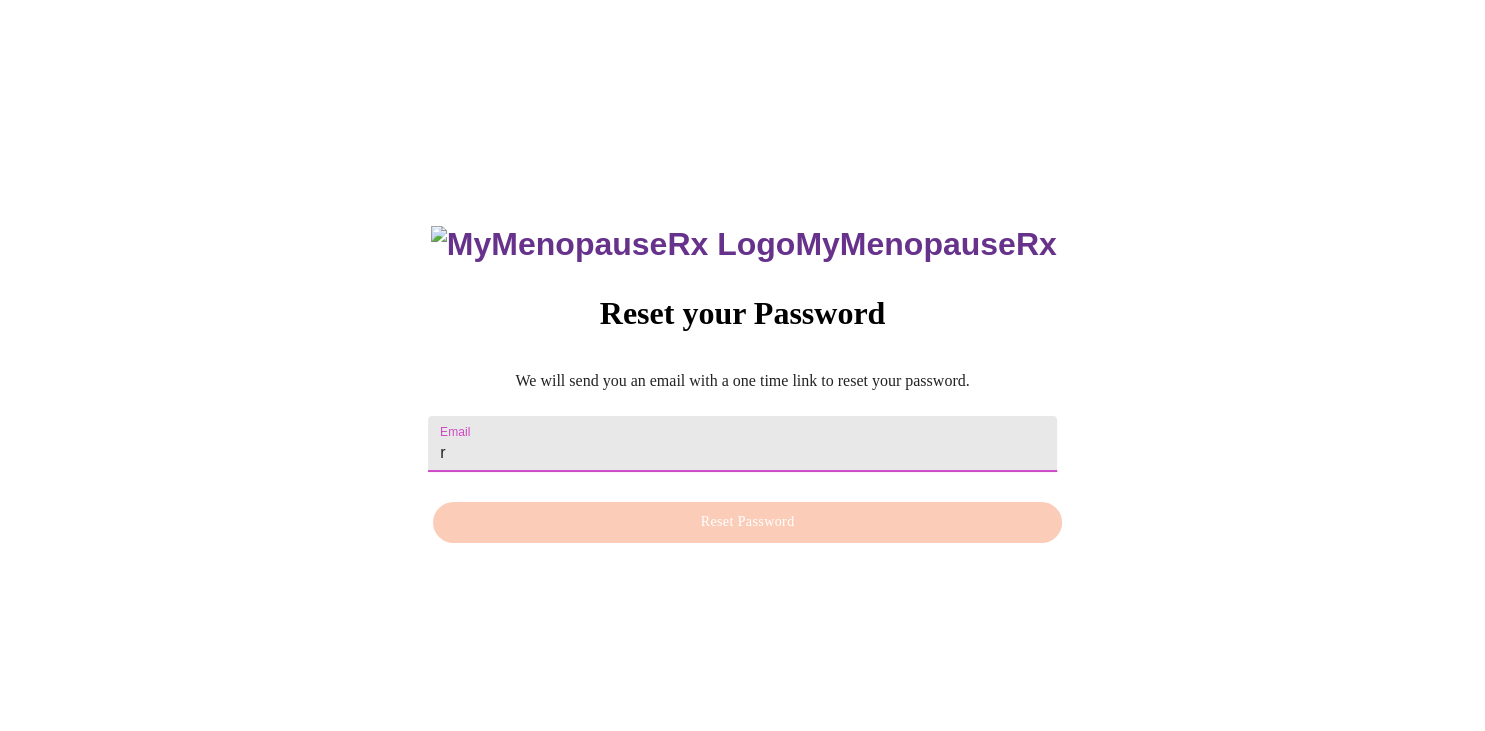 click on "r" at bounding box center [742, 444] 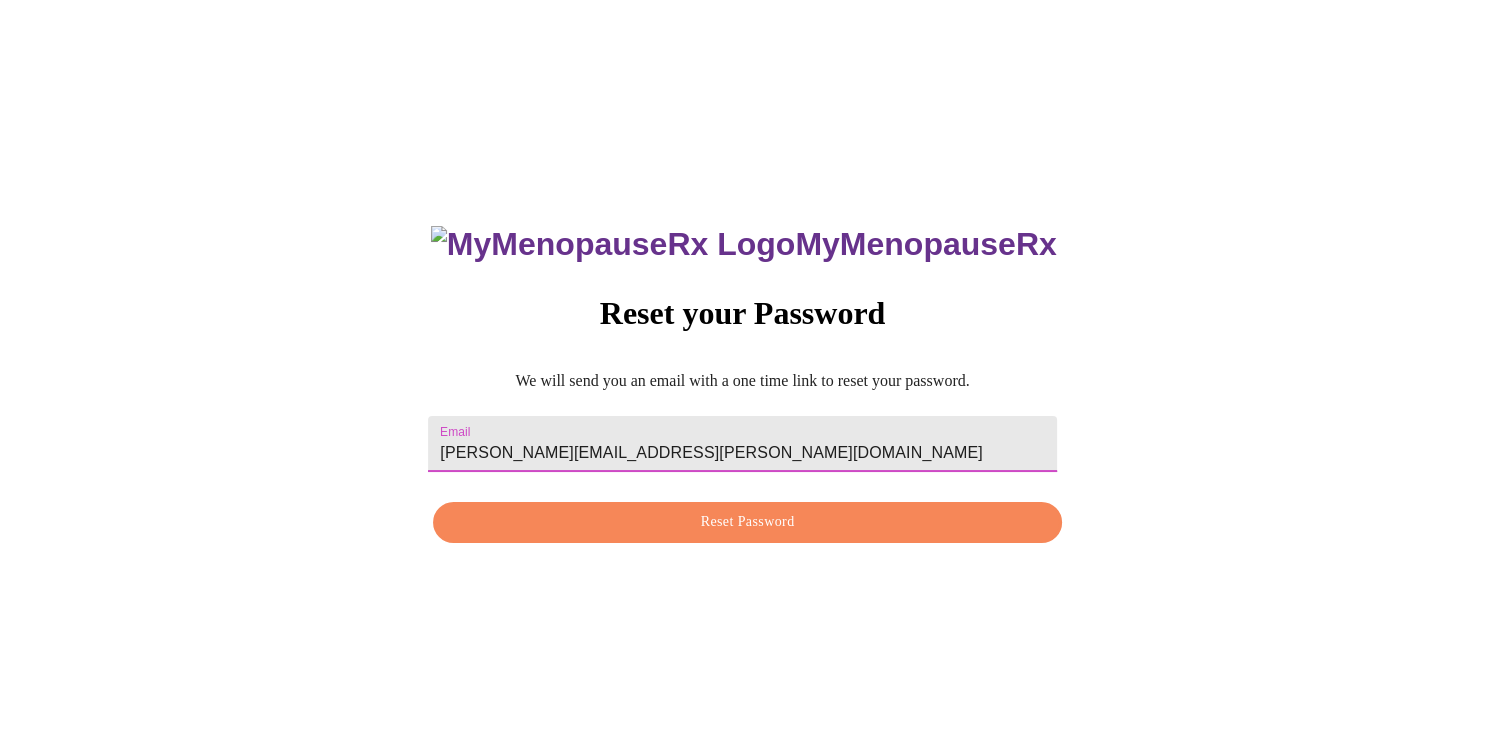 type on "robyn.b.enderson@proton.me" 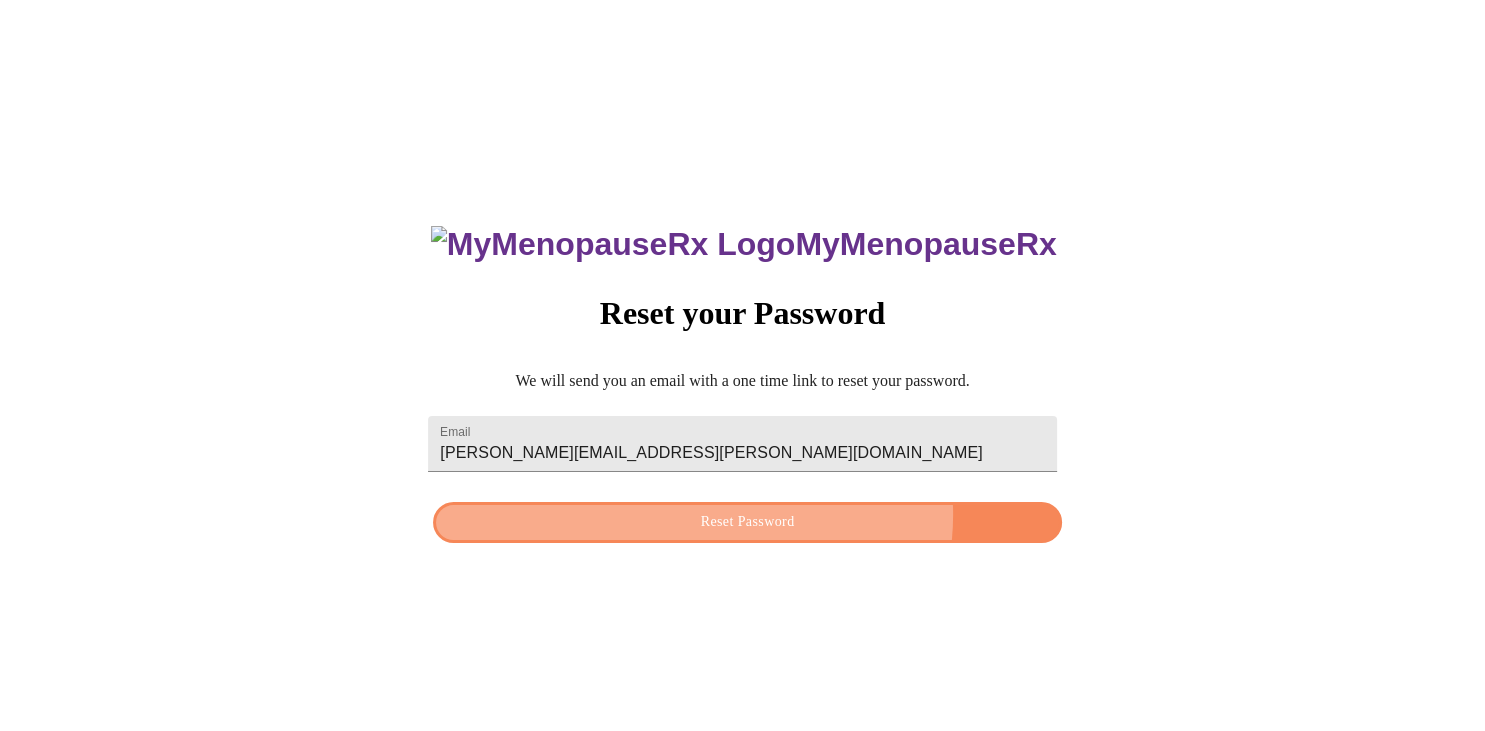 click on "Reset Password" at bounding box center [747, 522] 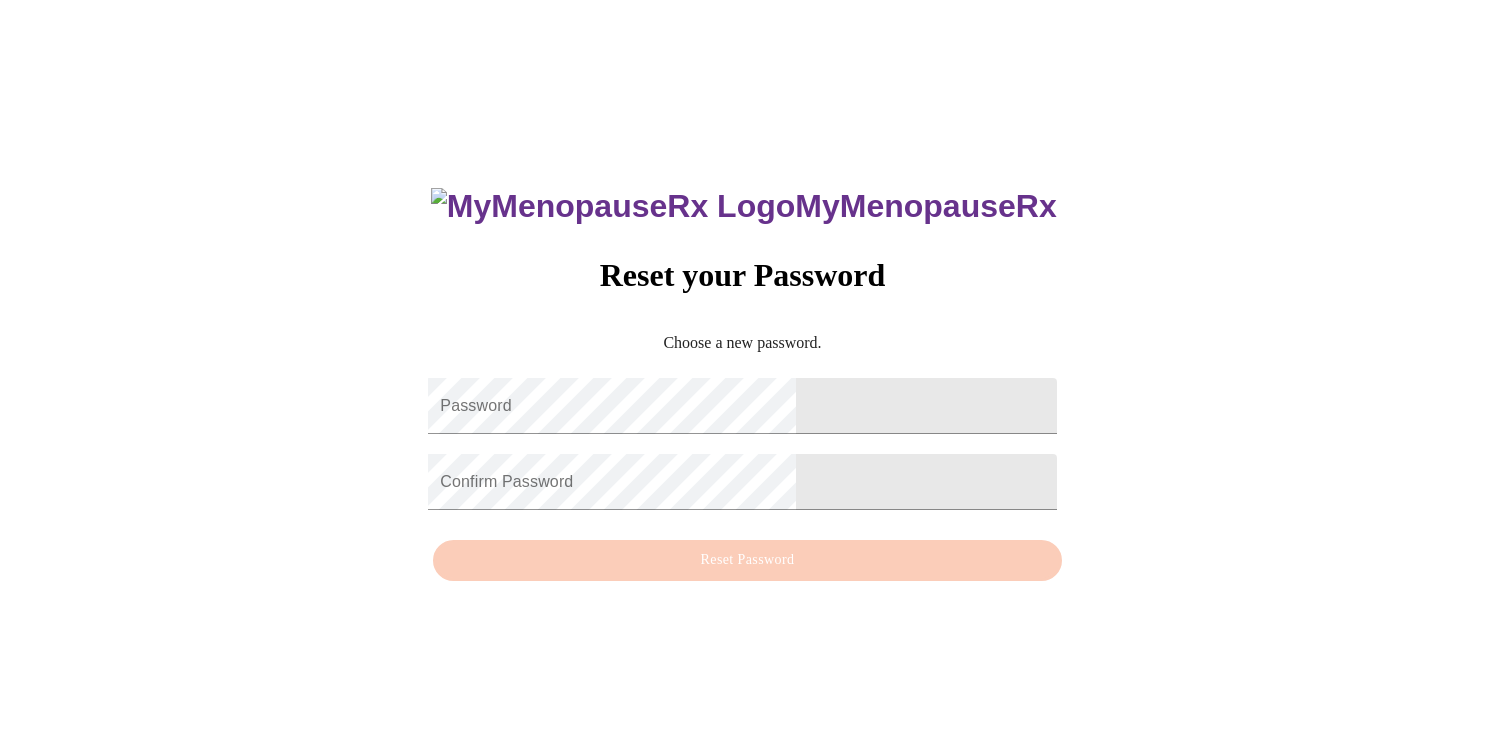 scroll, scrollTop: 0, scrollLeft: 0, axis: both 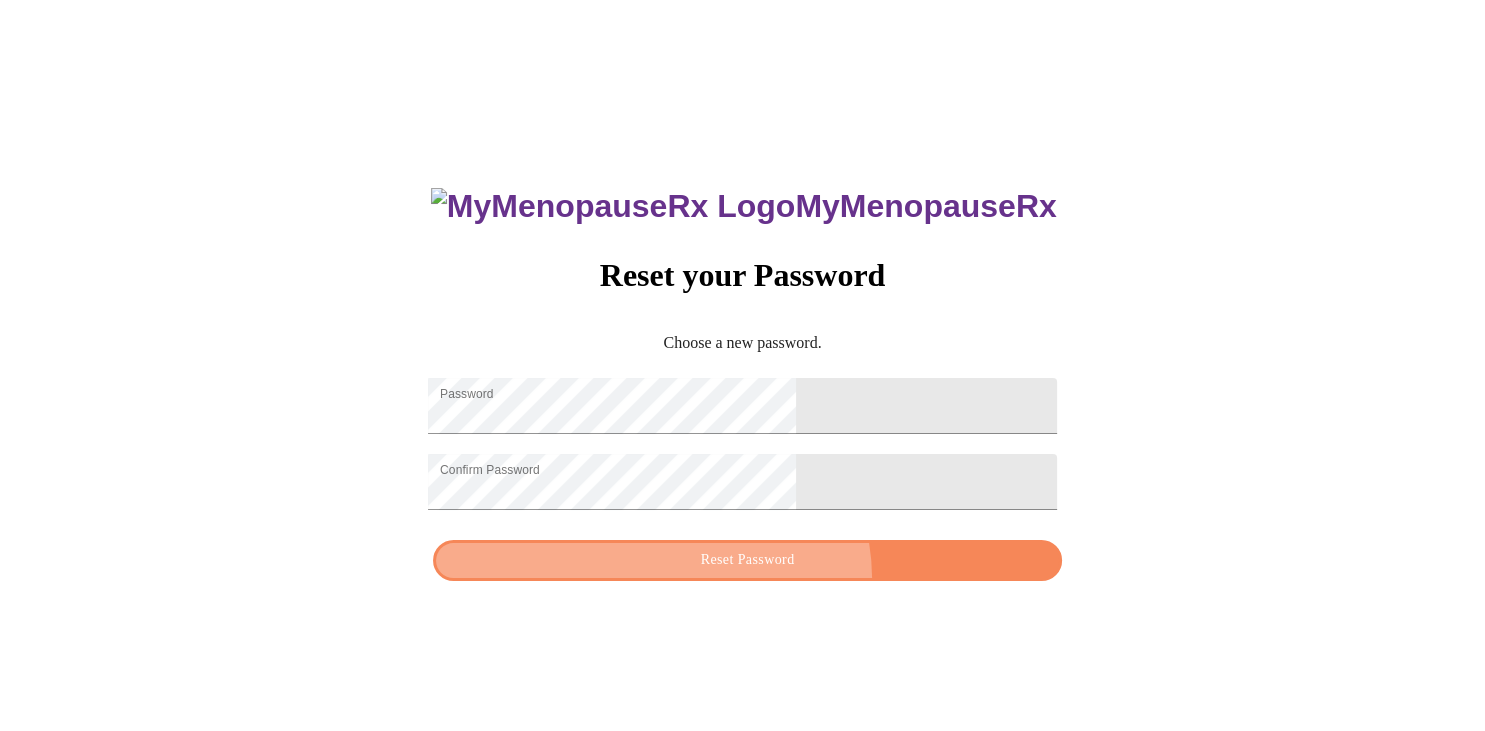 click on "Reset Password" at bounding box center (747, 560) 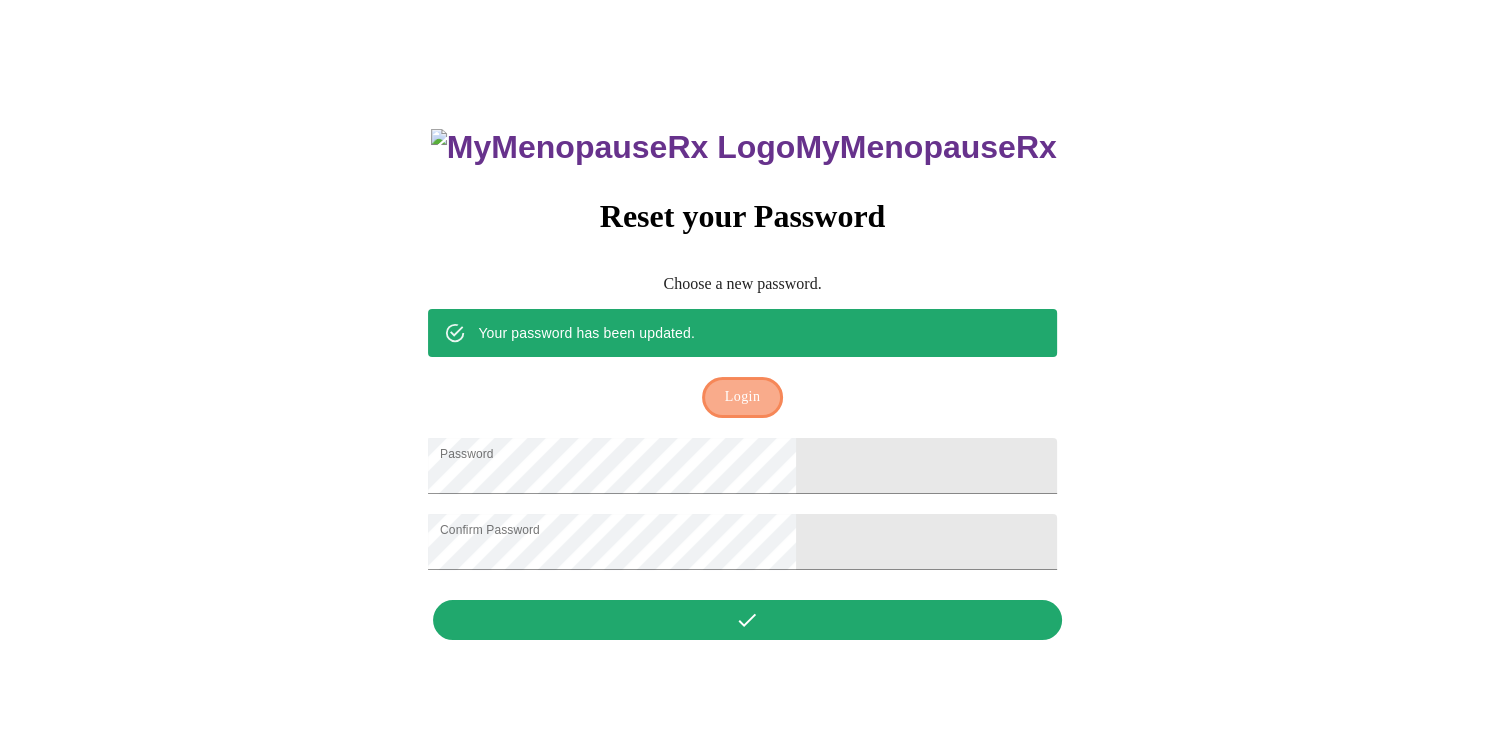 click on "Login" at bounding box center [742, 397] 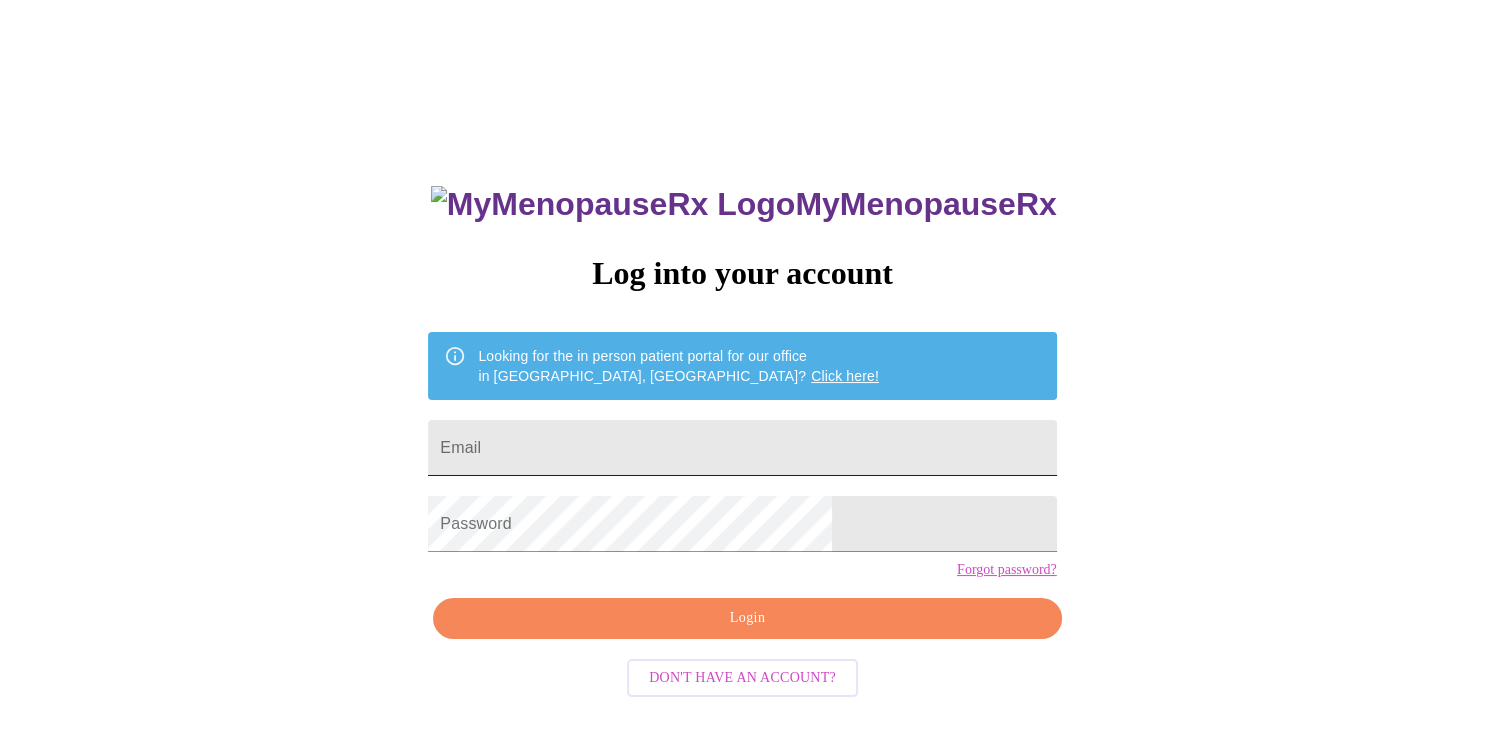 click on "Email" at bounding box center (742, 448) 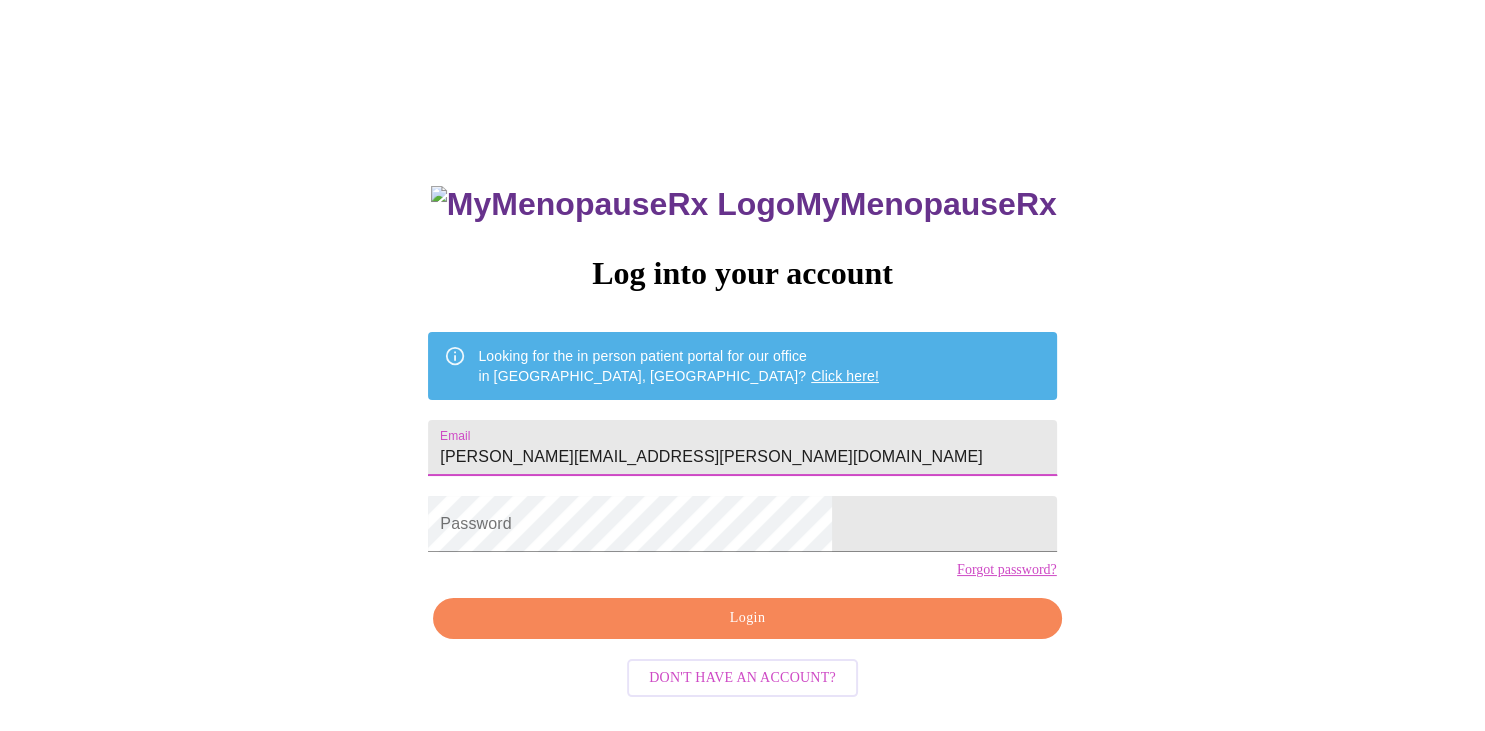 type on "[PERSON_NAME][EMAIL_ADDRESS][PERSON_NAME][DOMAIN_NAME]" 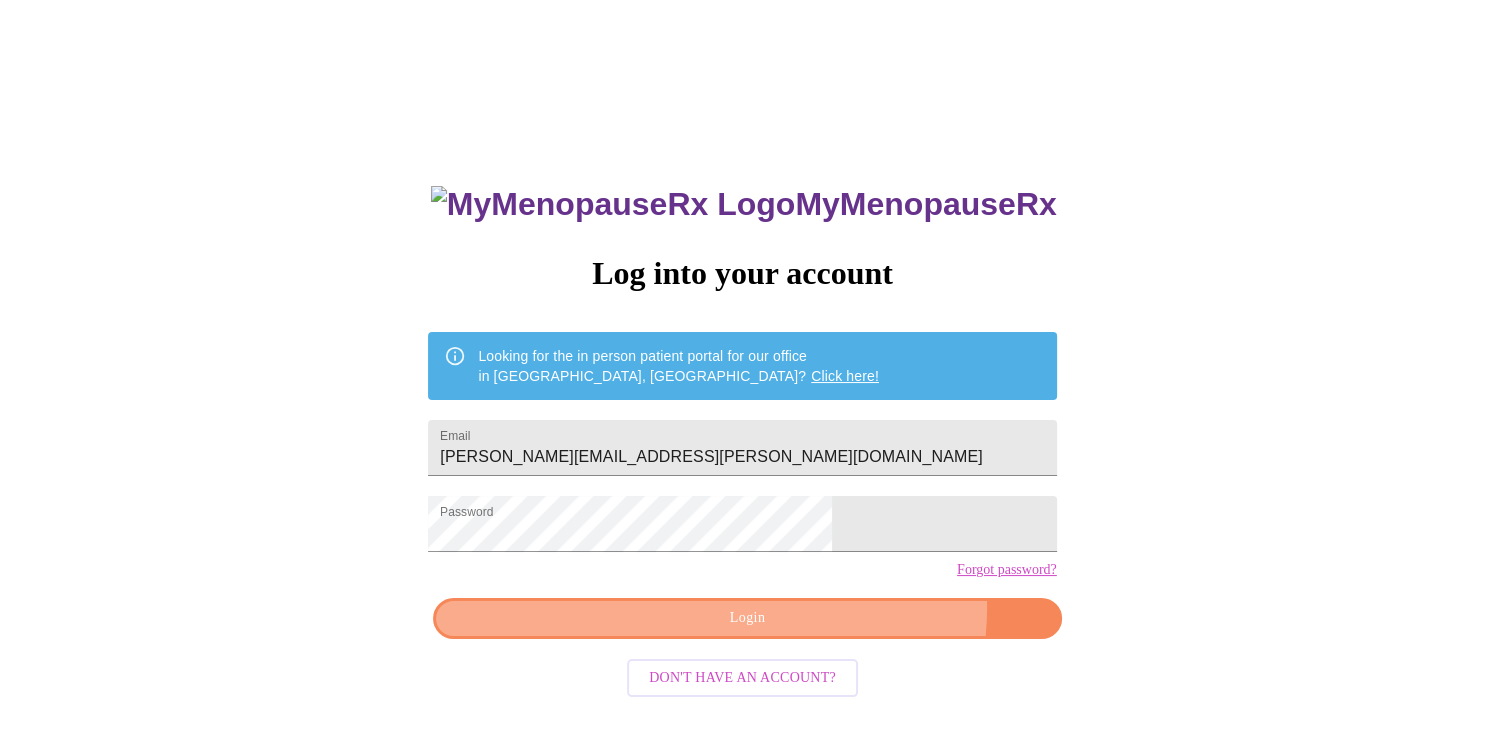 click on "Login" at bounding box center [747, 618] 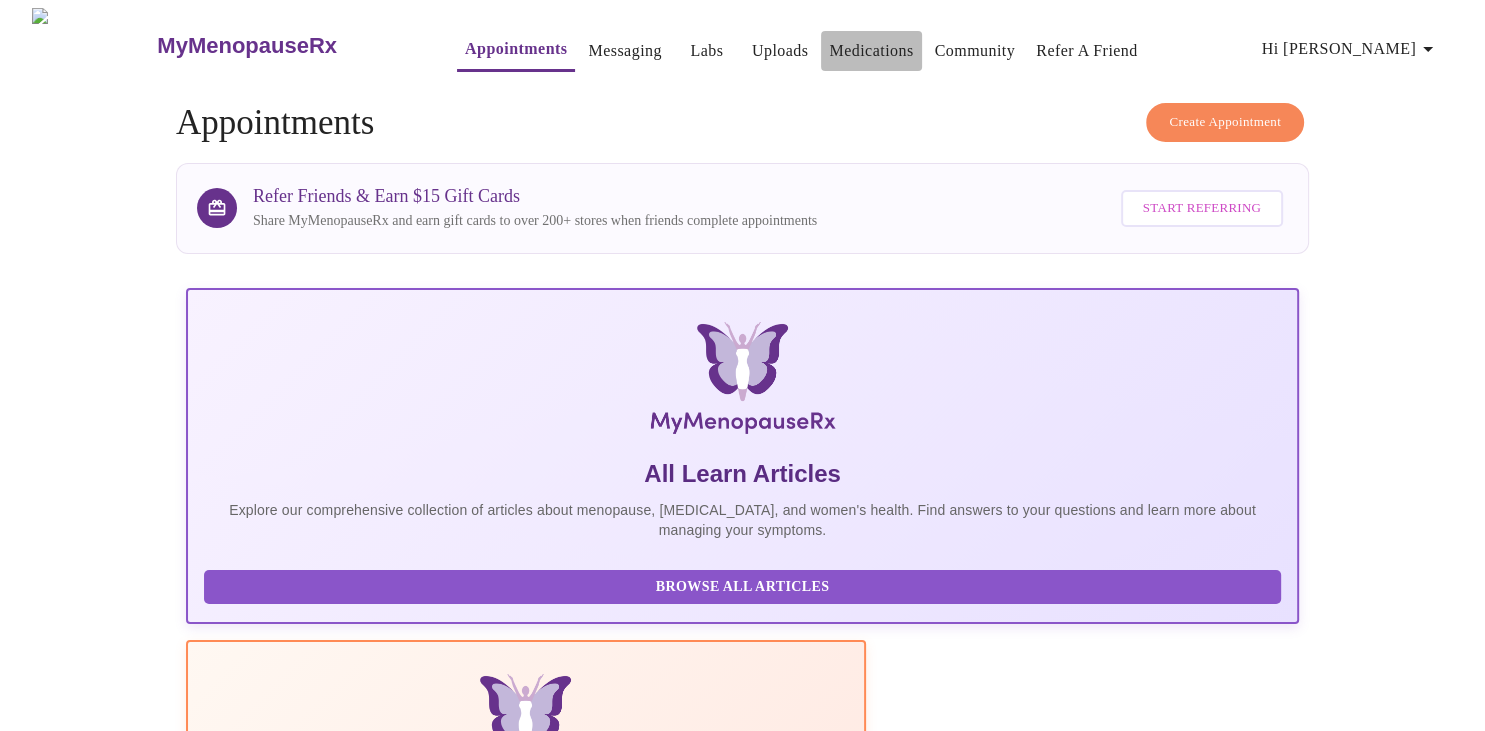 click on "Medications" at bounding box center (871, 51) 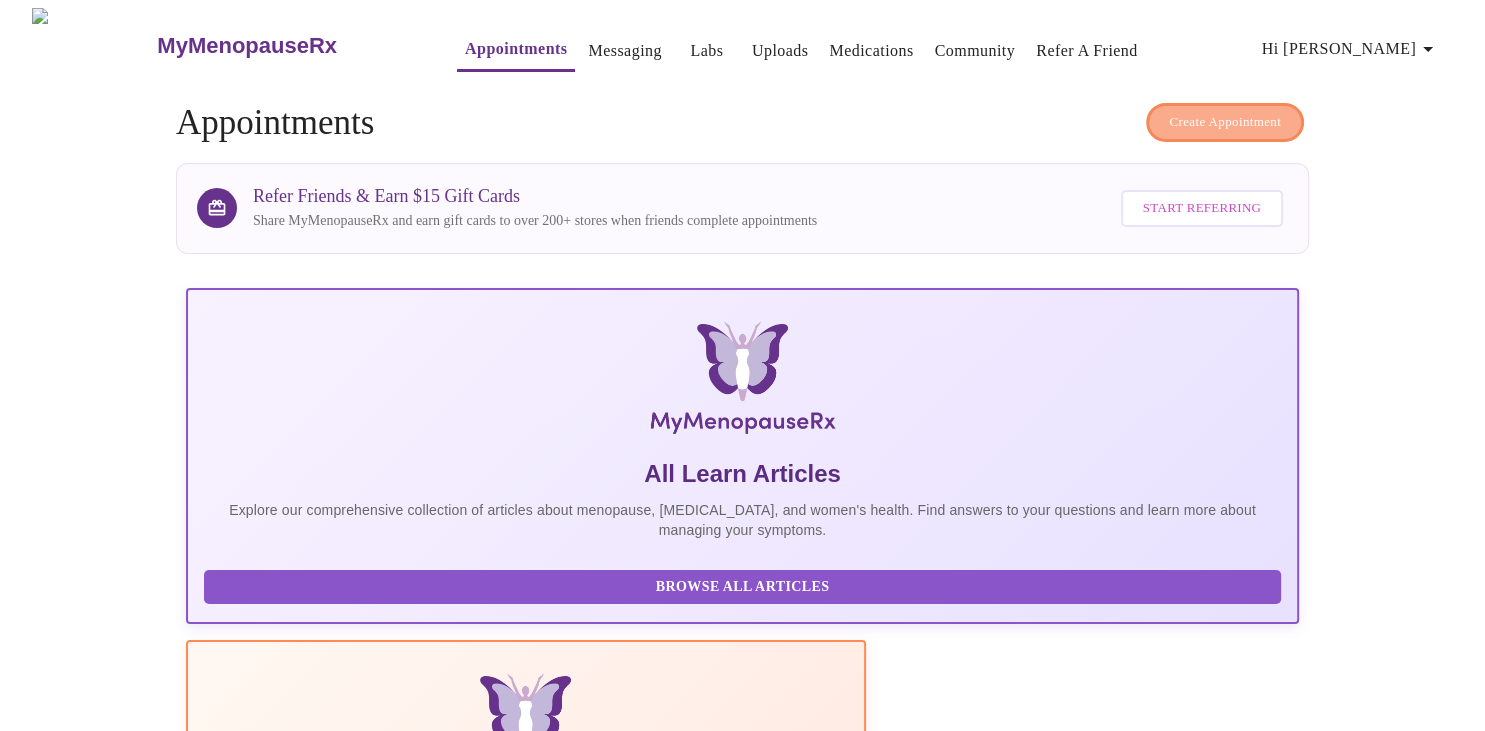 click on "Create Appointment" at bounding box center (1225, 122) 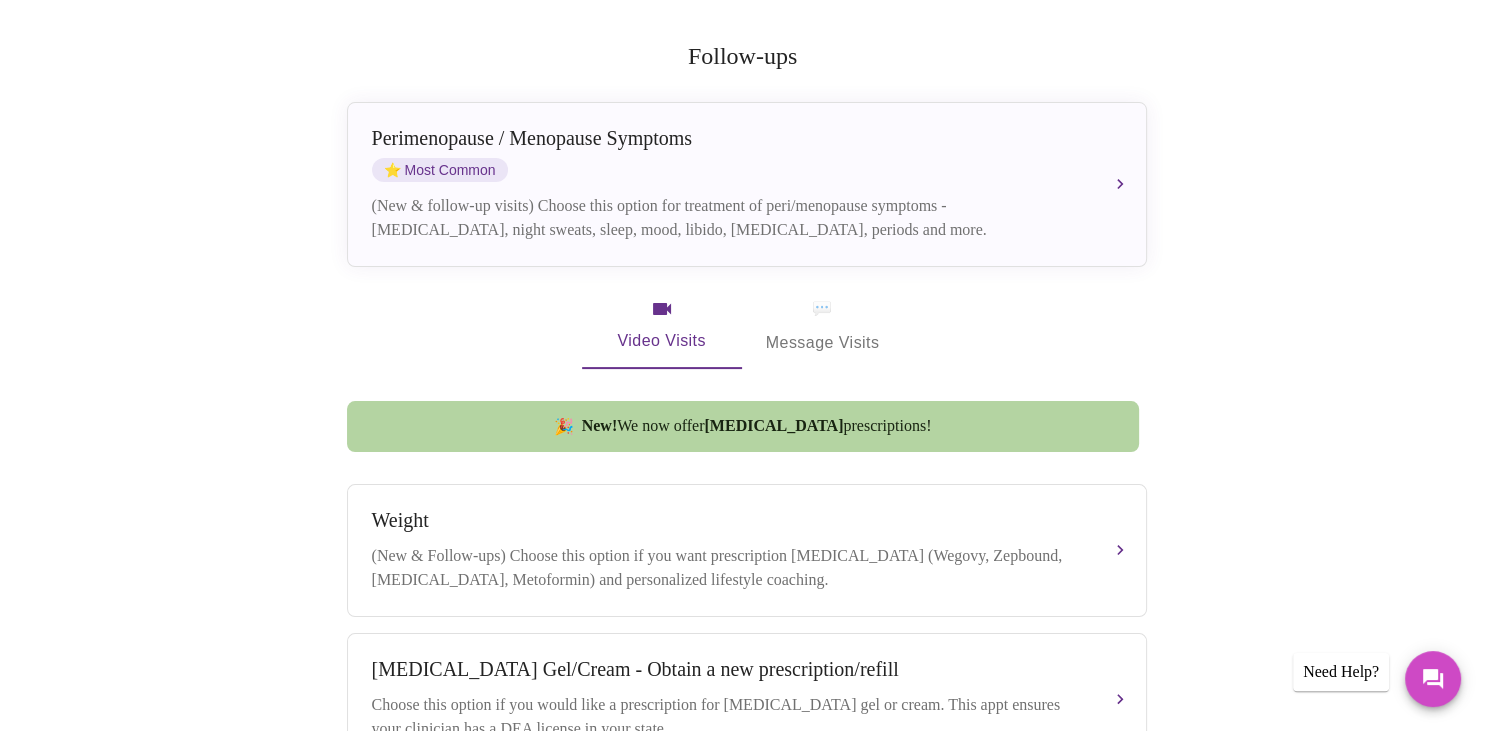 scroll, scrollTop: 369, scrollLeft: 0, axis: vertical 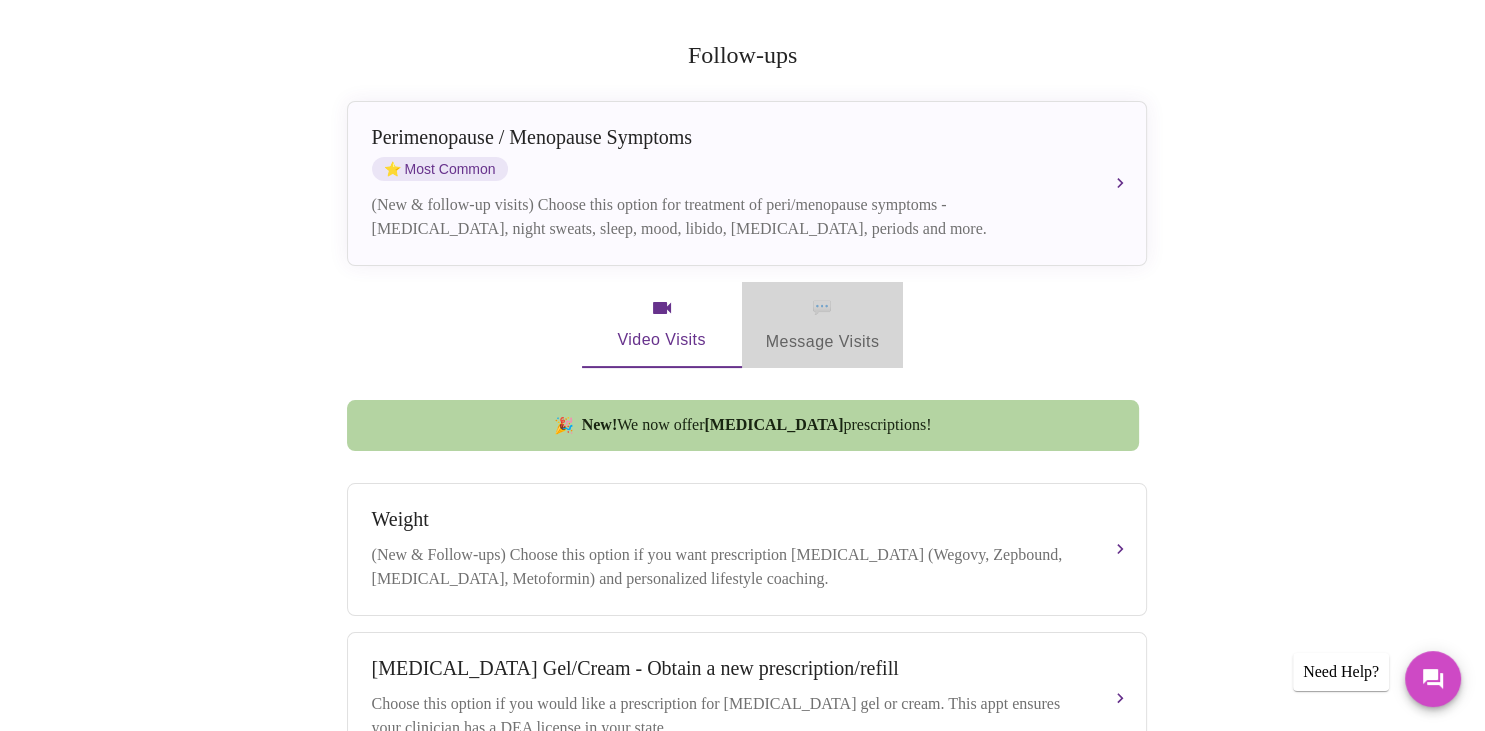 click on "💬 Message Visits" at bounding box center [823, 325] 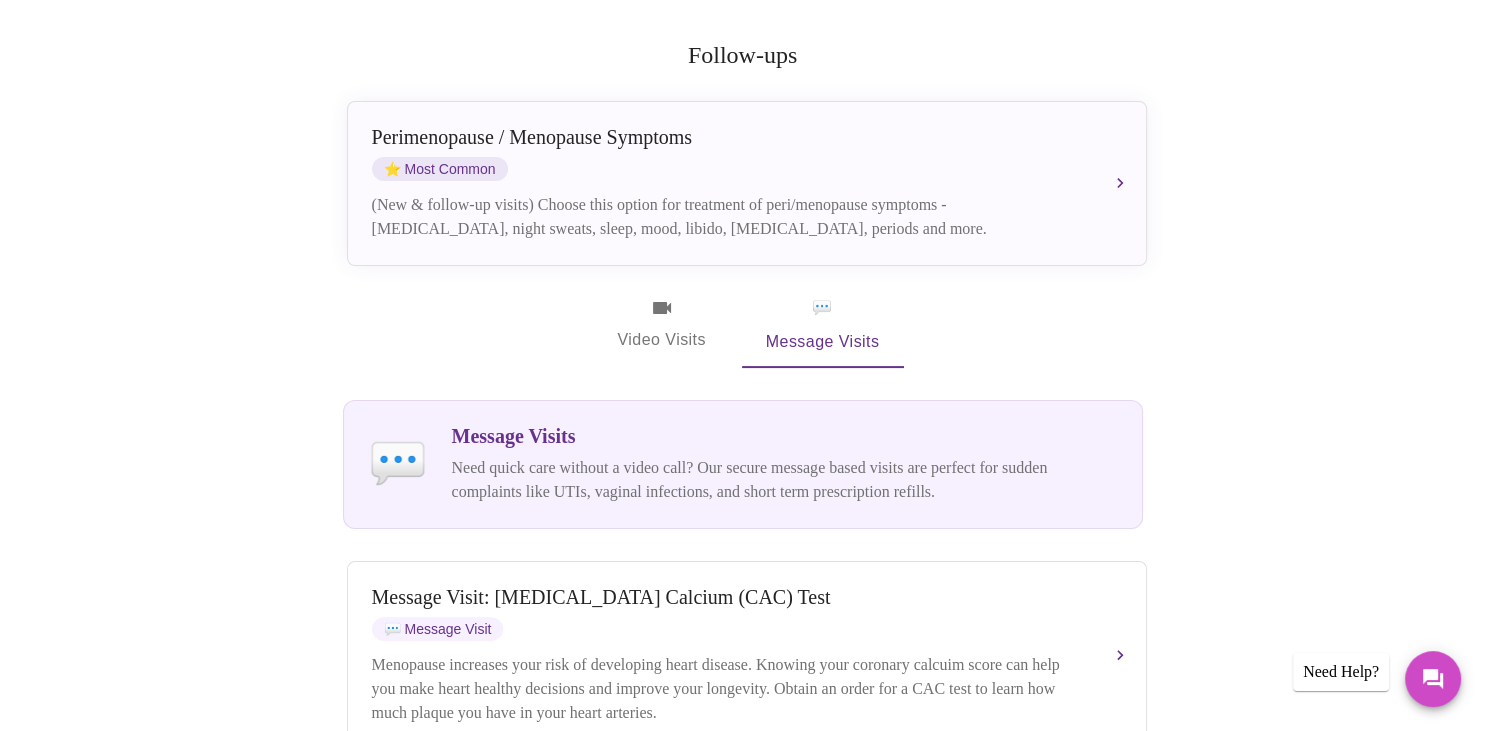 type 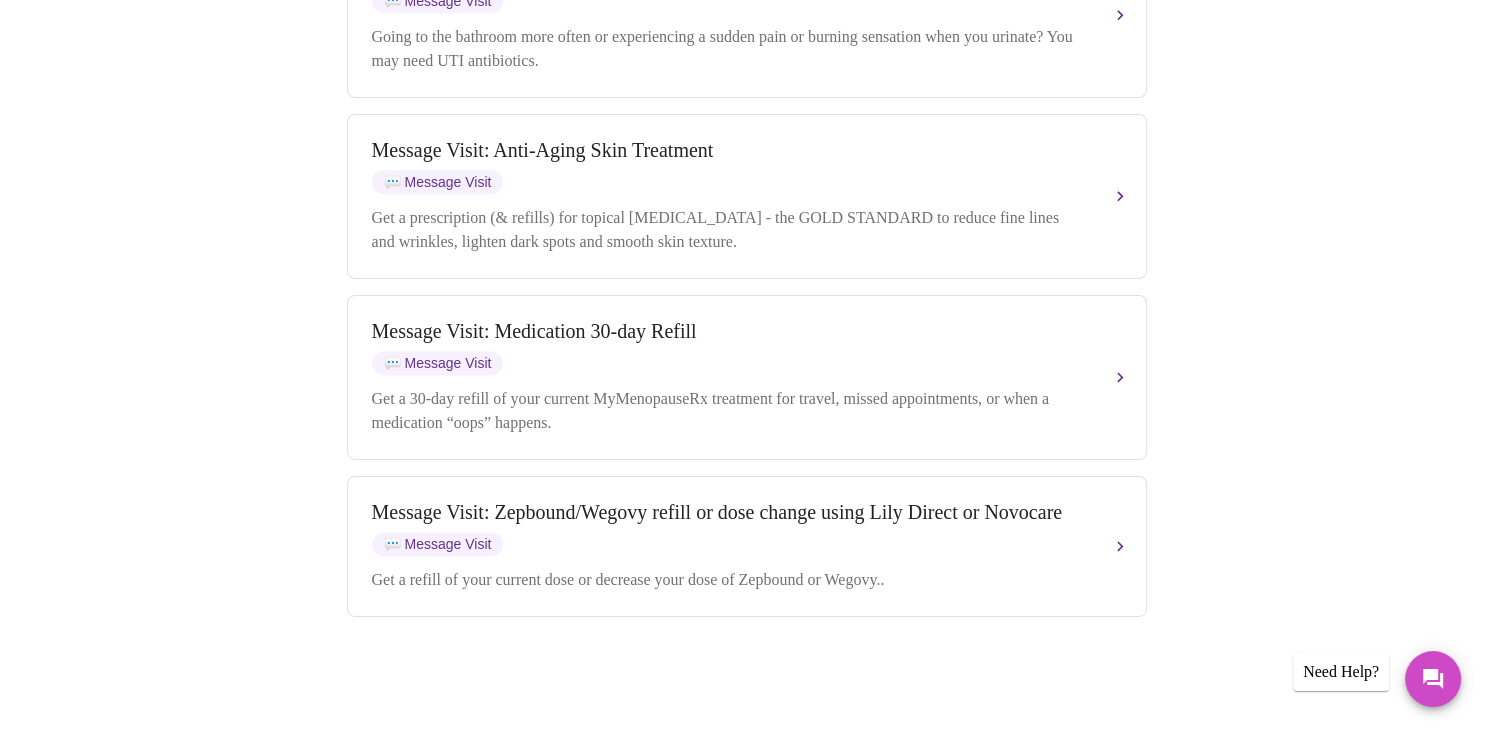 scroll, scrollTop: 2577, scrollLeft: 0, axis: vertical 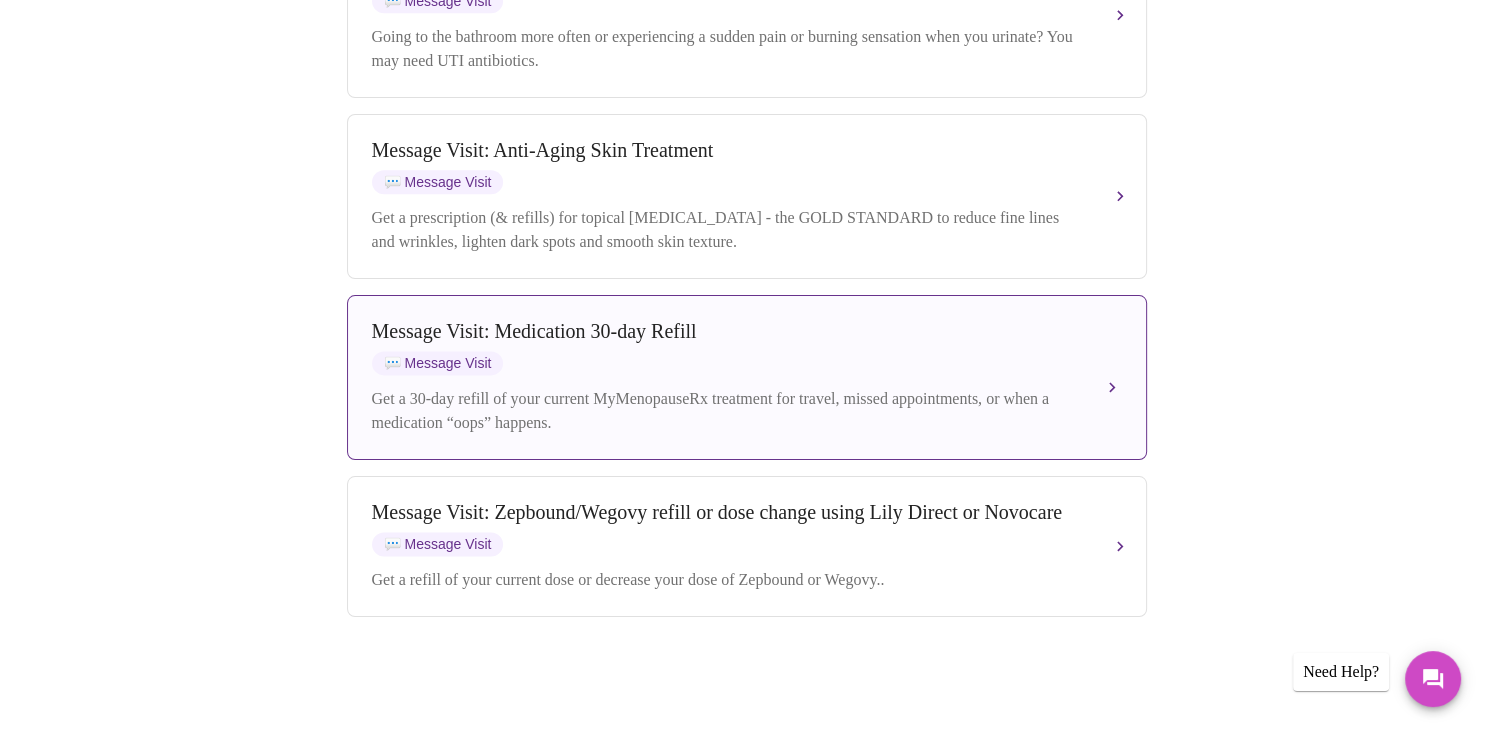 click on "Message Visit: Medication 30-day Refill 💬  Message Visit Get a 30-day refill of your current MyMenopauseRx treatment for travel, missed appointments, or when a medication “oops” happens." at bounding box center (747, 377) 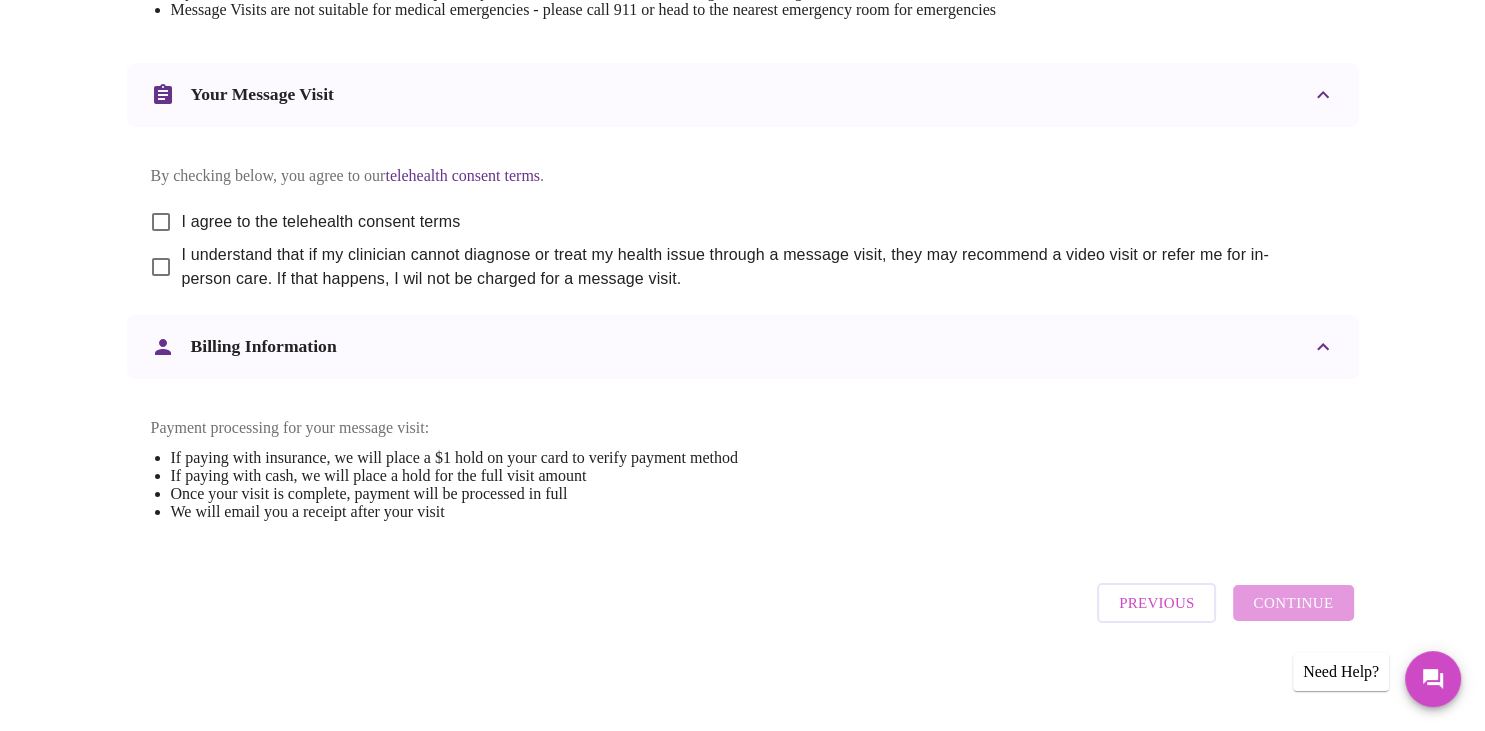 scroll, scrollTop: 1047, scrollLeft: 0, axis: vertical 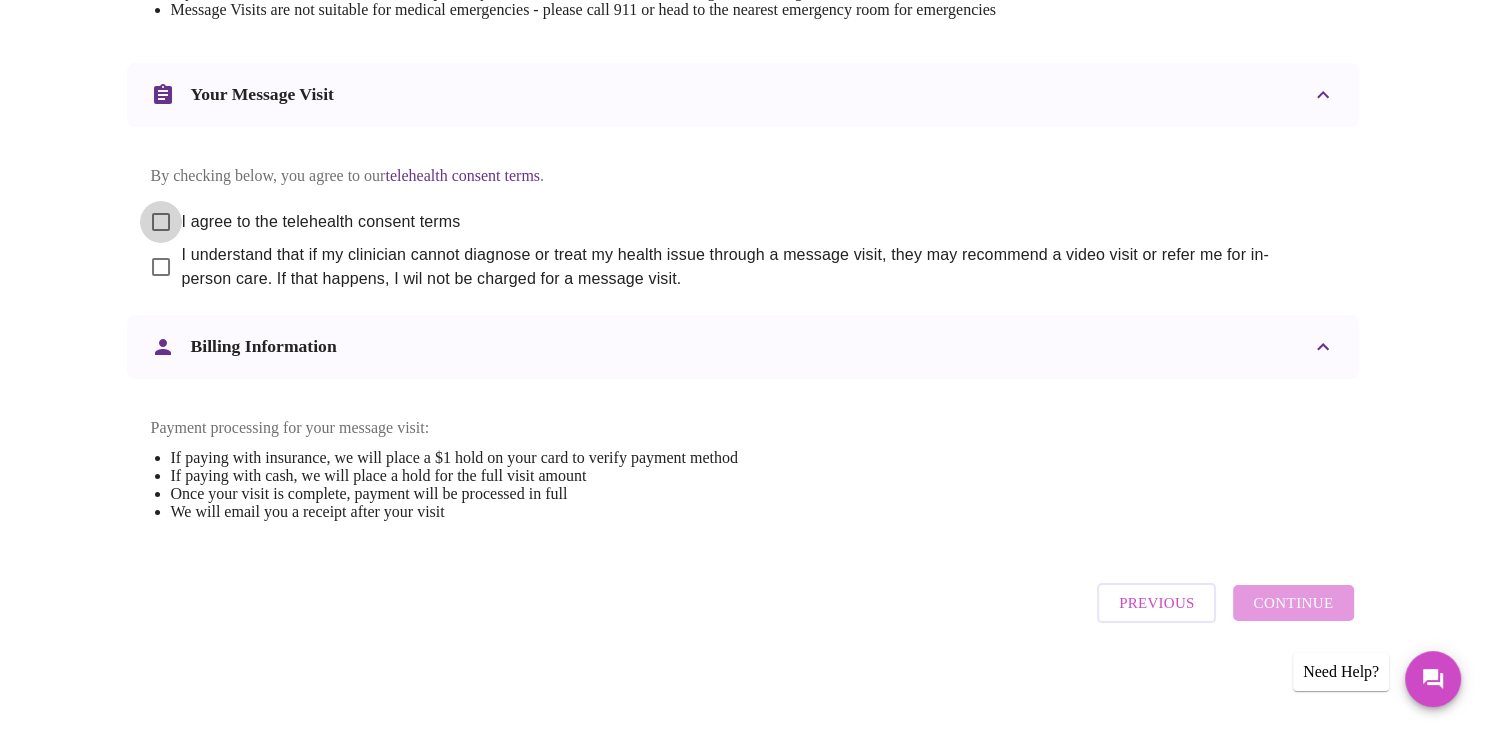 click on "I agree to the telehealth consent terms" at bounding box center [161, 222] 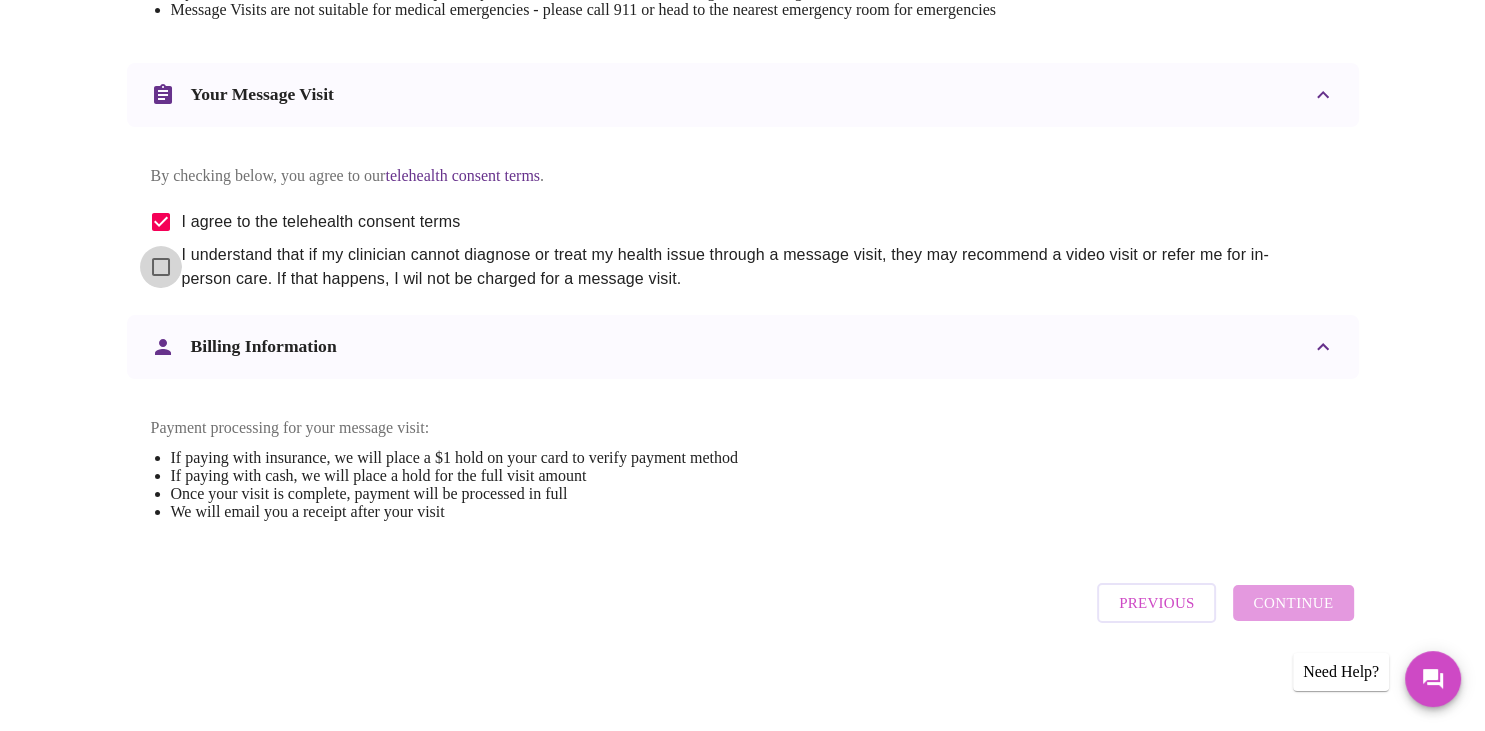 click on "I understand that if my clinician cannot diagnose or treat my health issue through a message visit, they may recommend a video visit or refer me for in-person care. If that happens, I wil not be charged for a message visit." at bounding box center (161, 267) 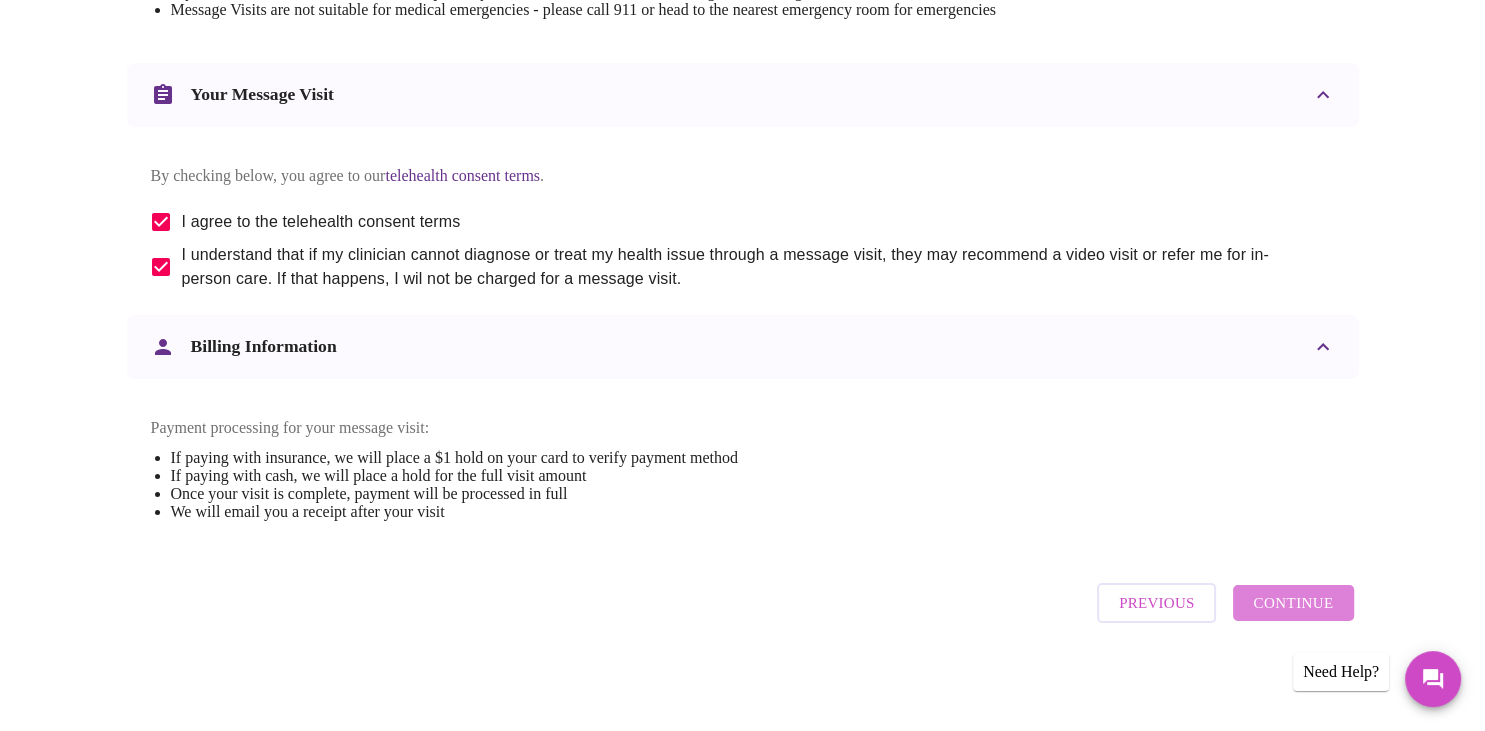 click on "Continue" at bounding box center (1293, 603) 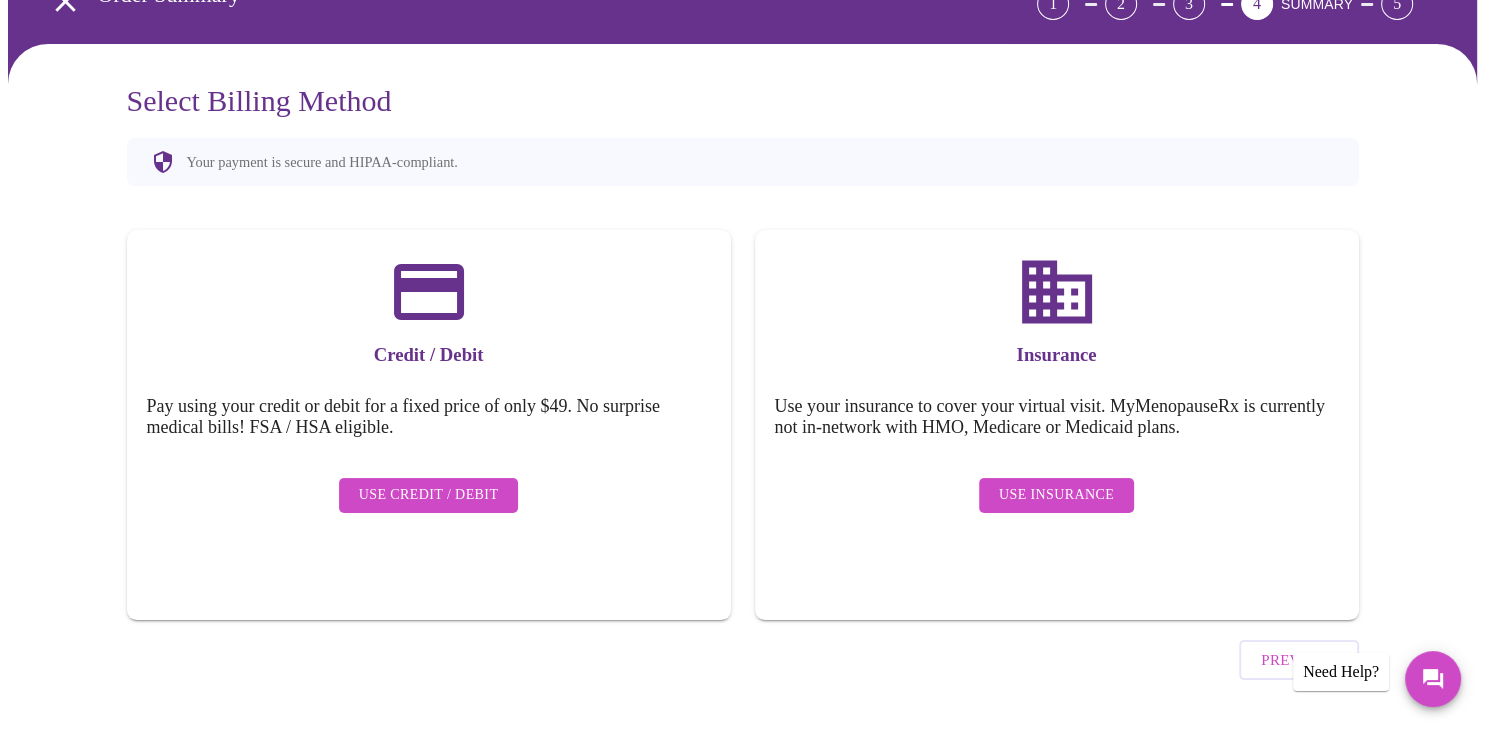 click on "Use Insurance" at bounding box center (1056, 495) 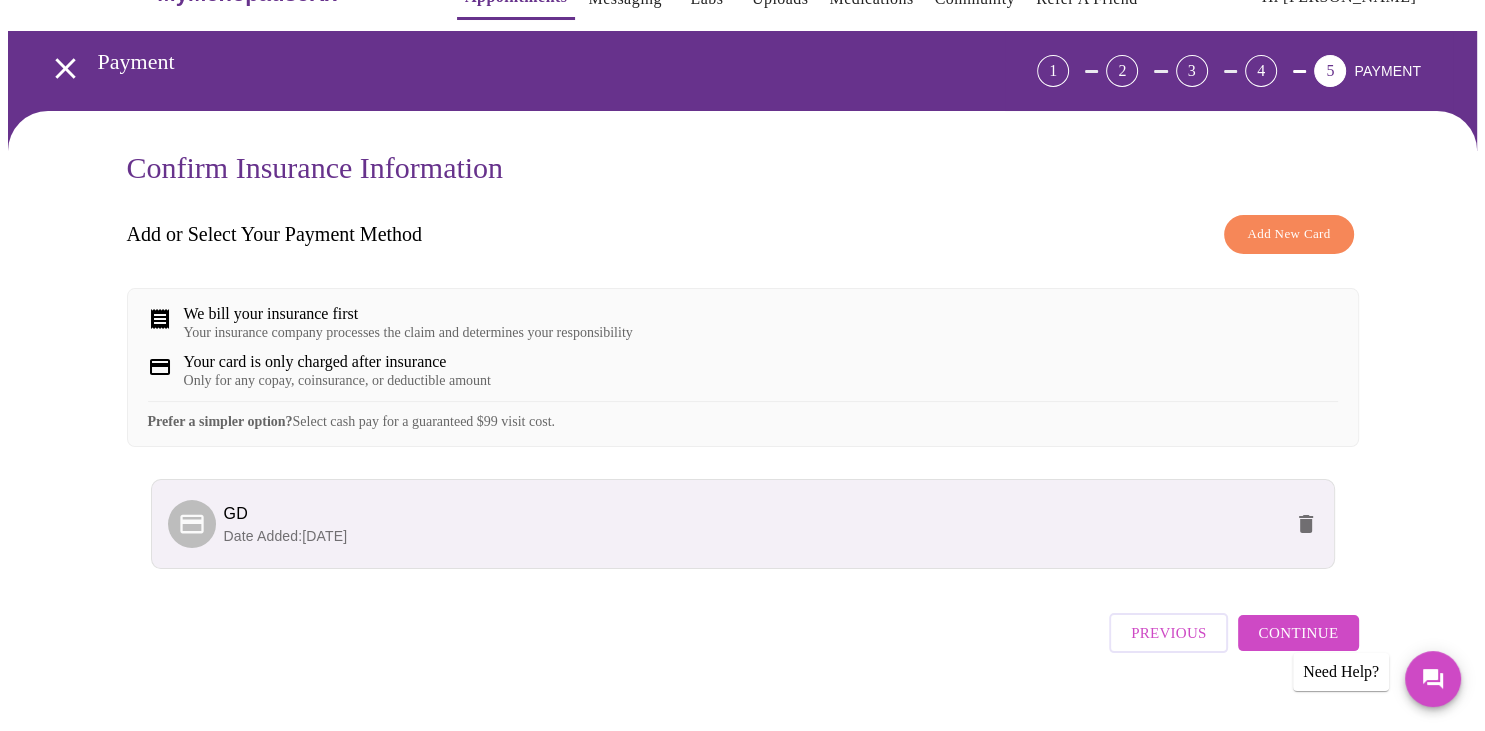 scroll, scrollTop: 89, scrollLeft: 0, axis: vertical 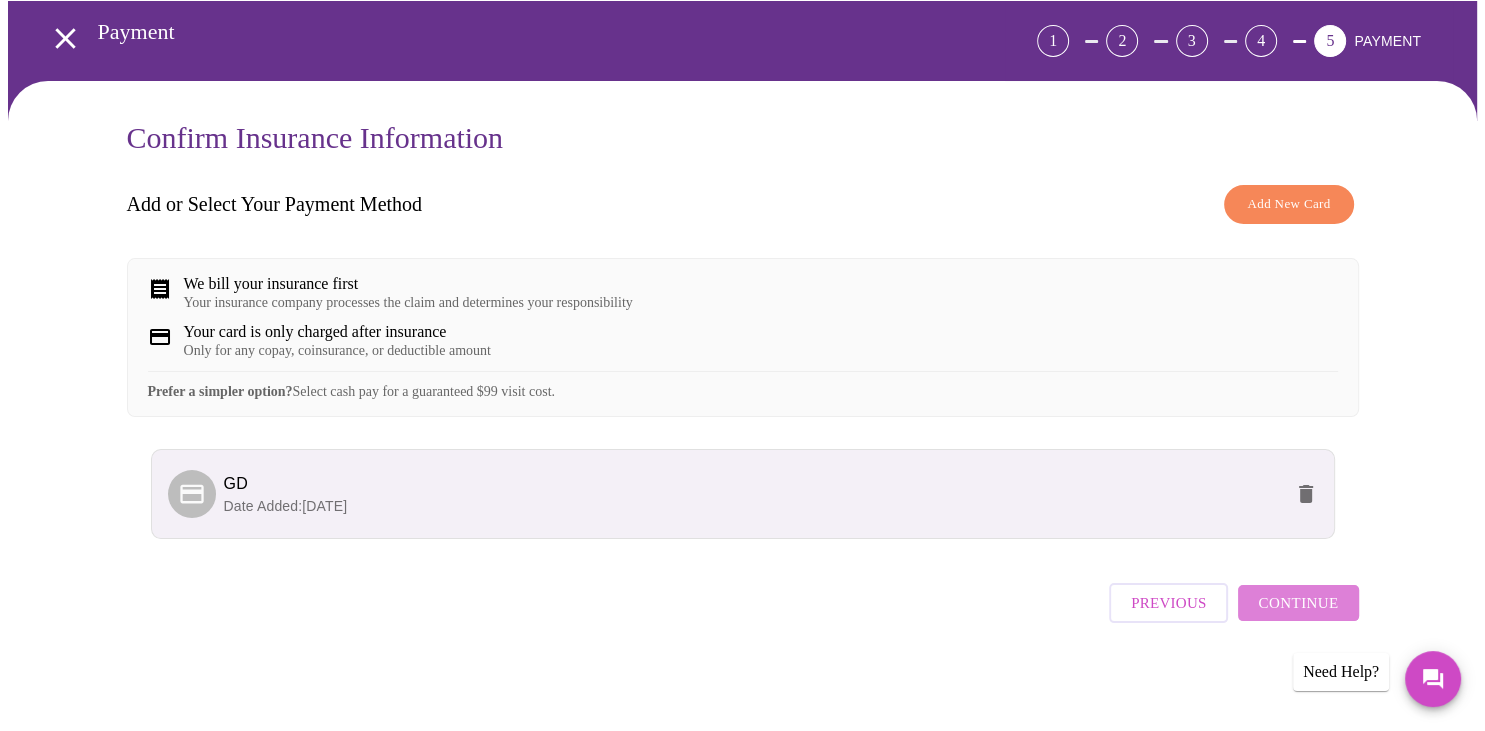 click on "Continue" at bounding box center (1298, 603) 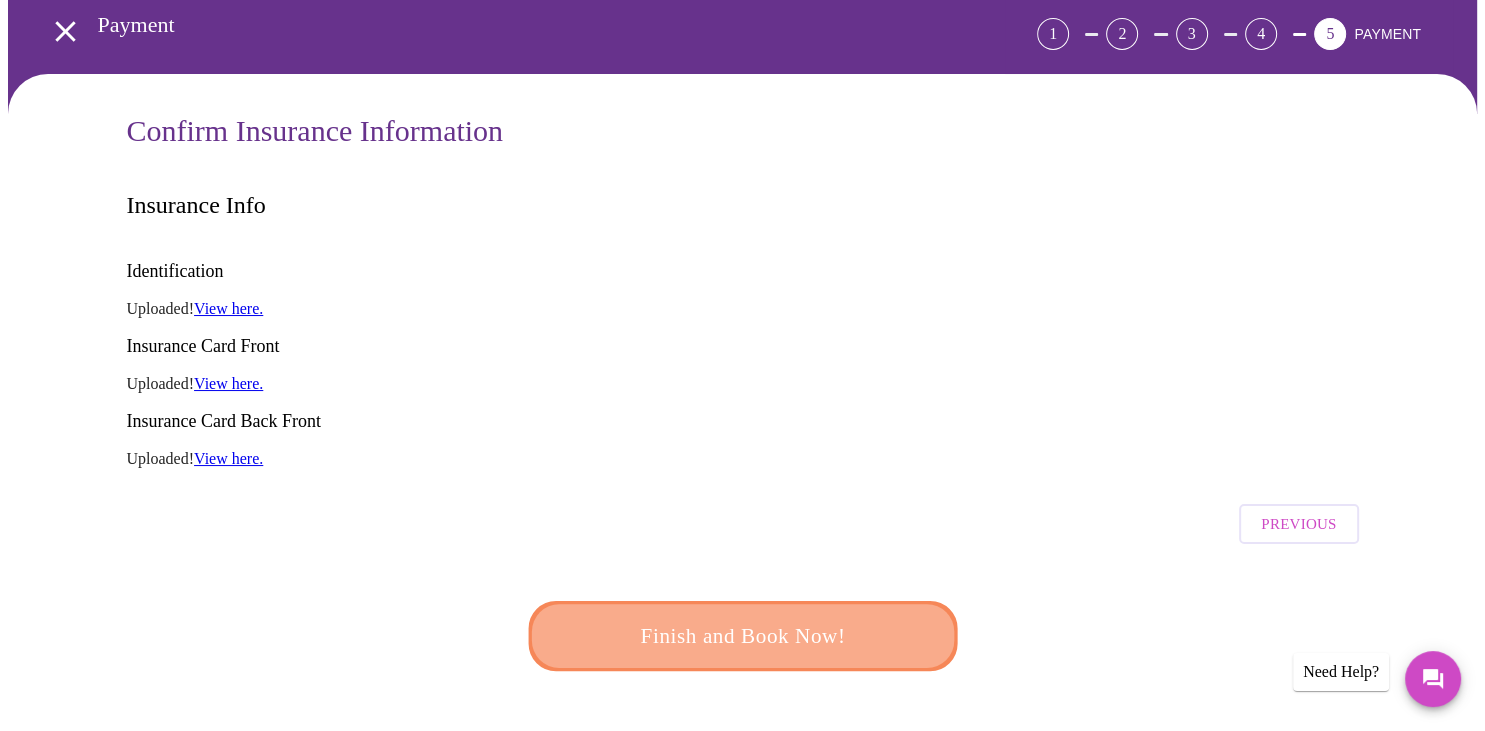 click on "Finish and Book Now!" at bounding box center [742, 635] 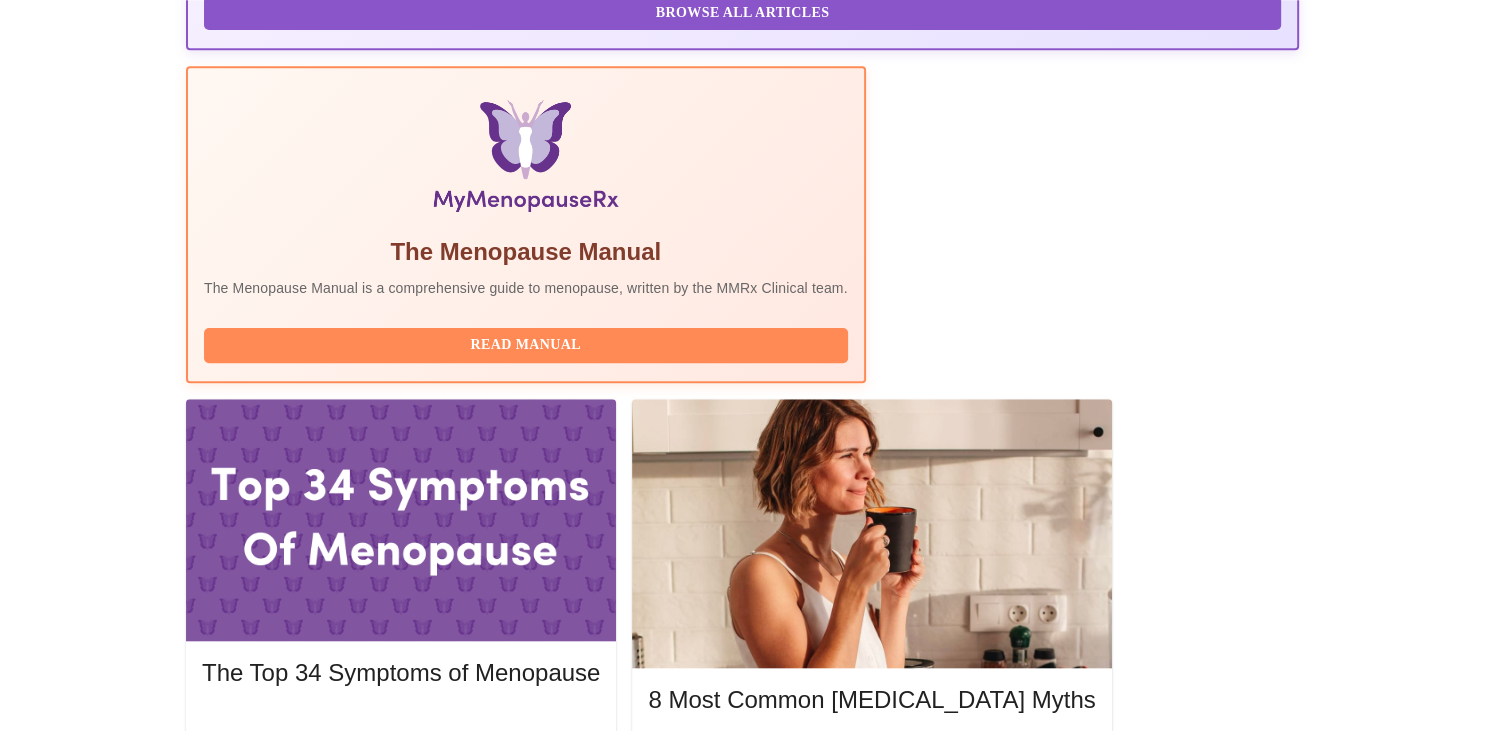 scroll, scrollTop: 580, scrollLeft: 0, axis: vertical 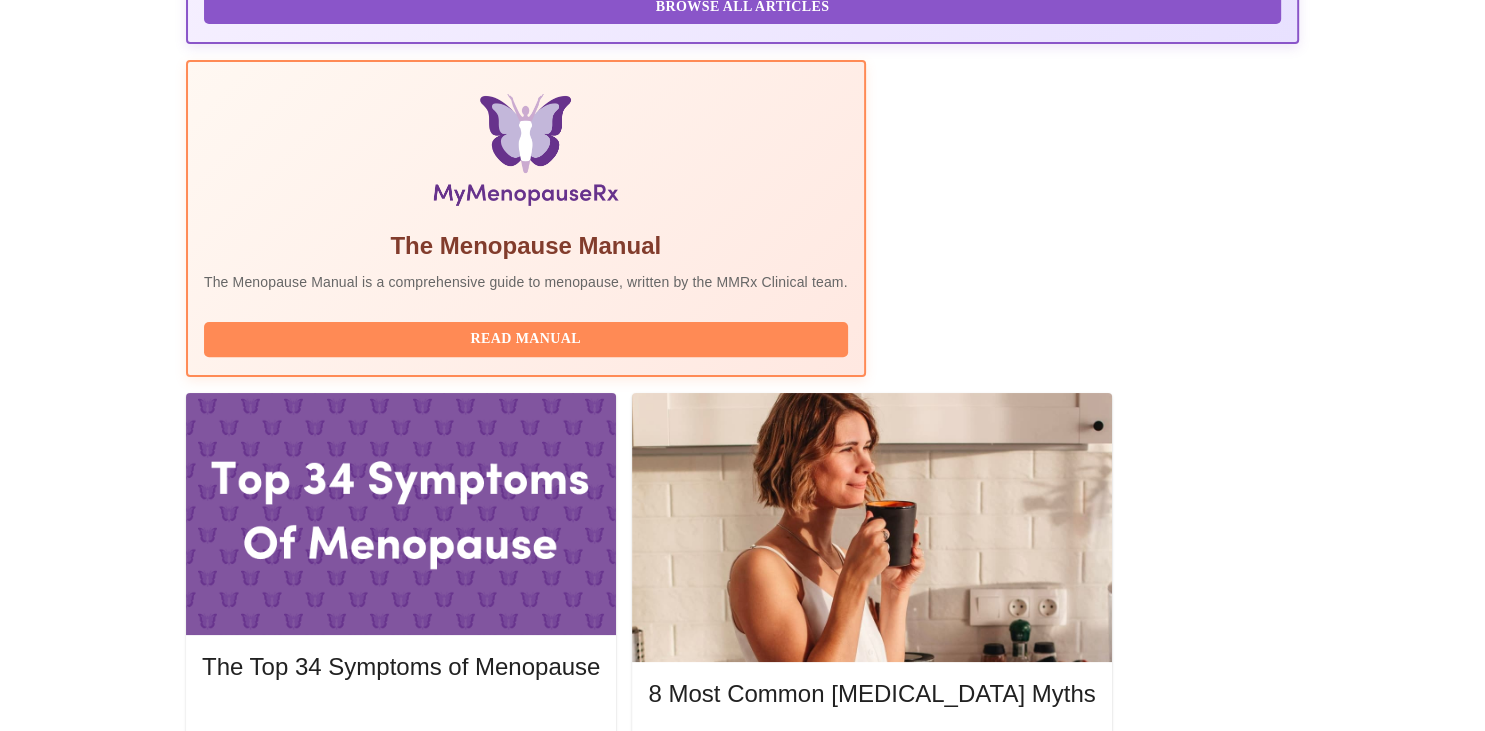 click on "Complete Pre-Assessment" at bounding box center (1163, 1972) 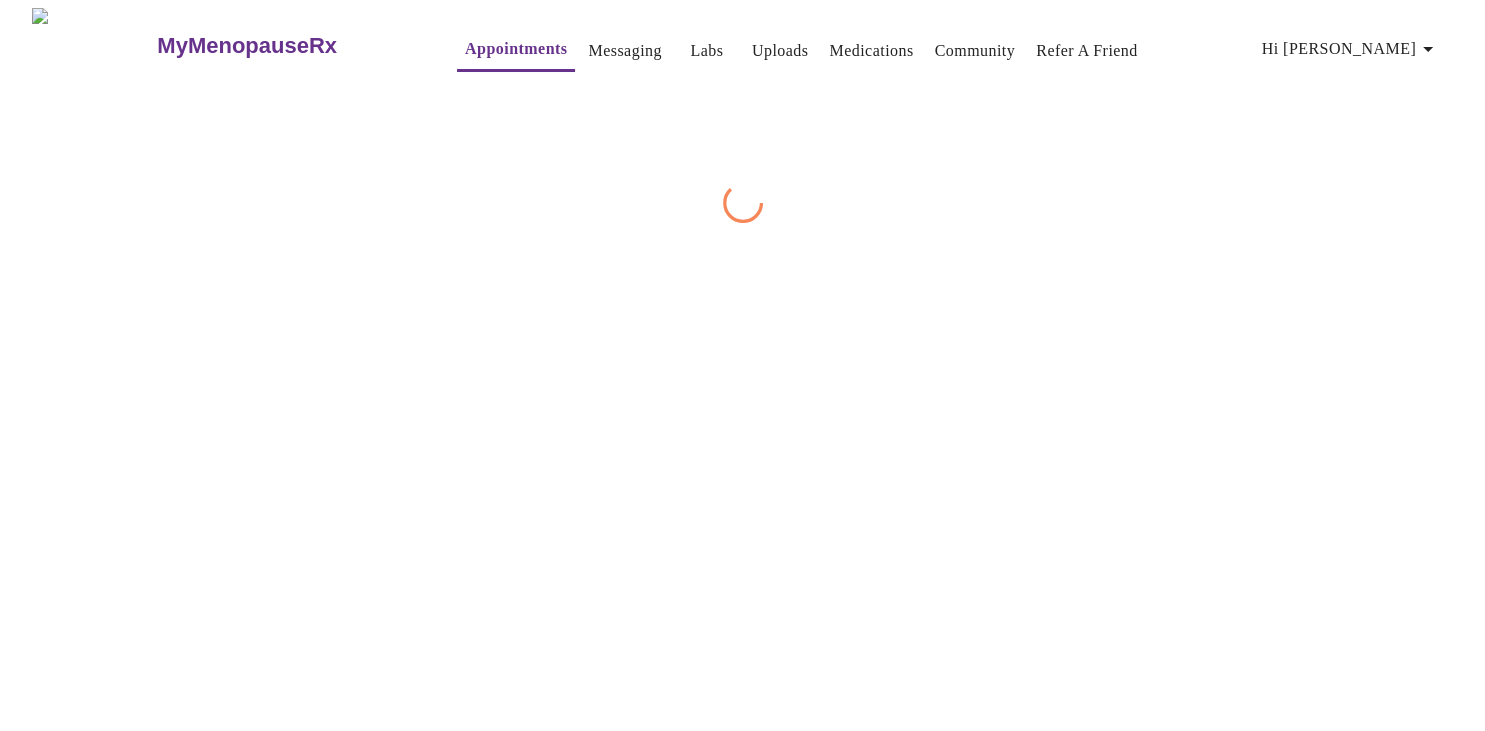 scroll, scrollTop: 0, scrollLeft: 0, axis: both 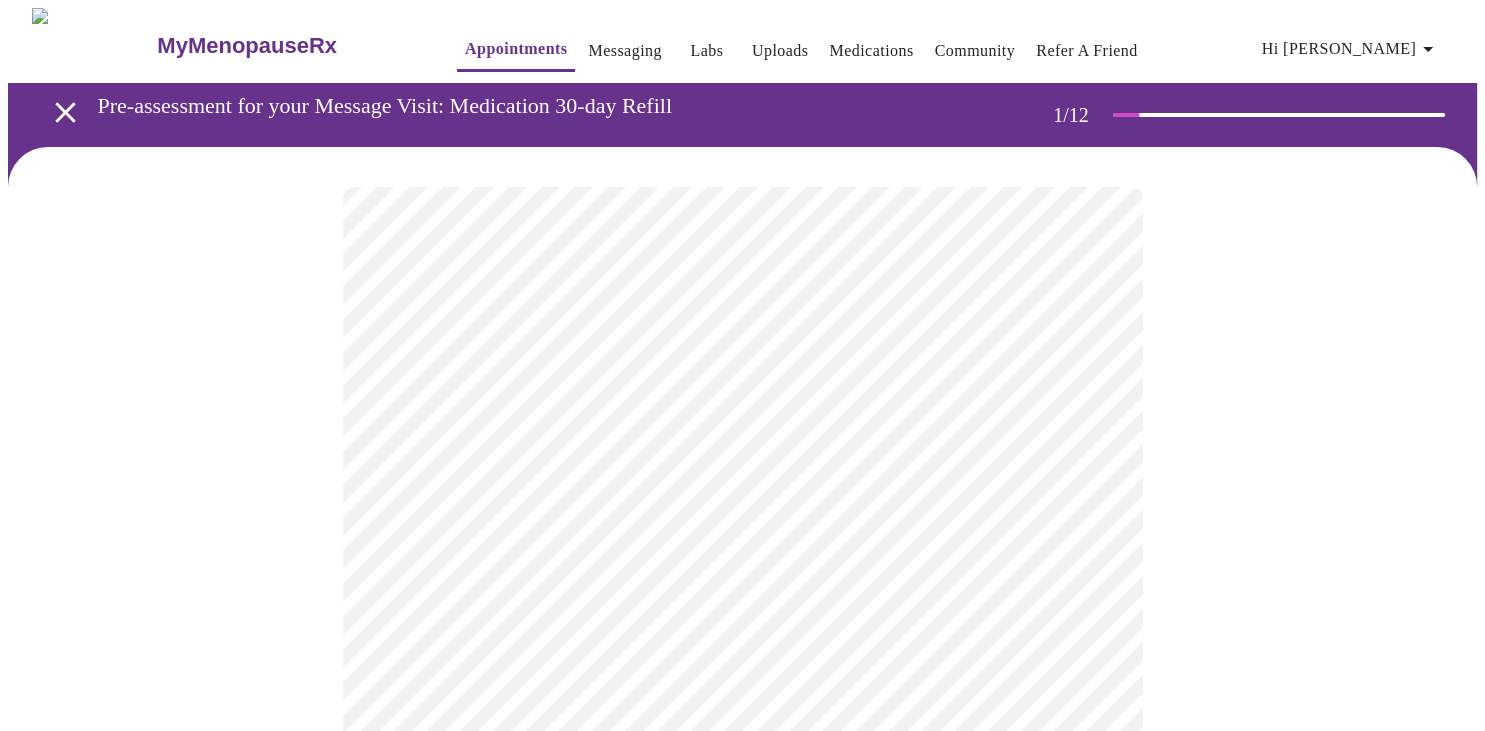 click on "MyMenopauseRx Appointments Messaging Labs Uploads Medications Community Refer a Friend Hi [PERSON_NAME]    Pre-assessment for your Message Visit: Medication 30-day Refill 1  /  12 Settings Billing Invoices Log out" at bounding box center [742, 920] 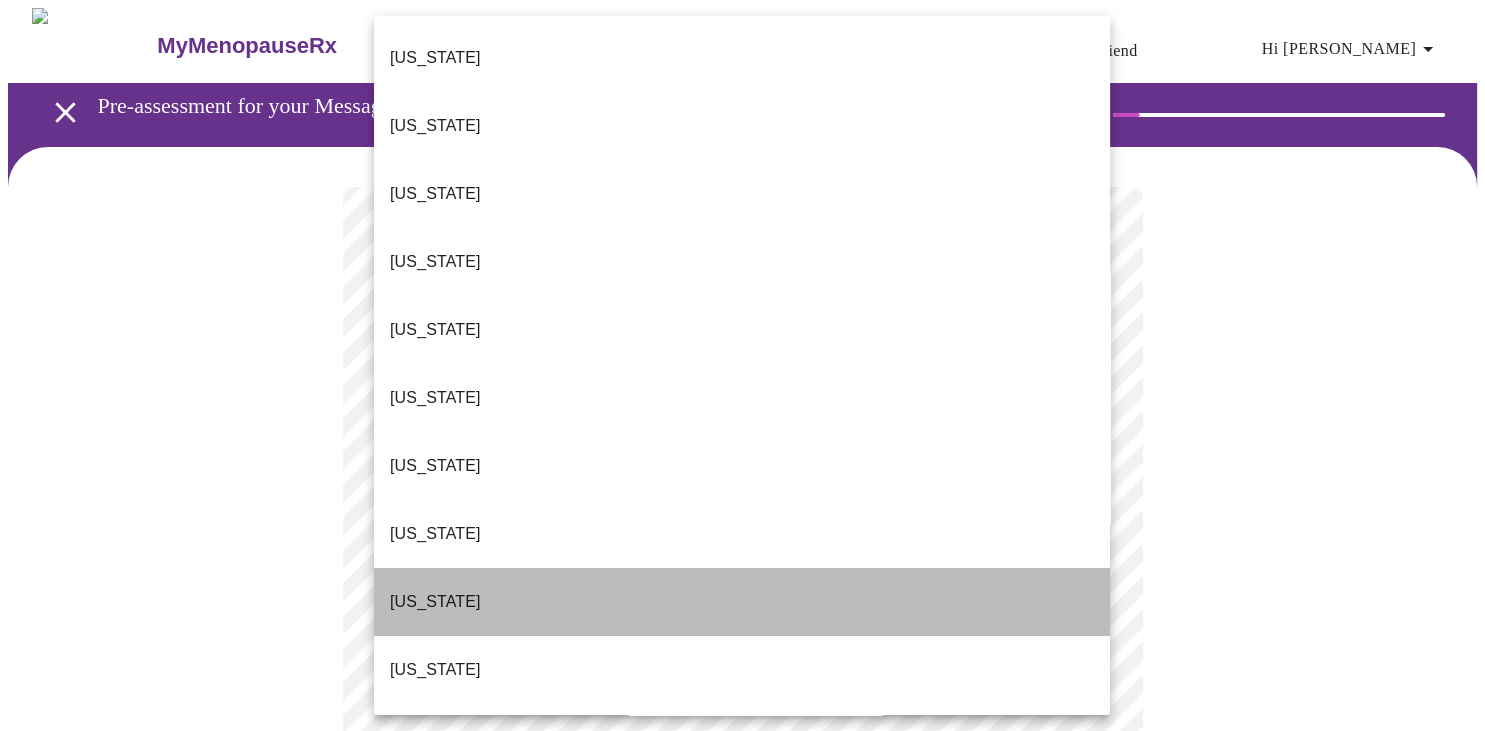 click on "[US_STATE]" at bounding box center (435, 602) 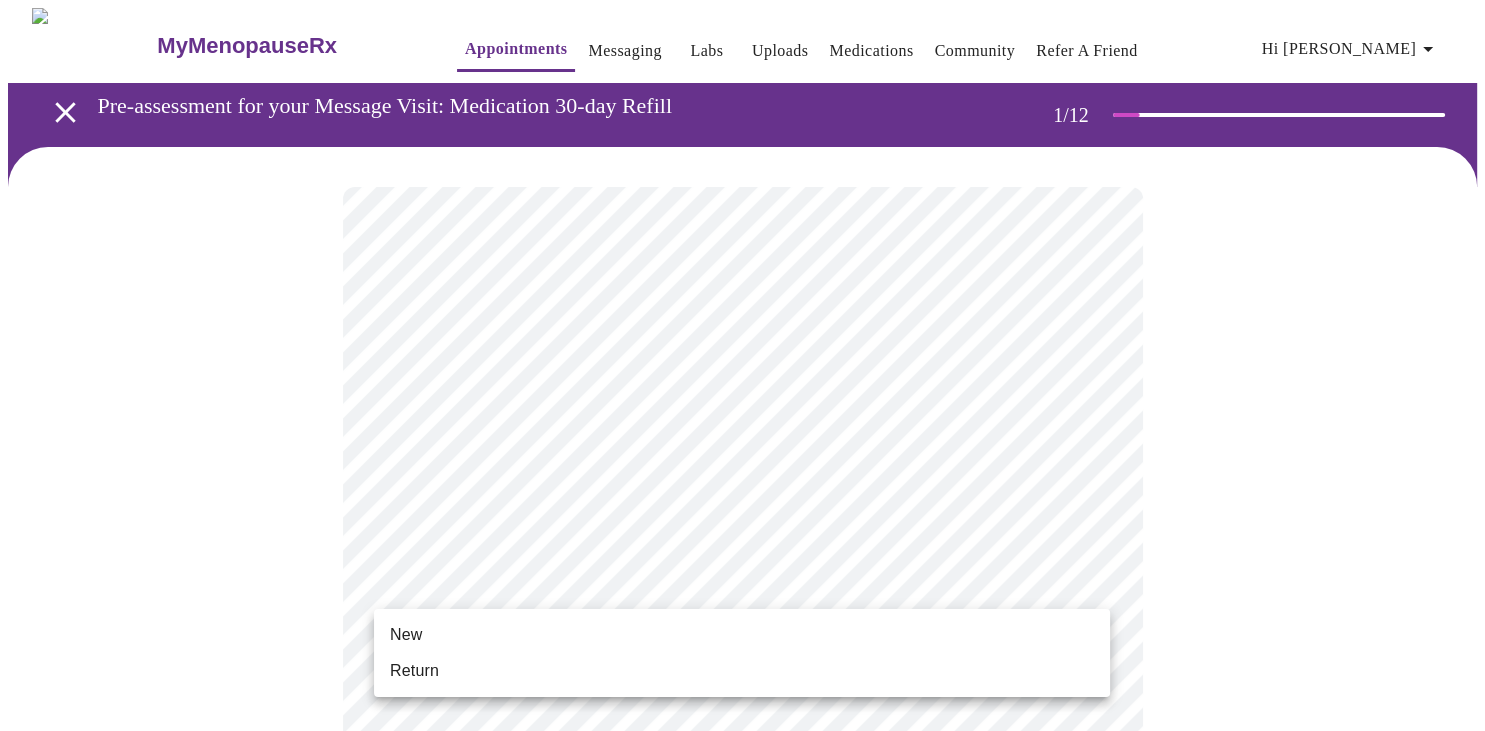 click on "MyMenopauseRx Appointments Messaging Labs Uploads Medications Community Refer a Friend Hi [PERSON_NAME]    Pre-assessment for your Message Visit: Medication 30-day Refill 1  /  12 Settings Billing Invoices Log out New Return" at bounding box center (742, 914) 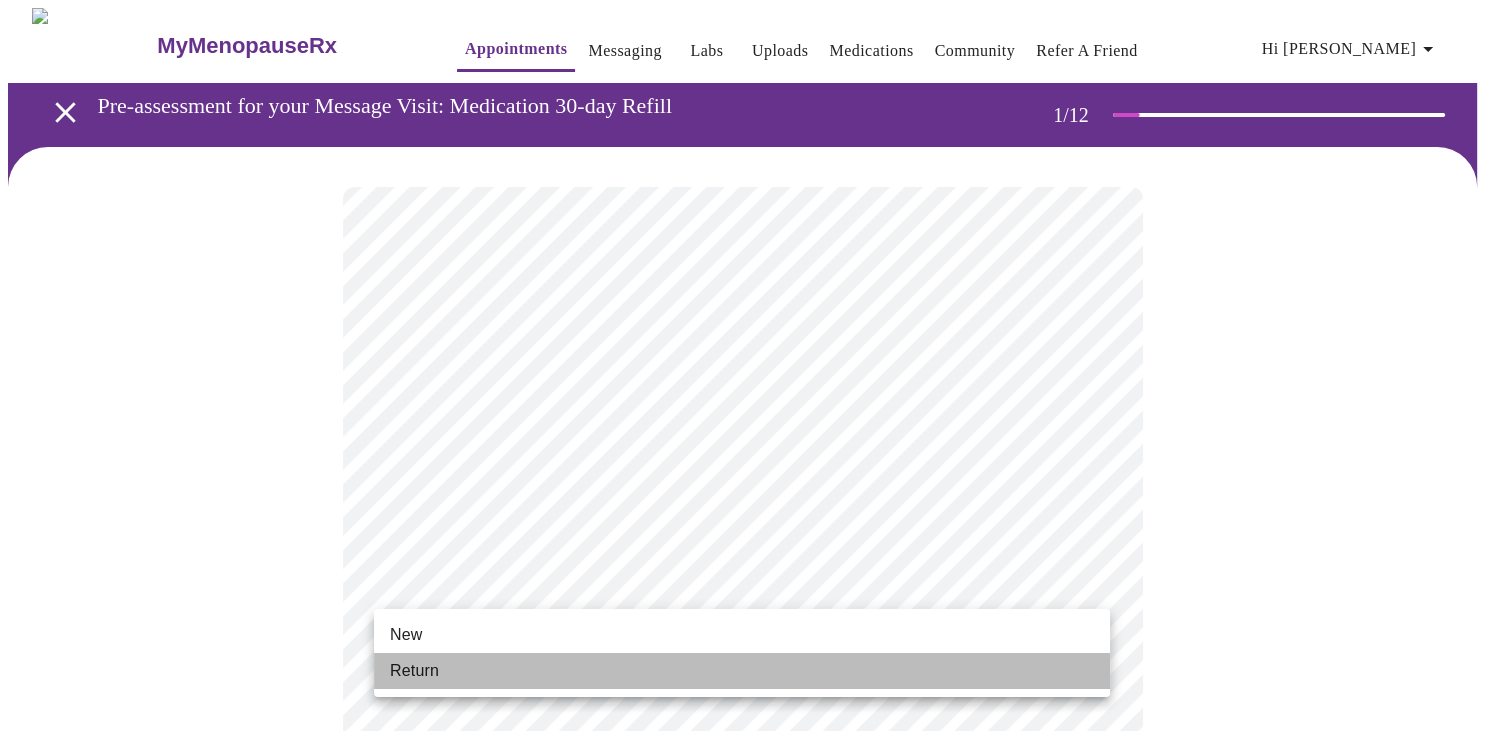 click on "Return" at bounding box center [414, 671] 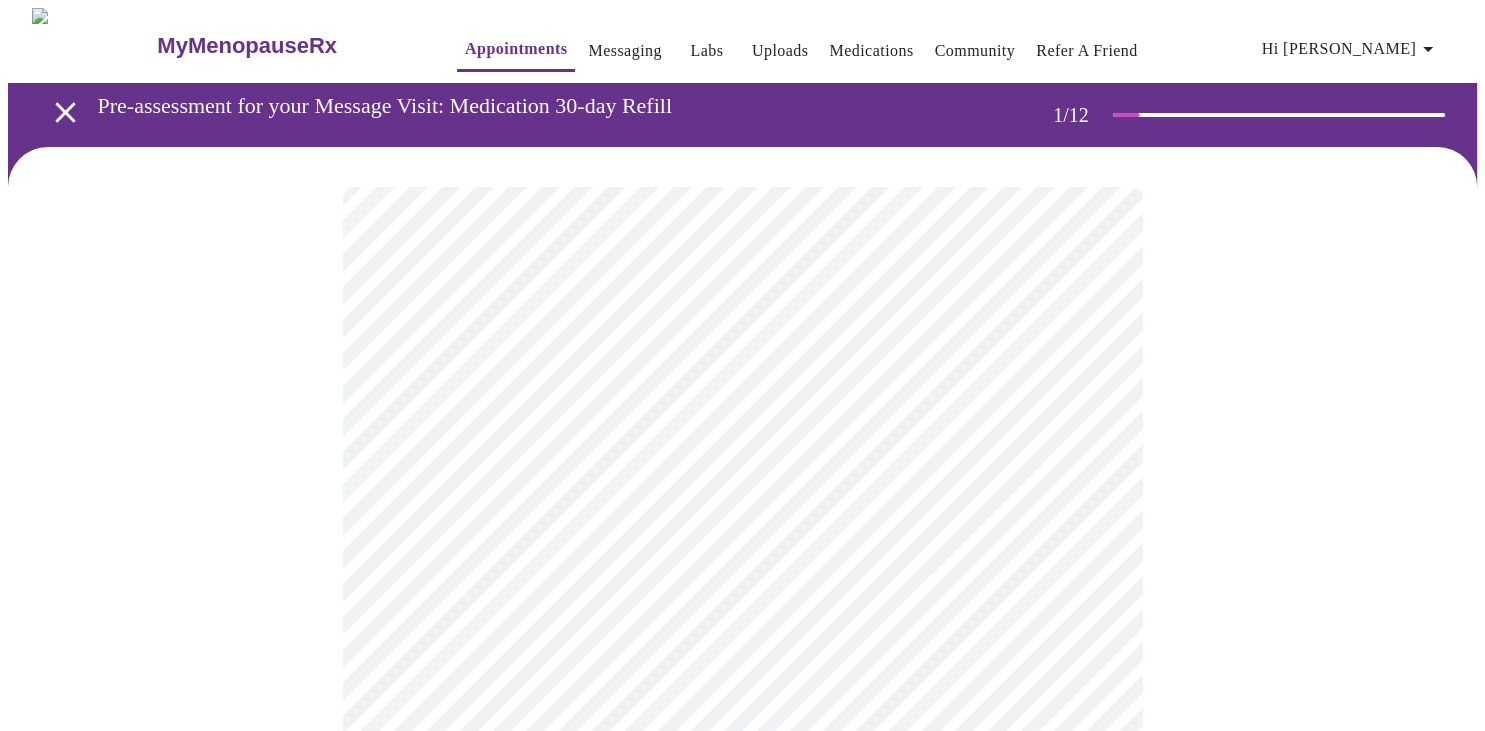 click at bounding box center [742, 970] 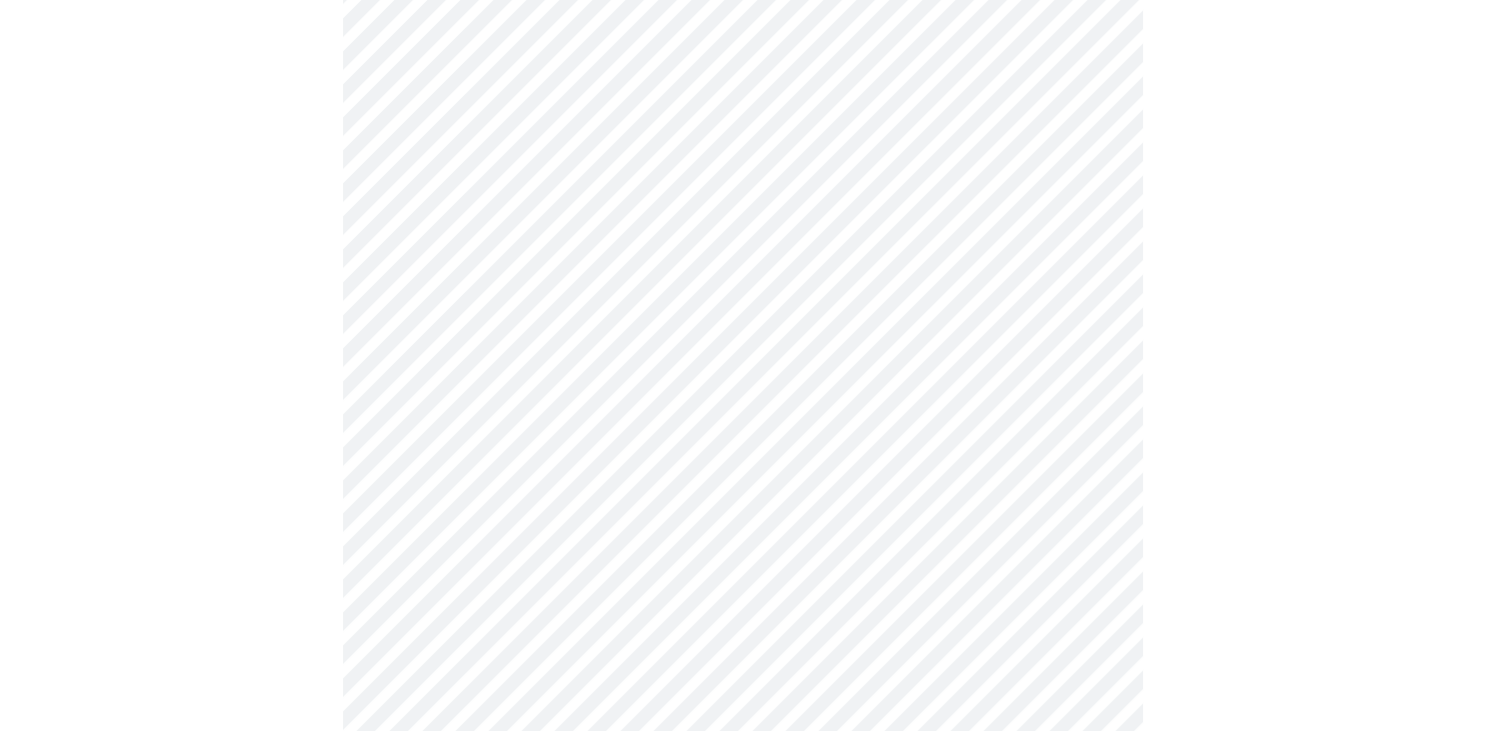 scroll, scrollTop: 525, scrollLeft: 0, axis: vertical 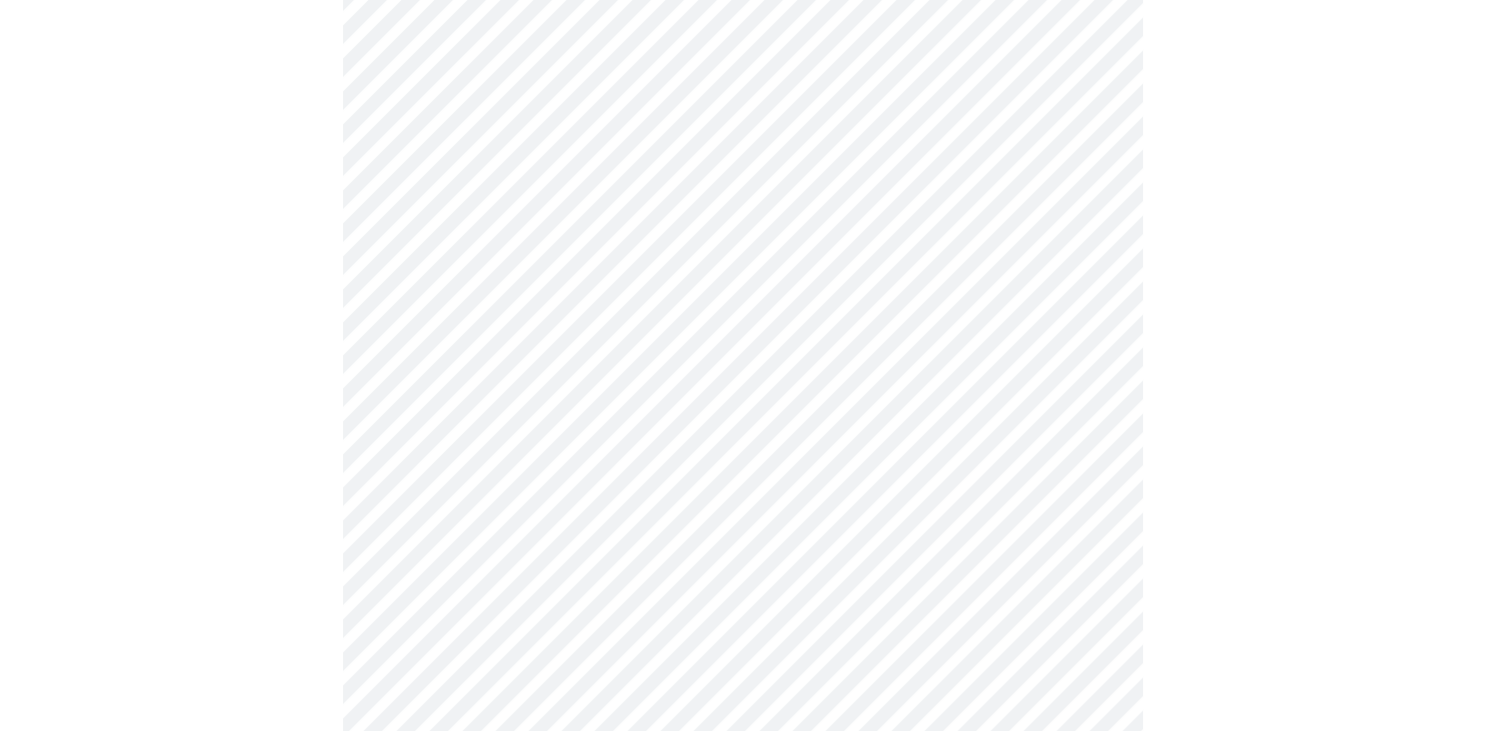 click at bounding box center (742, 445) 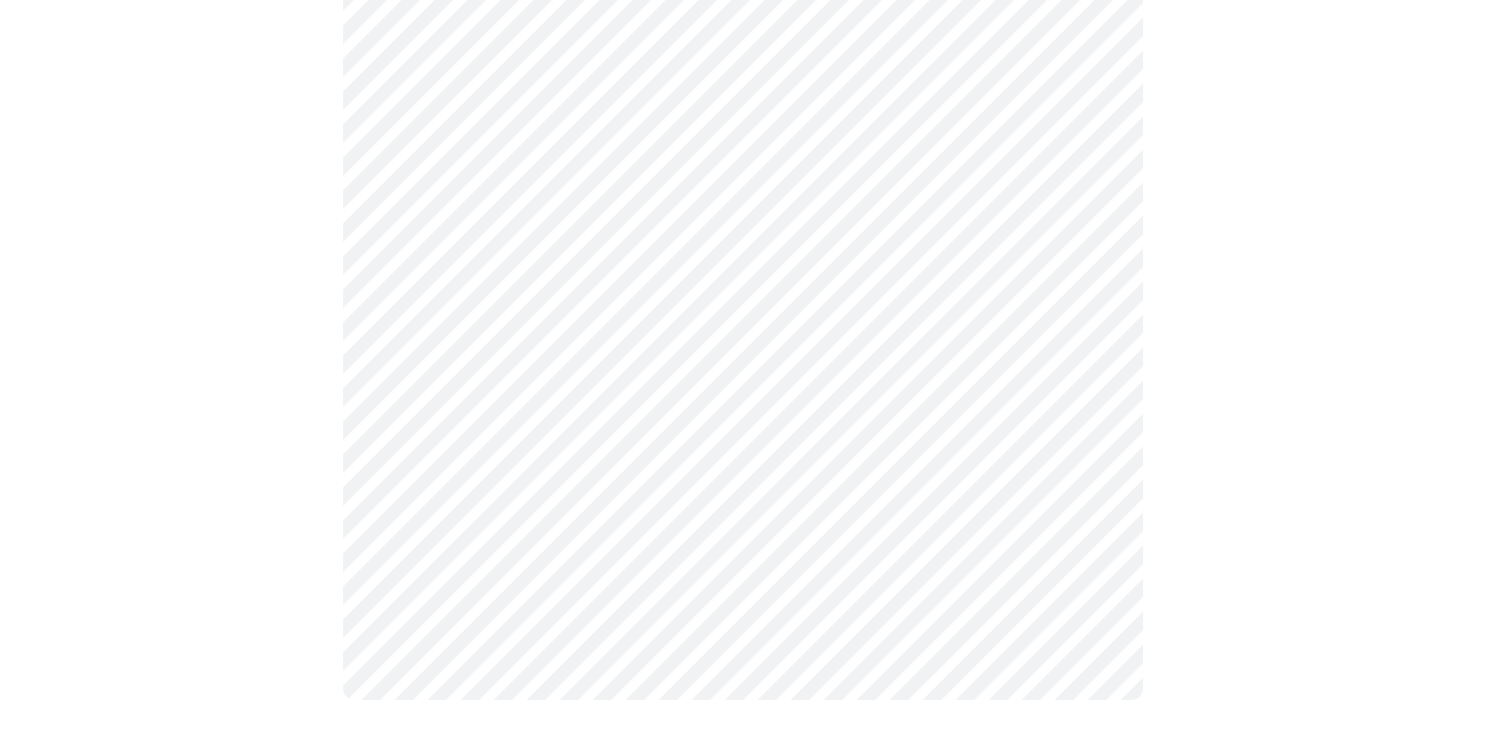 scroll, scrollTop: 0, scrollLeft: 0, axis: both 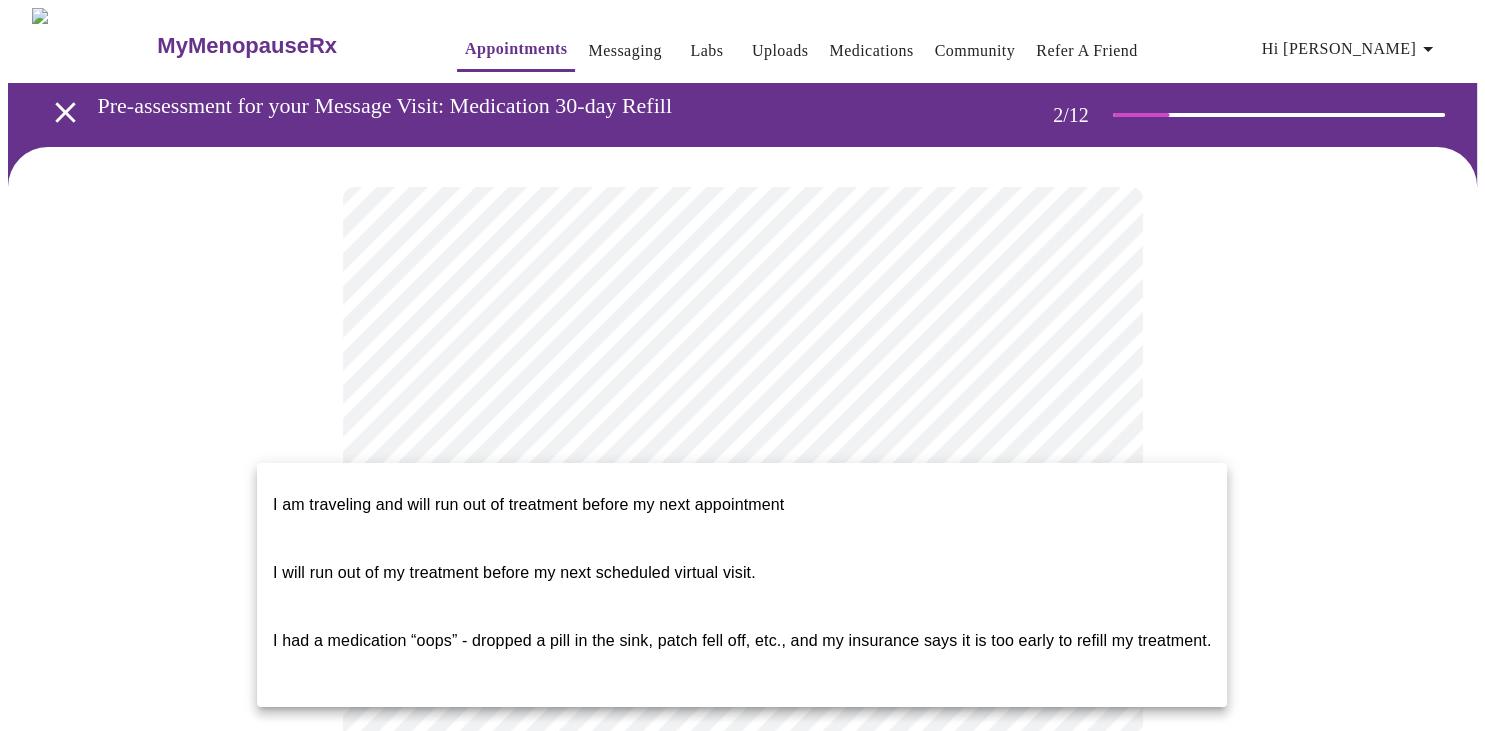 click on "MyMenopauseRx Appointments Messaging Labs Uploads Medications Community Refer a Friend Hi [PERSON_NAME]    Pre-assessment for your Message Visit: Medication 30-day Refill 2  /  12 Settings Billing Invoices Log out I am traveling and will run out of treatment before my next appointment
I will run out of my treatment before my next scheduled virtual visit.
I had a medication “oops” - dropped a pill in the sink, patch fell off, etc., and my insurance says it is too early to refill my treatment." at bounding box center [742, 817] 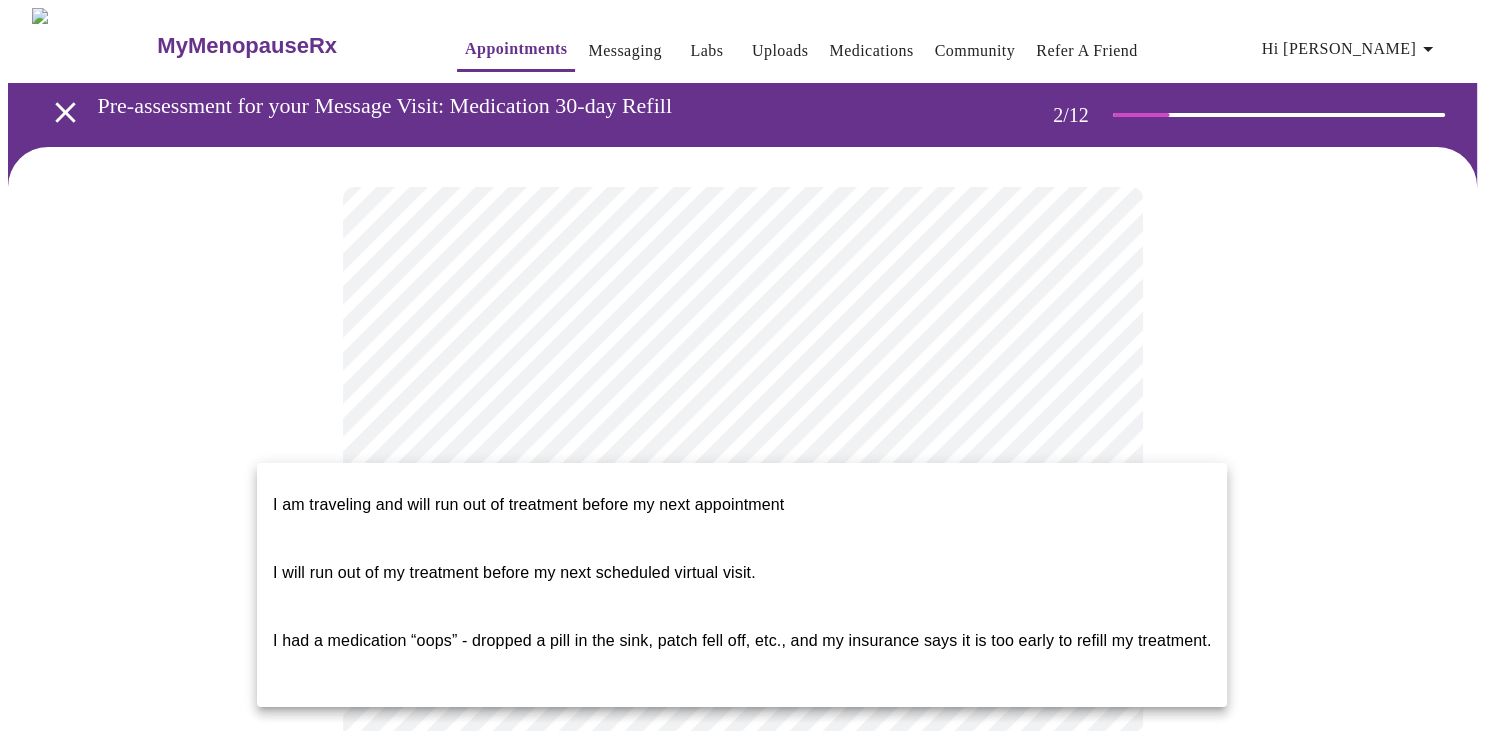 click at bounding box center [742, 365] 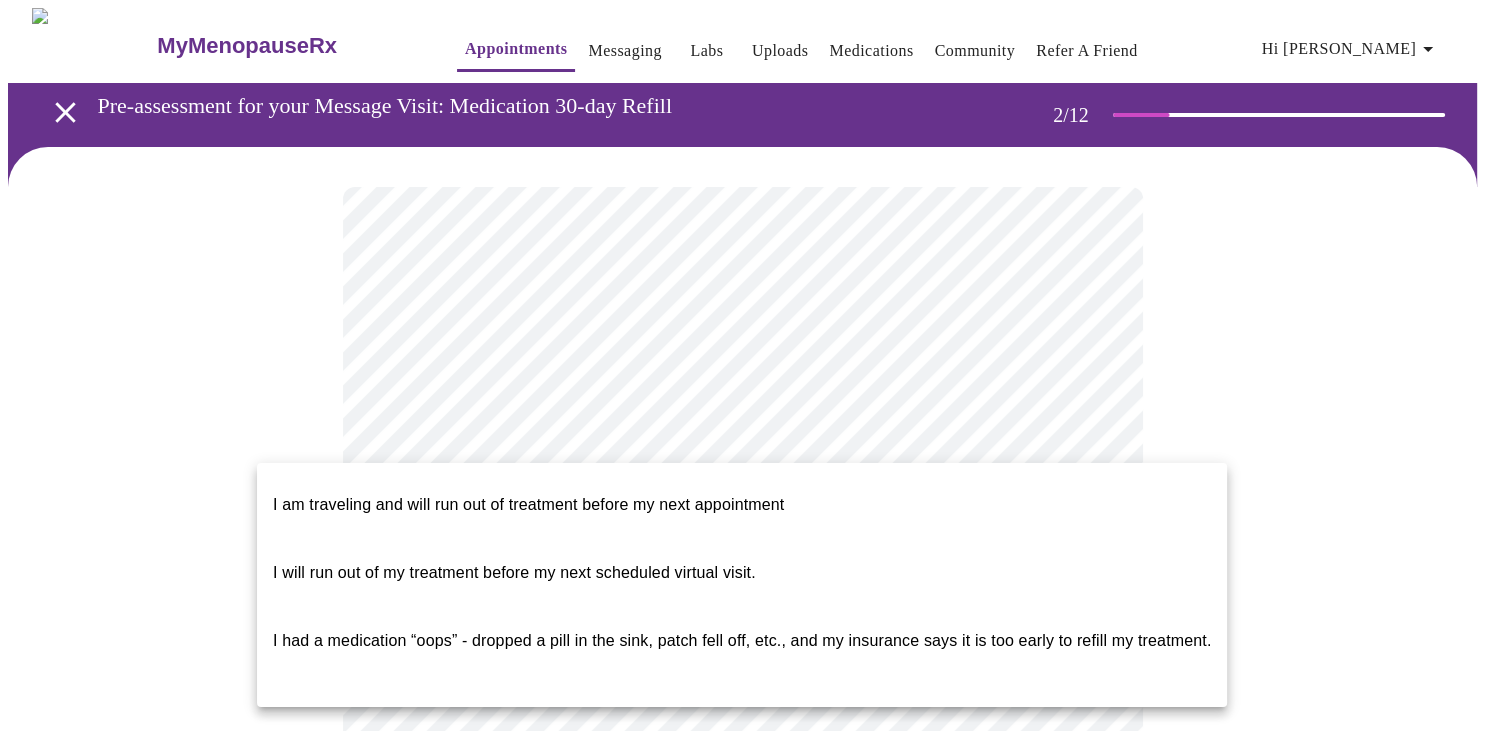 click on "MyMenopauseRx Appointments Messaging Labs Uploads Medications Community Refer a Friend Hi [PERSON_NAME]    Pre-assessment for your Message Visit: Medication 30-day Refill 2  /  12 Settings Billing Invoices Log out I am traveling and will run out of treatment before my next appointment
I will run out of my treatment before my next scheduled virtual visit.
I had a medication “oops” - dropped a pill in the sink, patch fell off, etc., and my insurance says it is too early to refill my treatment." at bounding box center (742, 817) 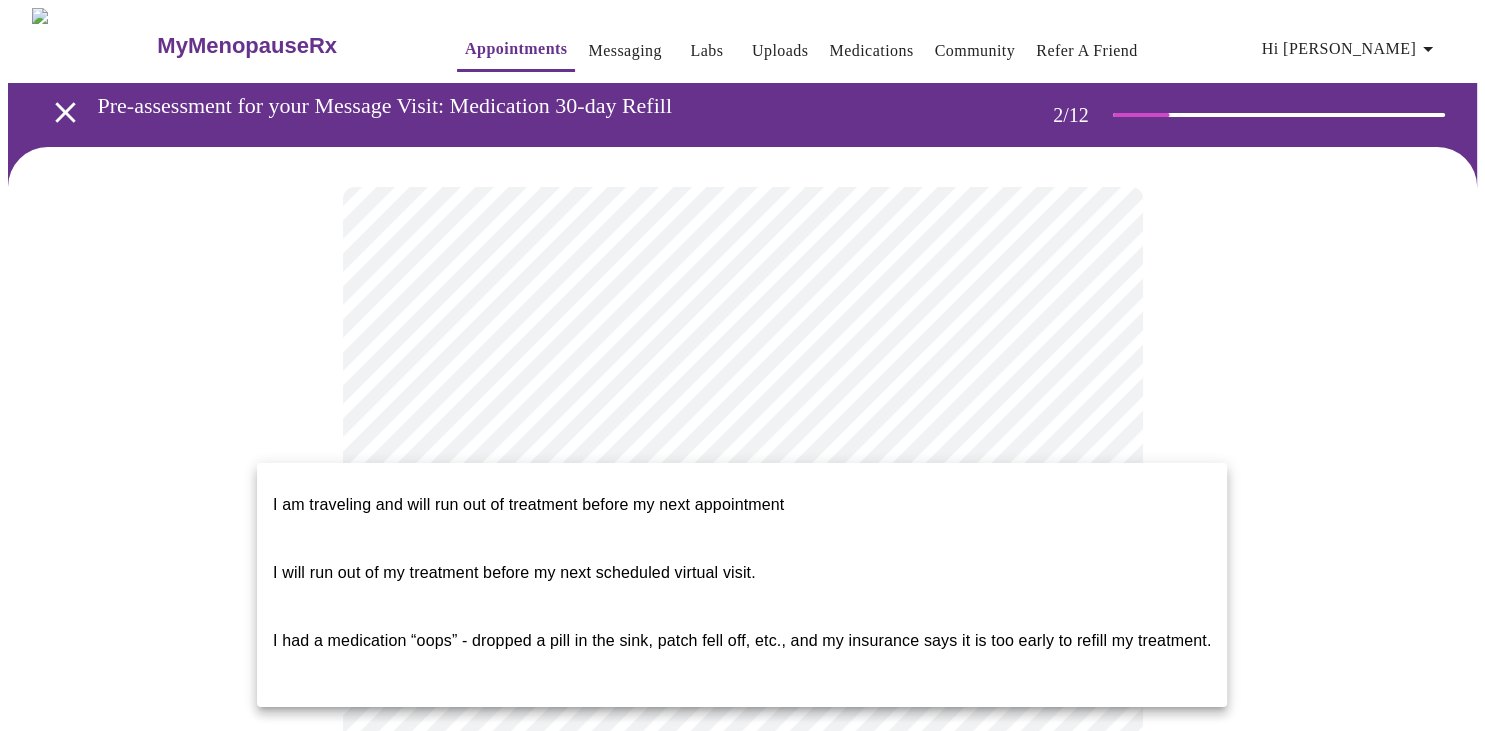 click on "I am traveling and will run out of treatment before my next appointment" at bounding box center (528, 504) 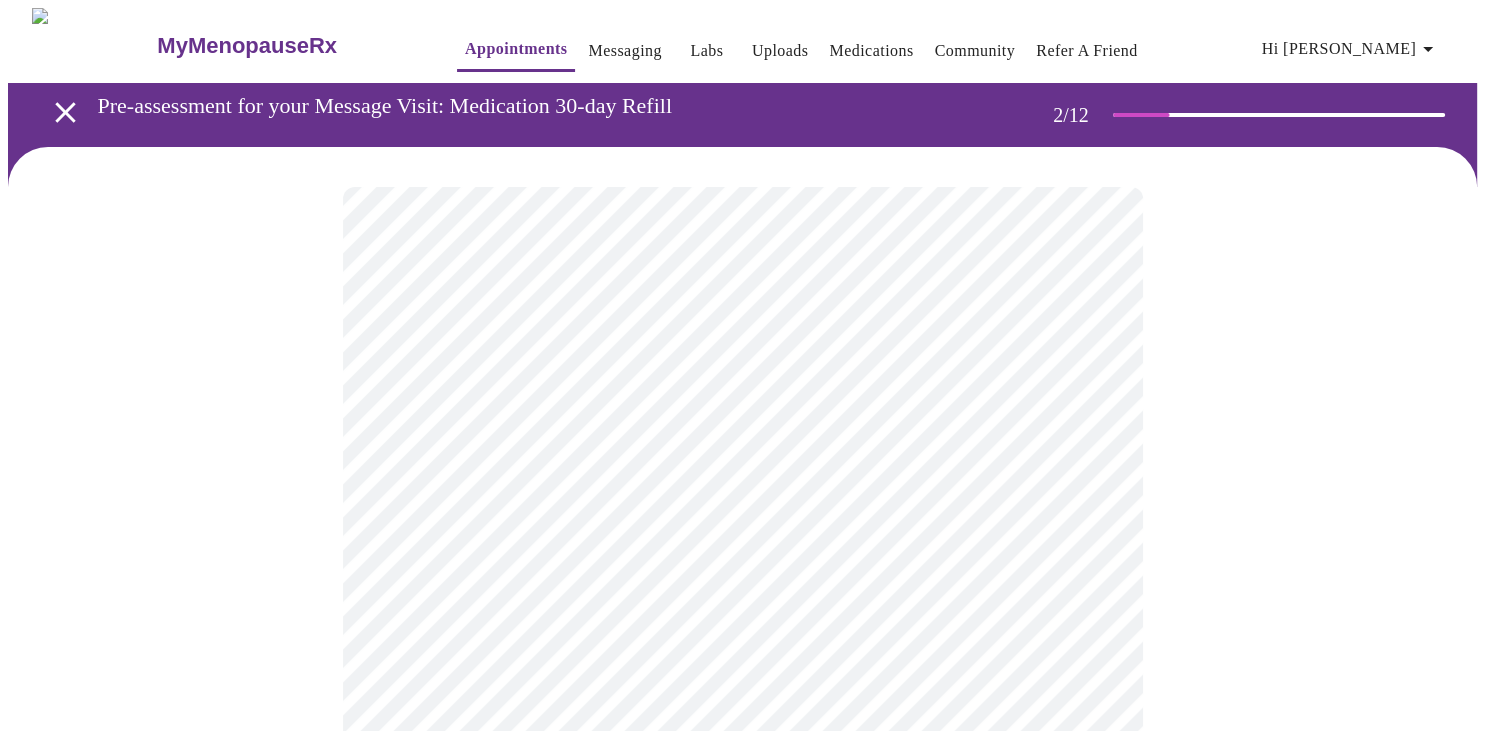 click at bounding box center [742, 859] 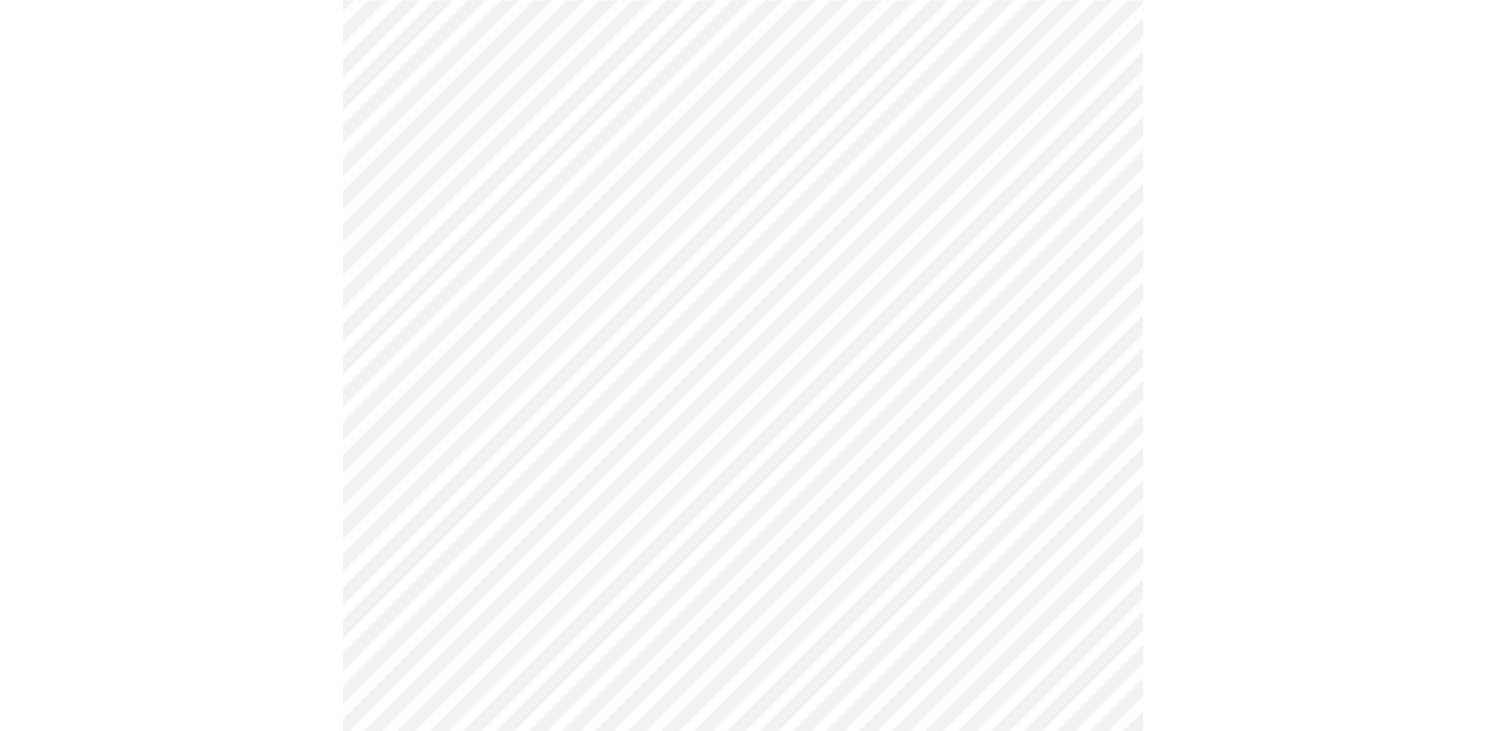 scroll, scrollTop: 422, scrollLeft: 0, axis: vertical 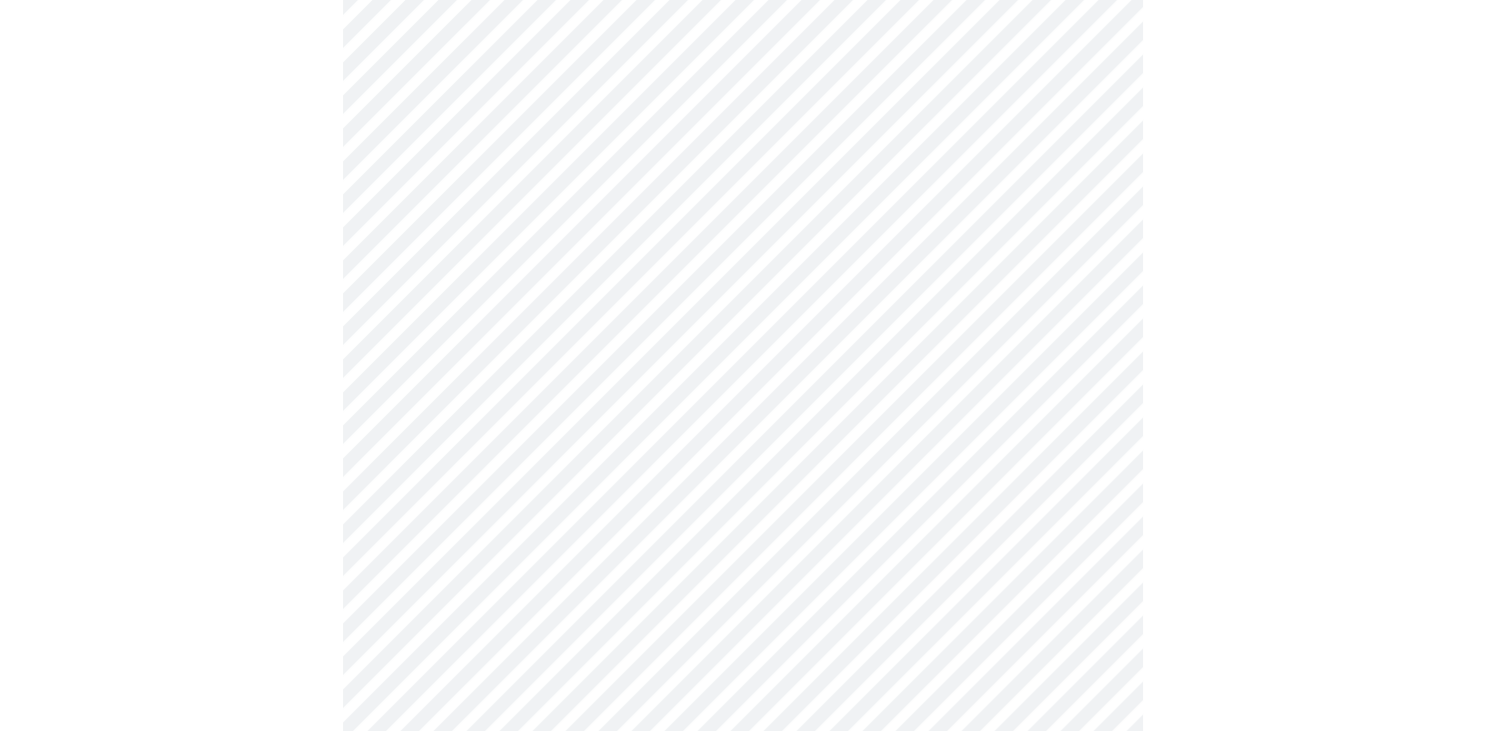 click at bounding box center (742, 394) 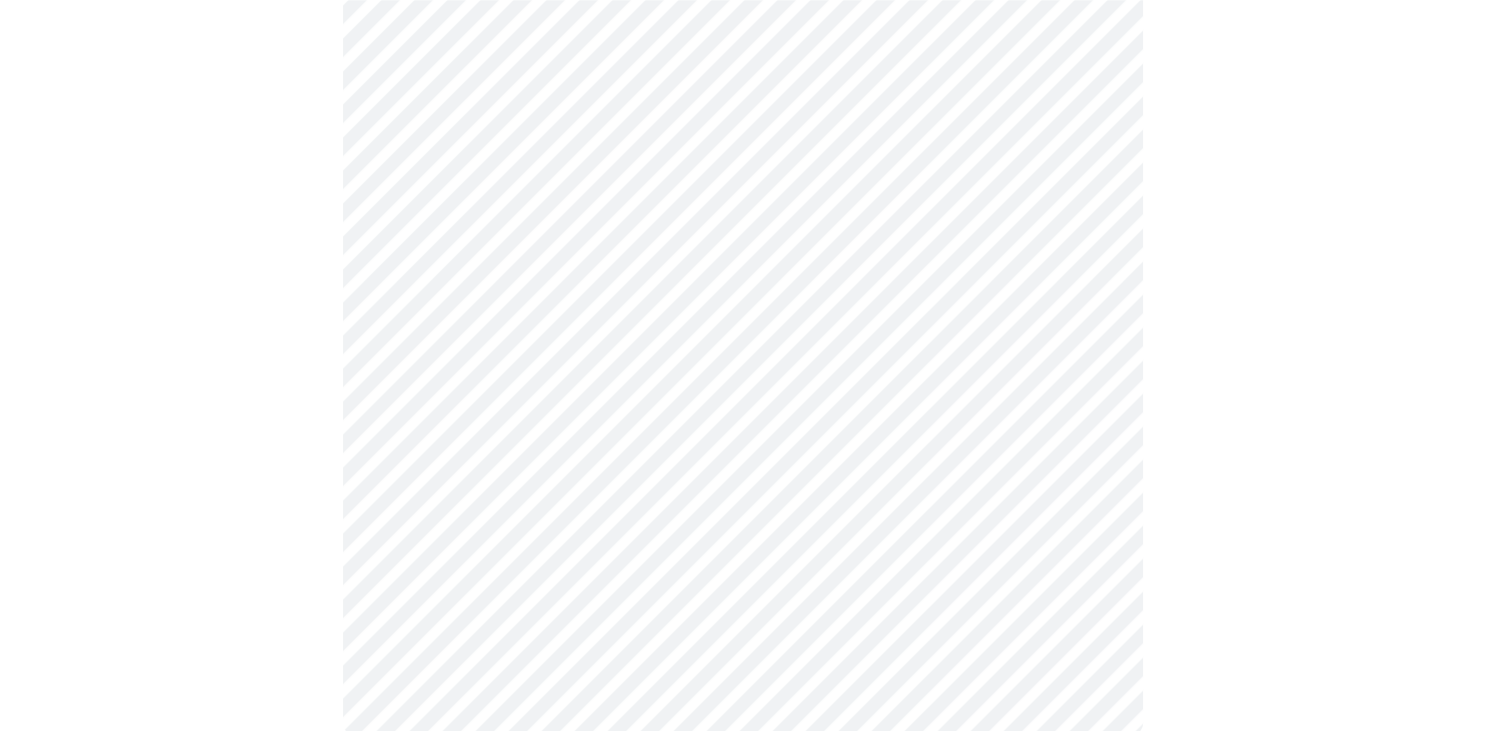 scroll, scrollTop: 746, scrollLeft: 0, axis: vertical 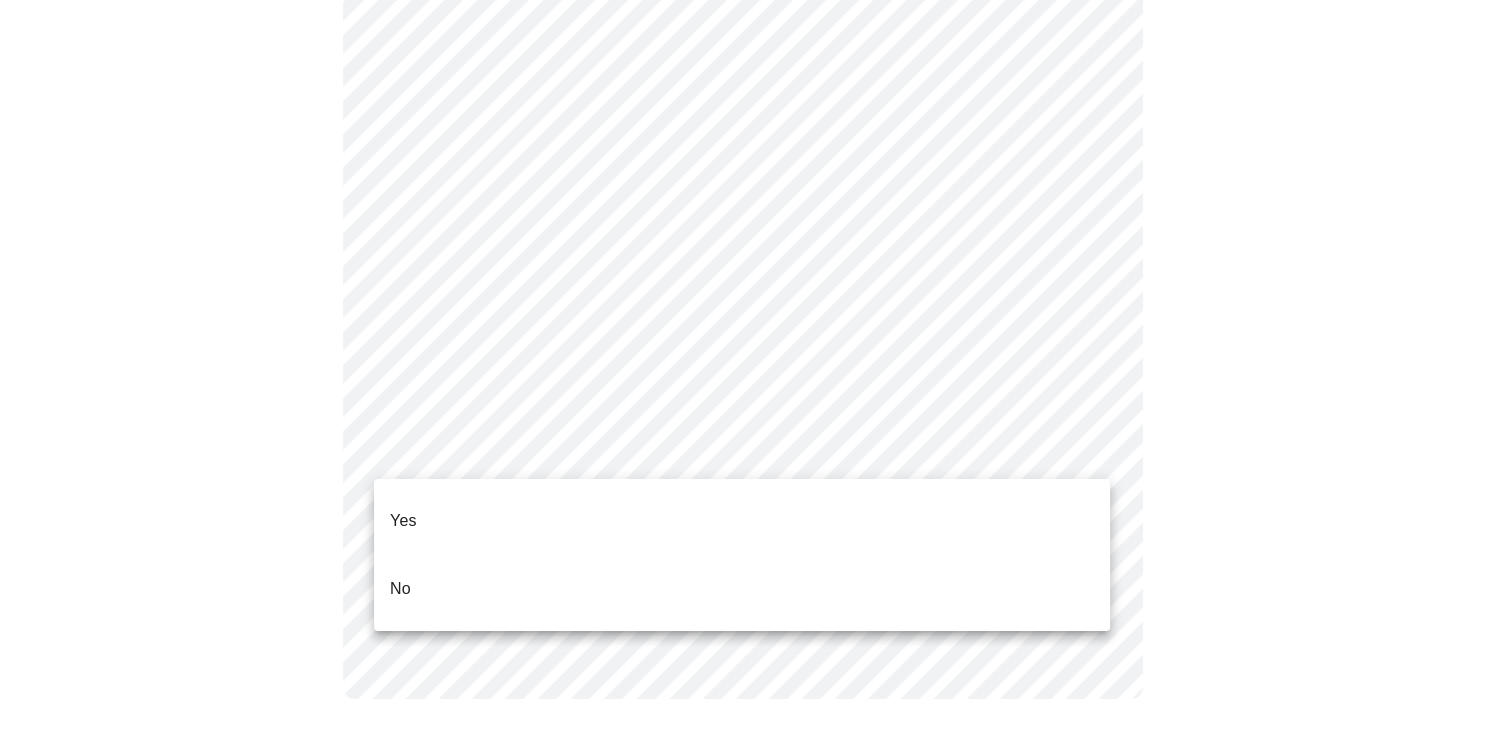 click on "MyMenopauseRx Appointments Messaging Labs Uploads Medications Community Refer a Friend Hi [PERSON_NAME]    Pre-assessment for your Message Visit: Medication 30-day Refill 2  /  12 Settings Billing Invoices Log out Yes
No" at bounding box center [742, 0] 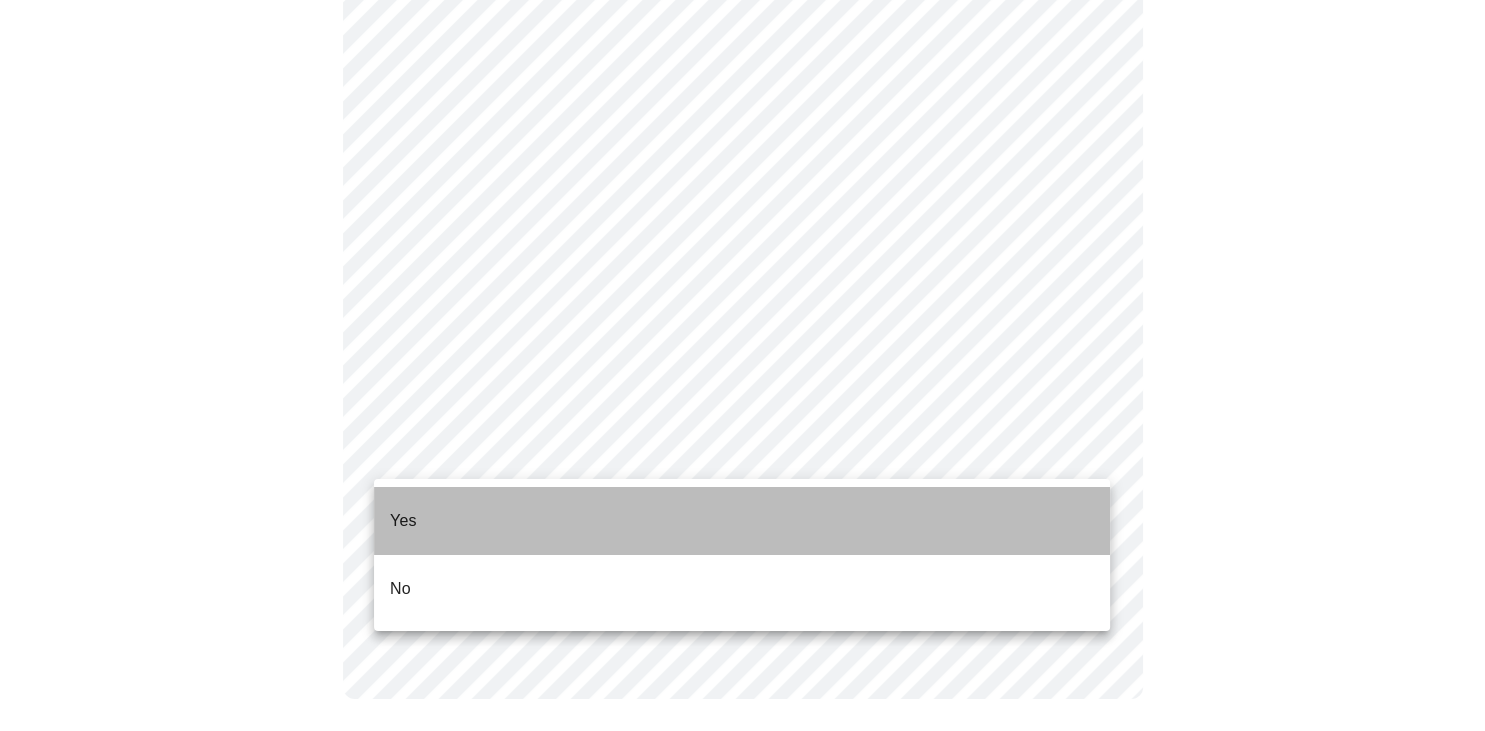 click on "Yes" at bounding box center [742, 521] 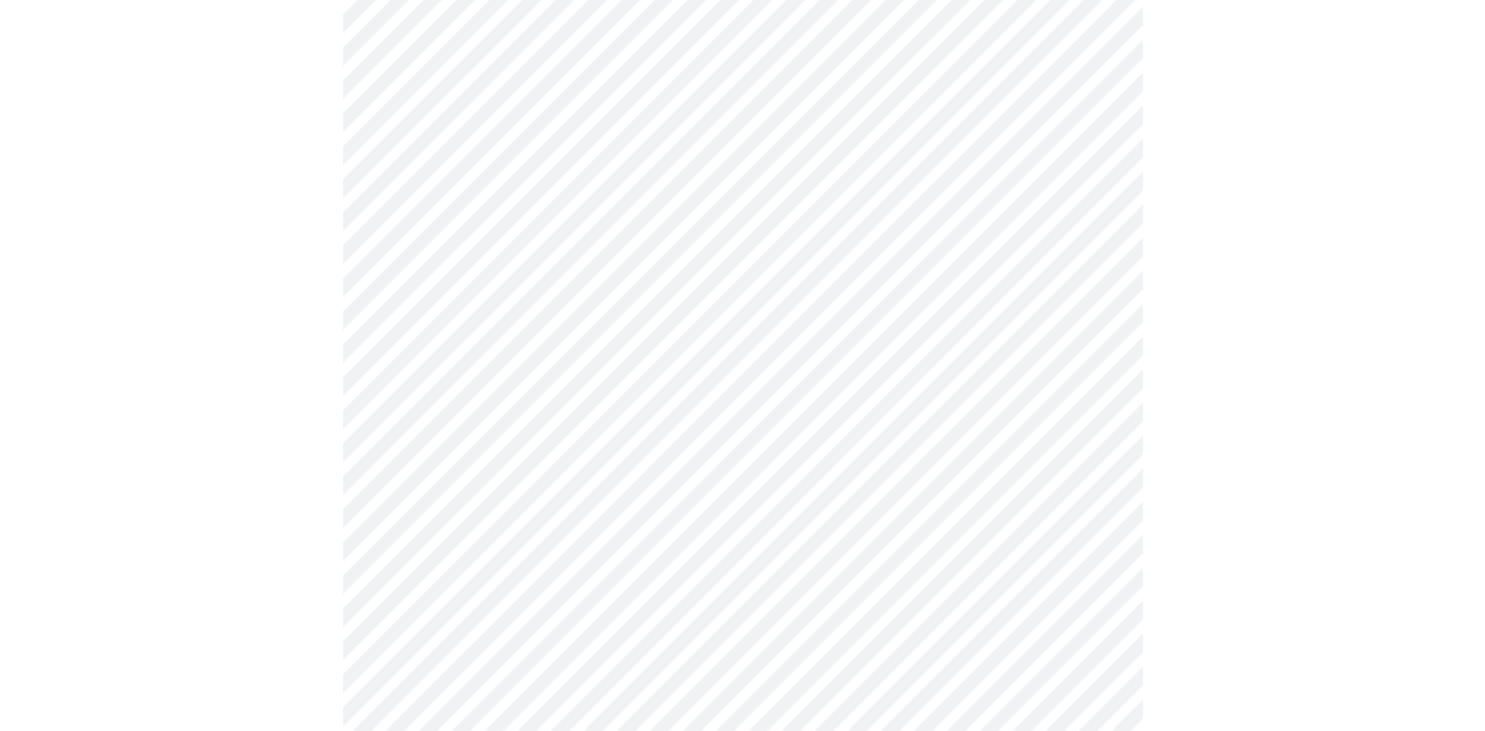 scroll, scrollTop: 0, scrollLeft: 0, axis: both 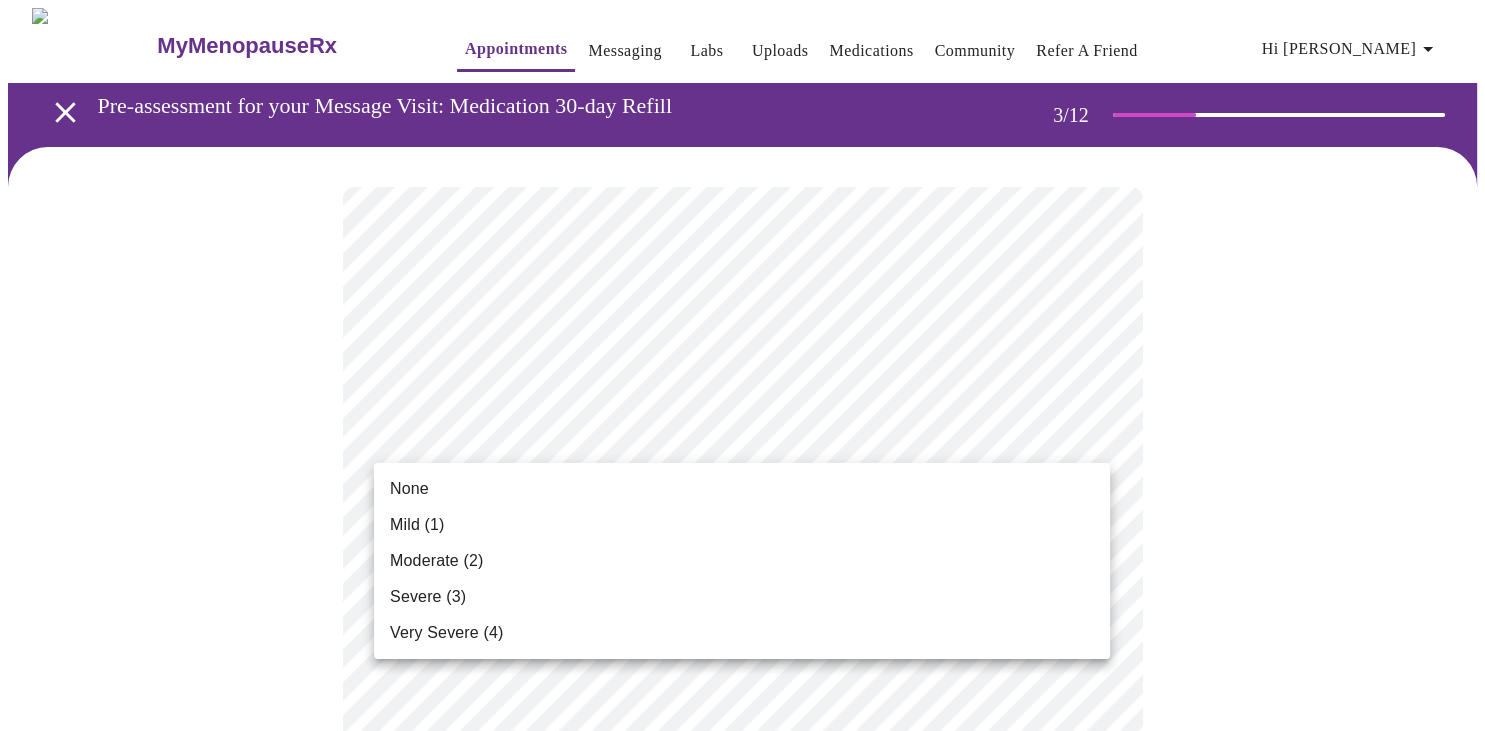 click on "MyMenopauseRx Appointments Messaging Labs Uploads Medications Community Refer a Friend Hi [PERSON_NAME]    Pre-assessment for your Message Visit: Medication 30-day Refill 3  /  12 Settings Billing Invoices Log out None Mild (1) Moderate (2) Severe (3)  Very Severe (4)" at bounding box center [742, 1359] 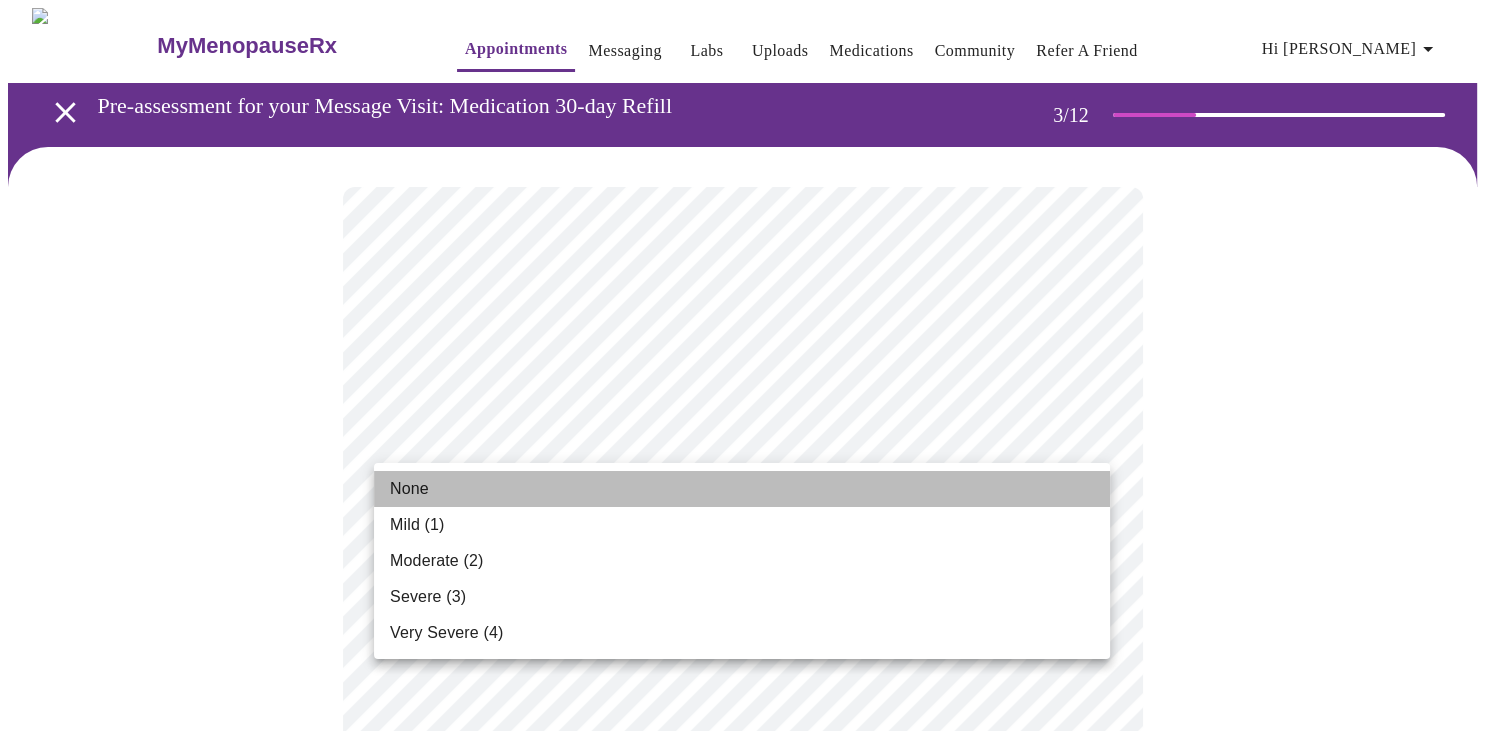 click on "None" at bounding box center [409, 489] 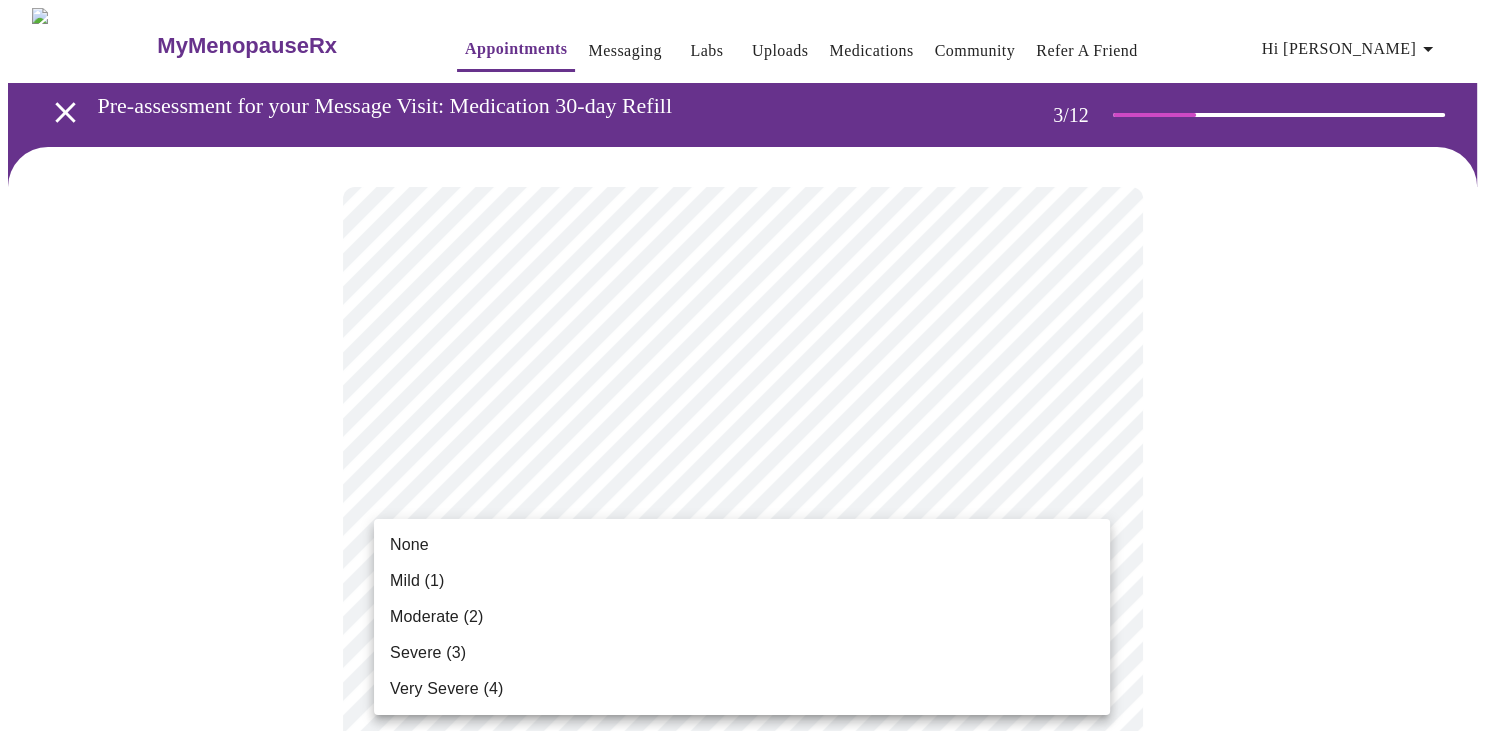 click on "MyMenopauseRx Appointments Messaging Labs Uploads Medications Community Refer a Friend Hi [PERSON_NAME]    Pre-assessment for your Message Visit: Medication 30-day Refill 3  /  12 Settings Billing Invoices Log out None Mild (1) Moderate (2) Severe (3) Very Severe (4)" at bounding box center [742, 1323] 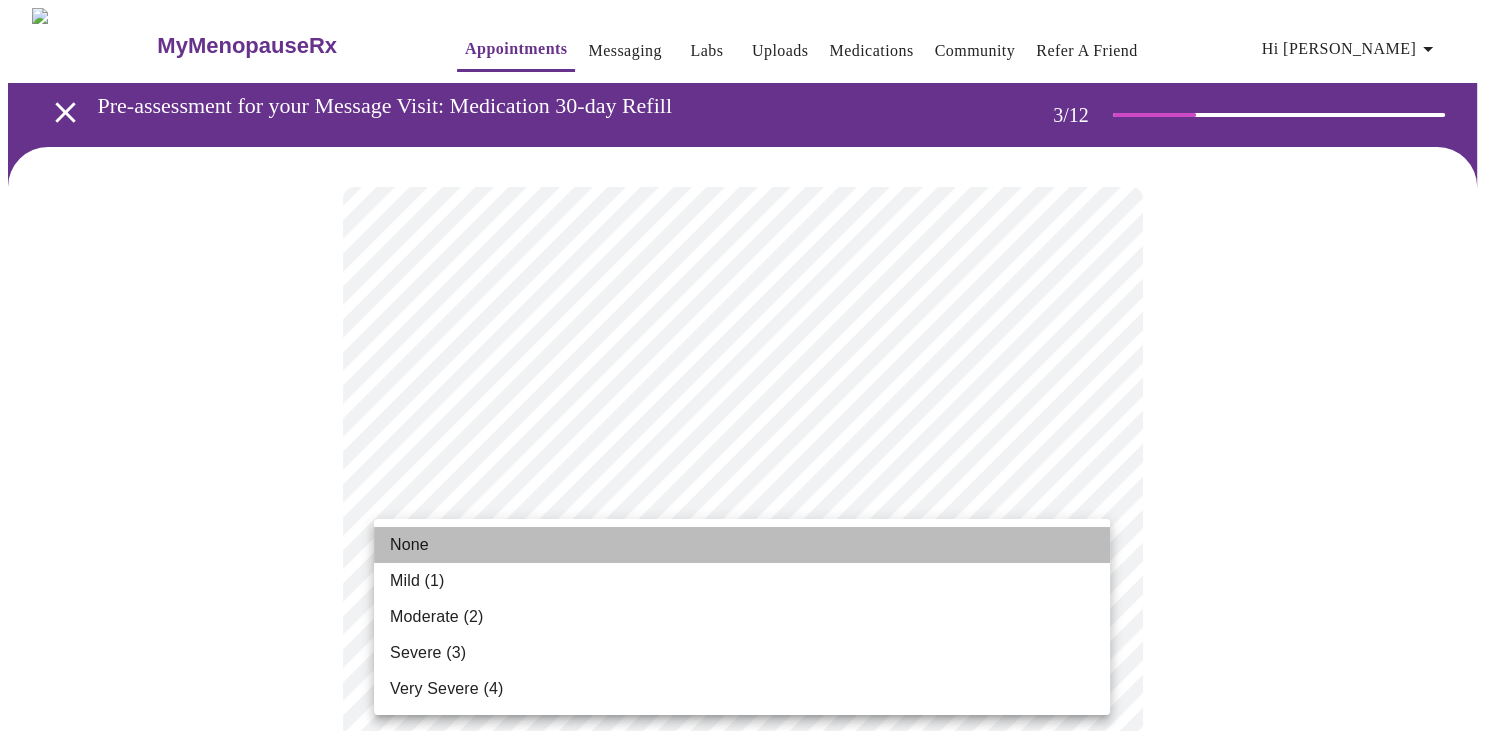 click on "None" at bounding box center [409, 545] 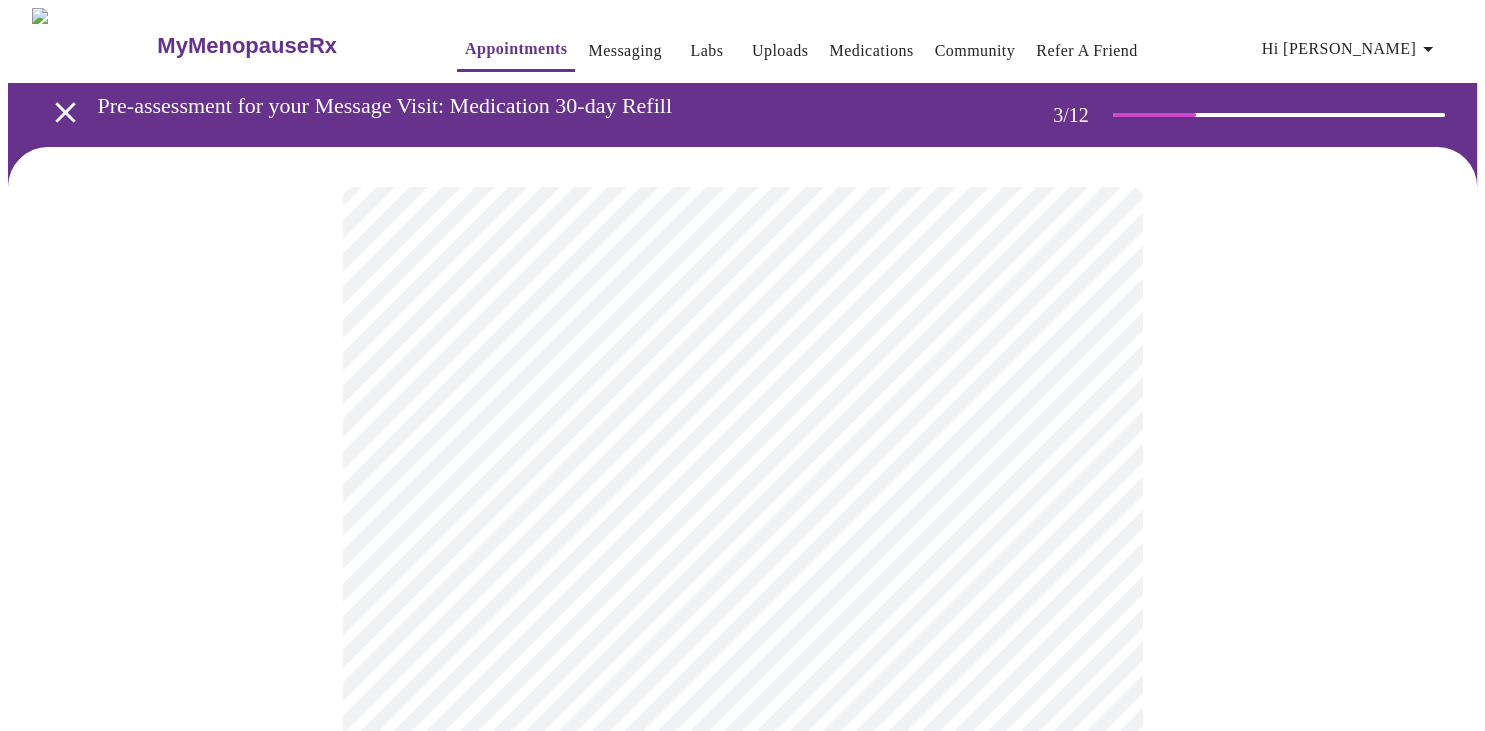 click at bounding box center (742, 1379) 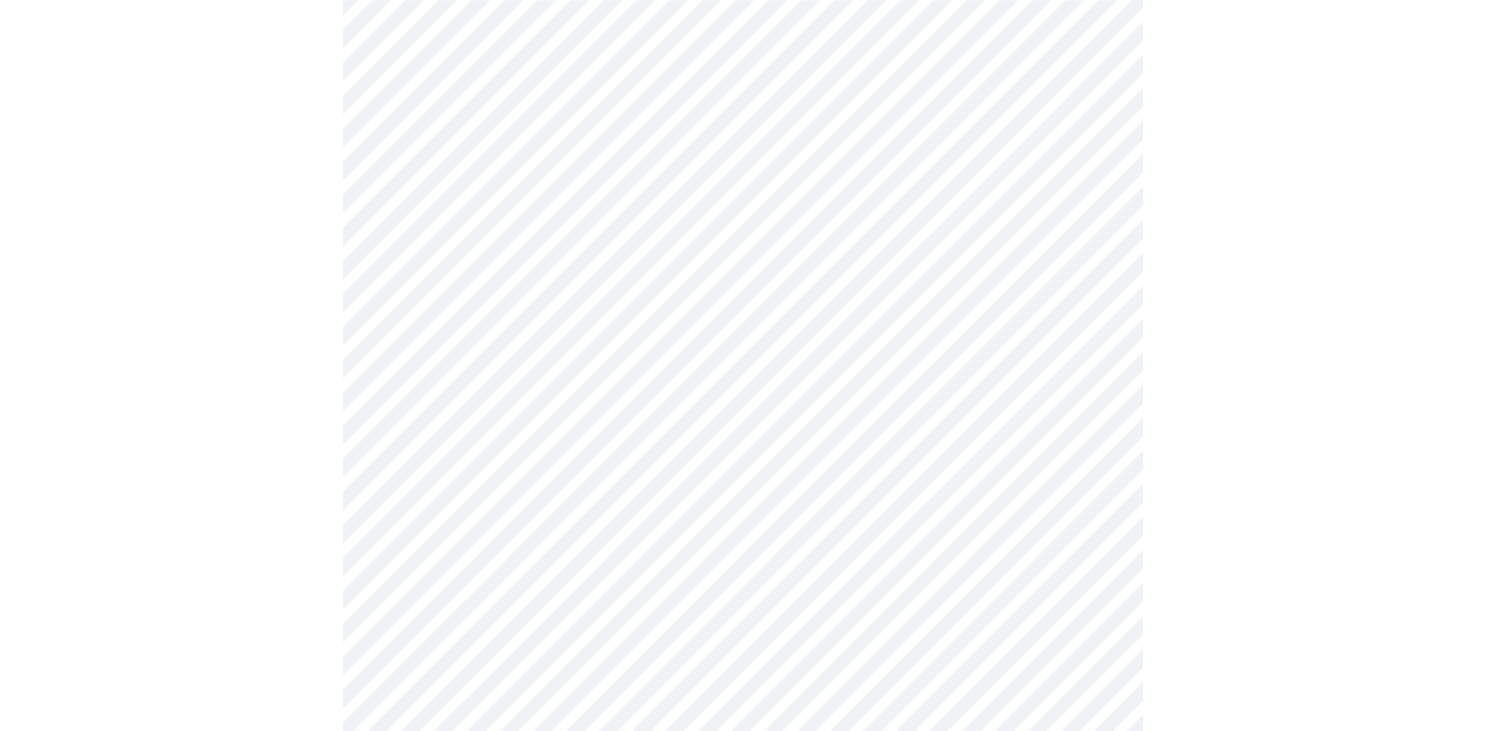 scroll, scrollTop: 475, scrollLeft: 0, axis: vertical 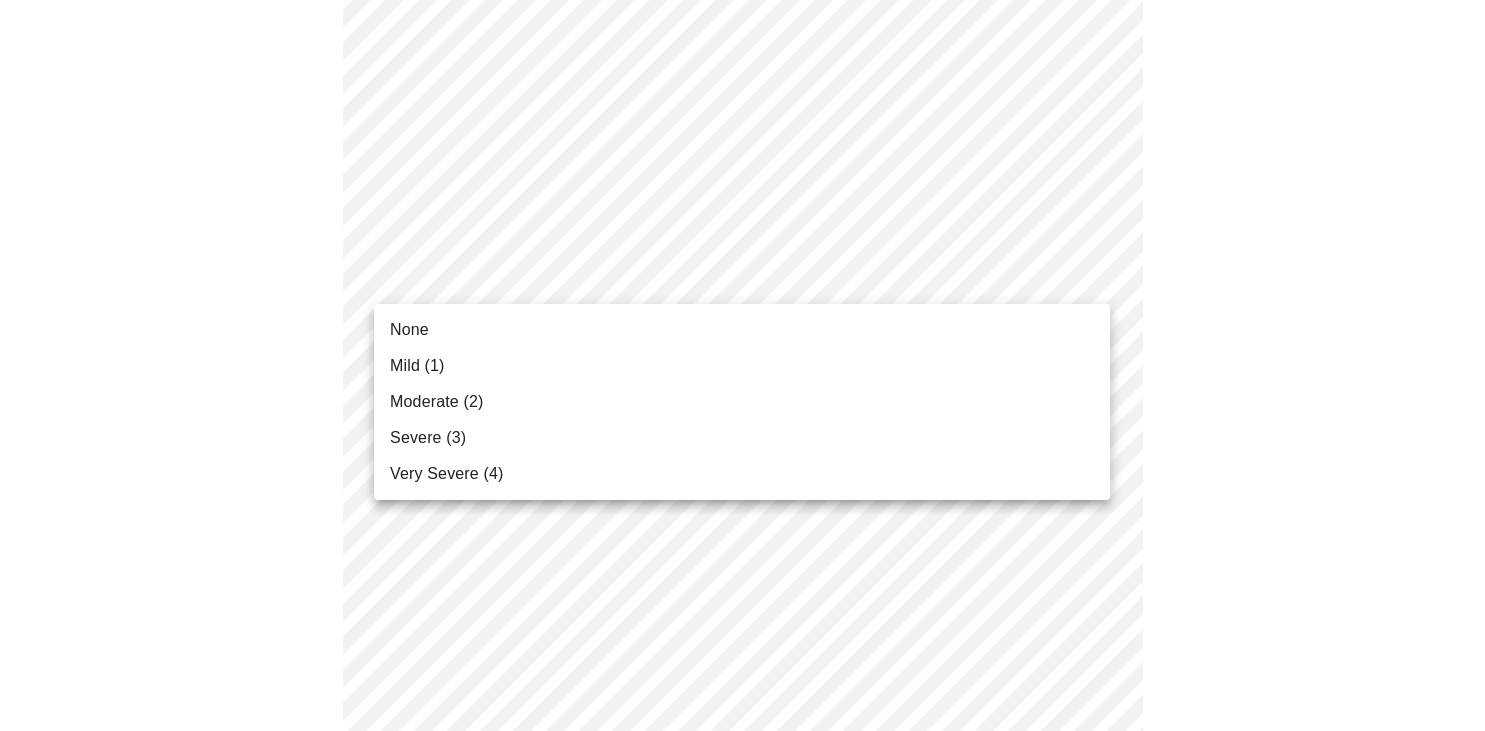 click on "MyMenopauseRx Appointments Messaging Labs Uploads Medications Community Refer a Friend Hi [PERSON_NAME]    Pre-assessment for your Message Visit: Medication 30-day Refill 3  /  12 Settings Billing Invoices Log out None Mild (1) Moderate (2) Severe (3) Very Severe (4)" at bounding box center [742, 834] 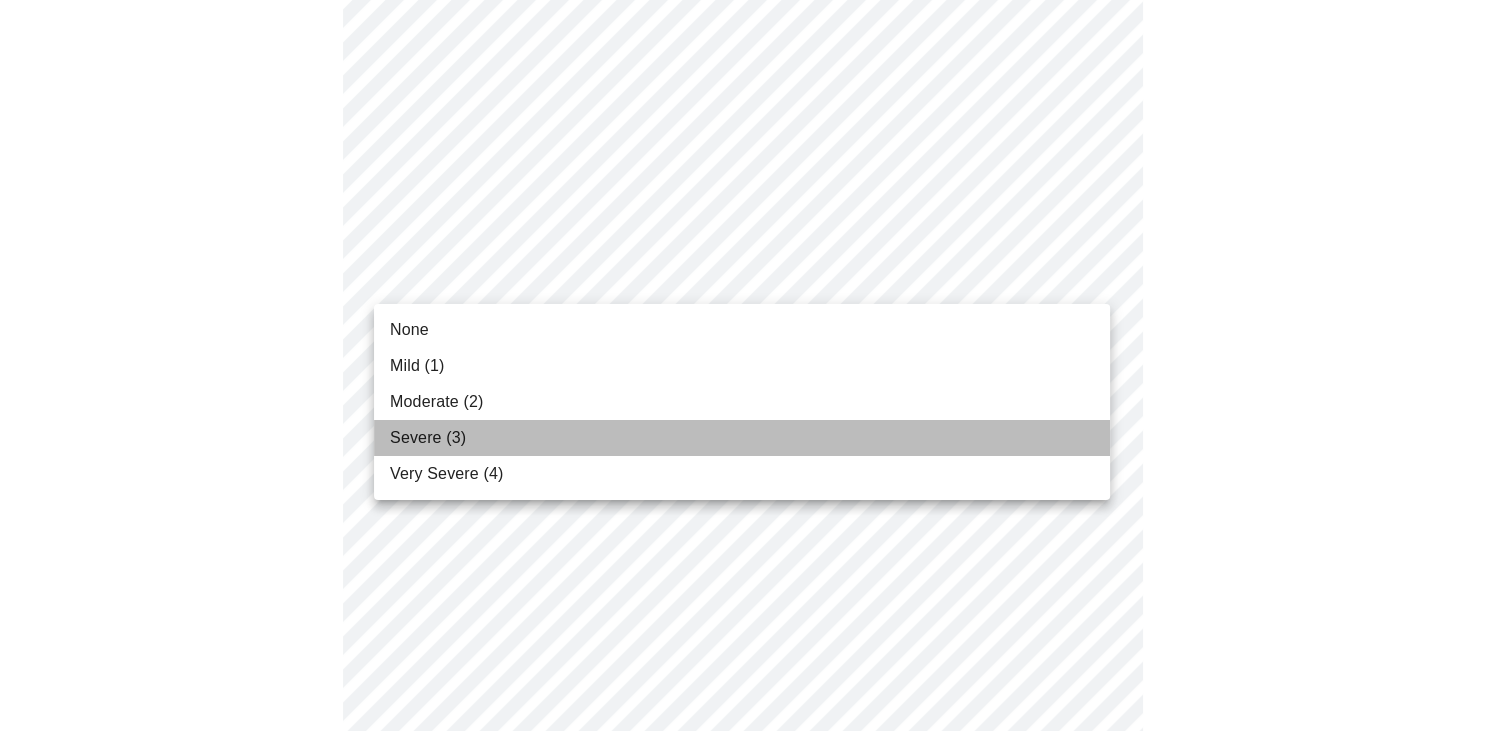 click on "Severe (3)" at bounding box center (428, 438) 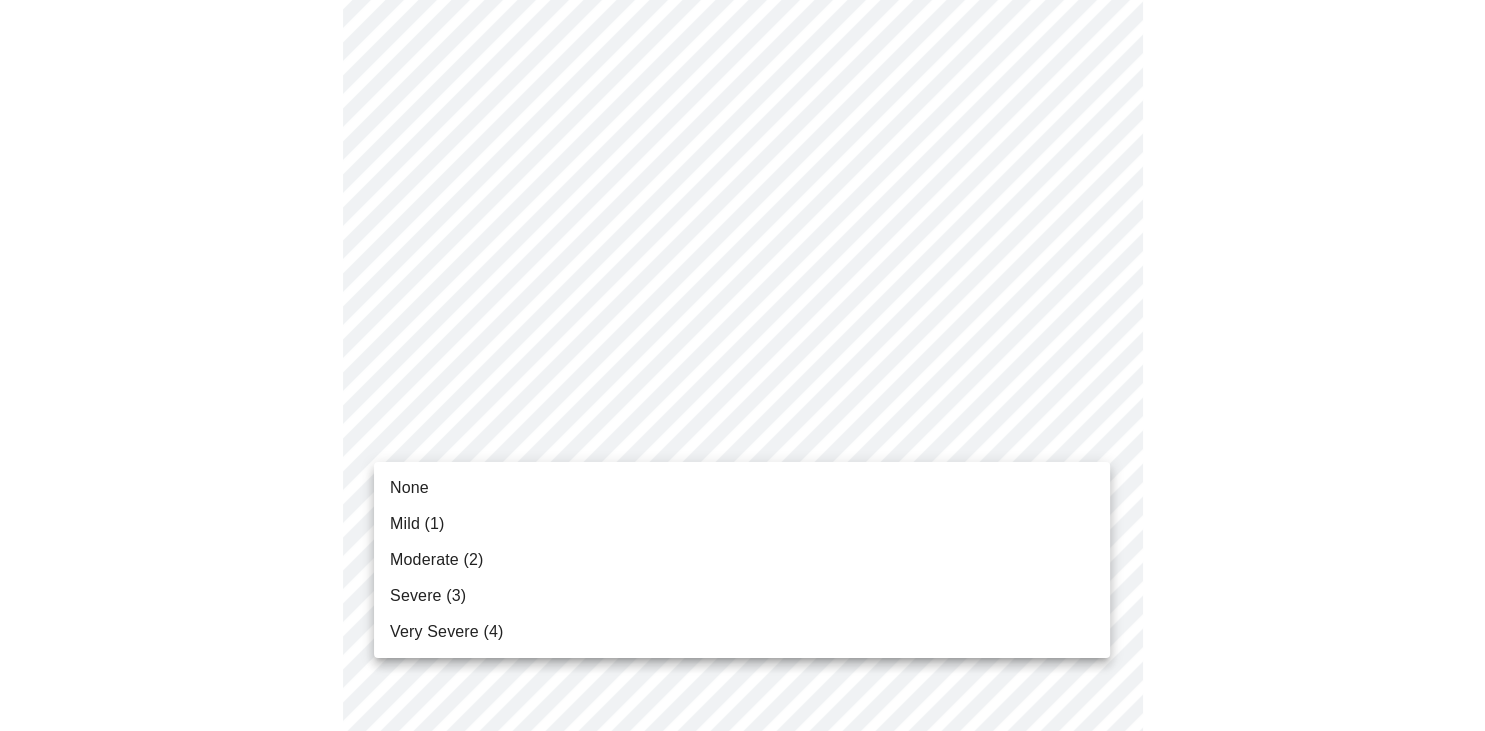 click on "MyMenopauseRx Appointments Messaging Labs Uploads Medications Community Refer a Friend Hi [PERSON_NAME]    Pre-assessment for your Message Visit: Medication 30-day Refill 3  /  12 Settings Billing Invoices Log out None Mild (1) Moderate (2) Severe (3) Very Severe (4)" at bounding box center [742, 820] 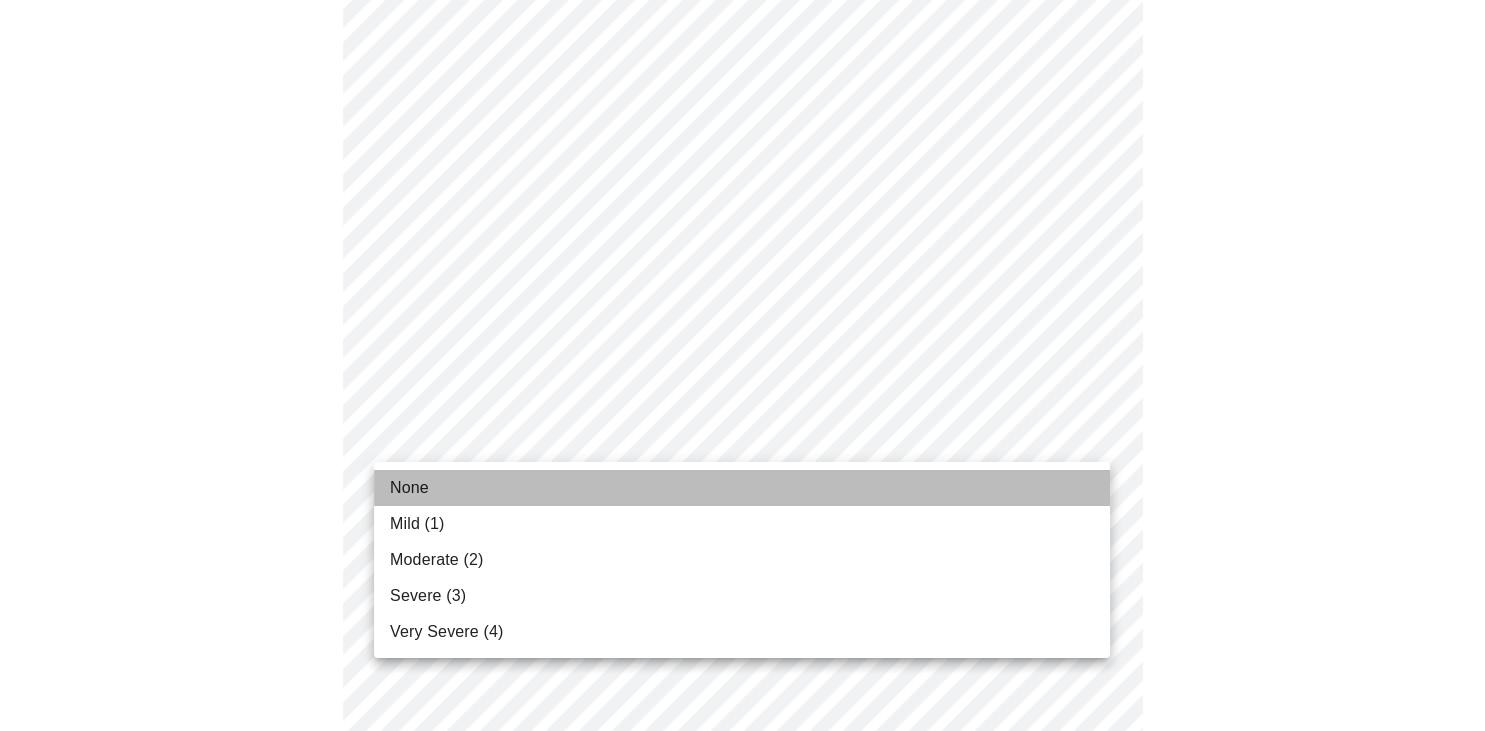 click on "None" at bounding box center (409, 488) 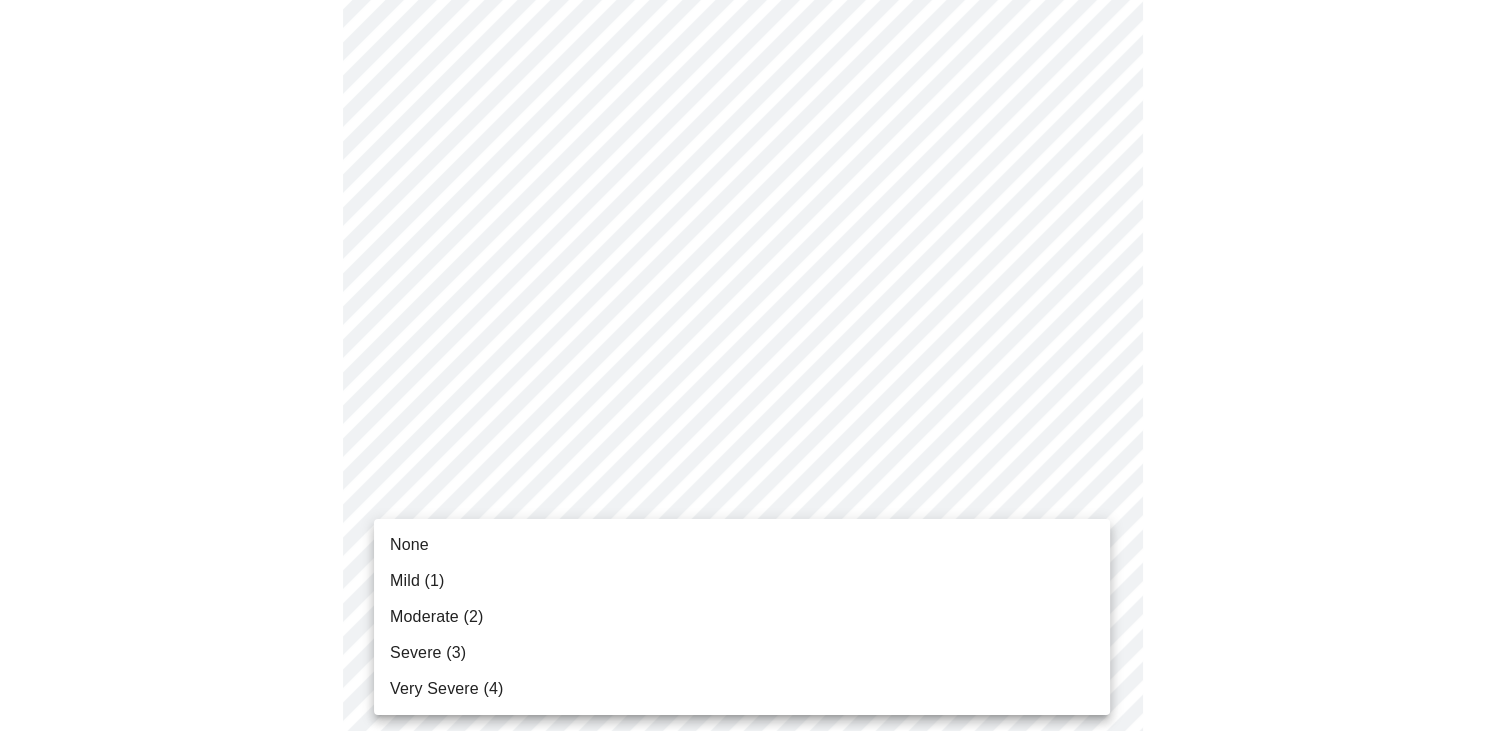 click on "MyMenopauseRx Appointments Messaging Labs Uploads Medications Community Refer a Friend Hi [PERSON_NAME]    Pre-assessment for your Message Visit: Medication 30-day Refill 3  /  12 Settings Billing Invoices Log out None Mild (1) Moderate (2) Severe (3) Very Severe (4)" at bounding box center [742, 806] 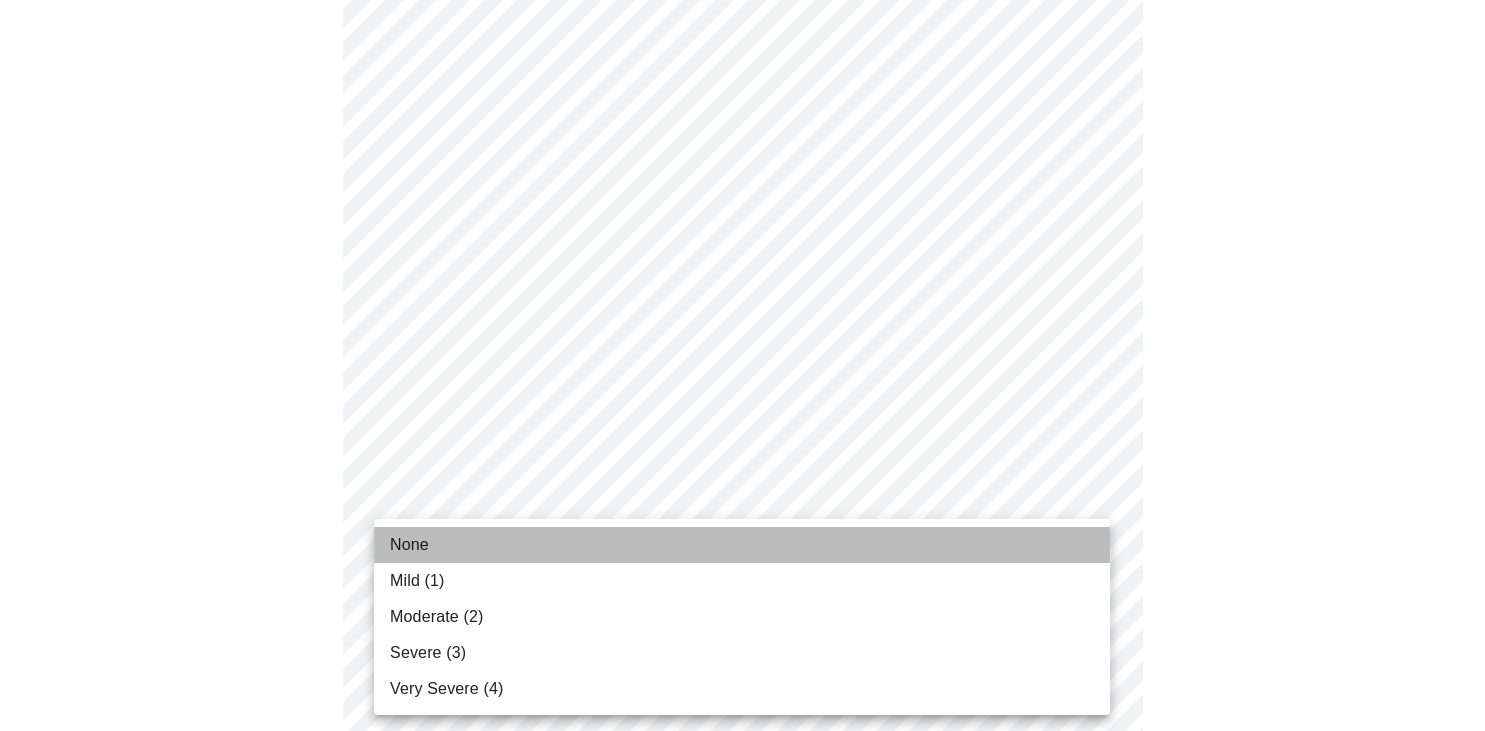 click on "None" at bounding box center [409, 545] 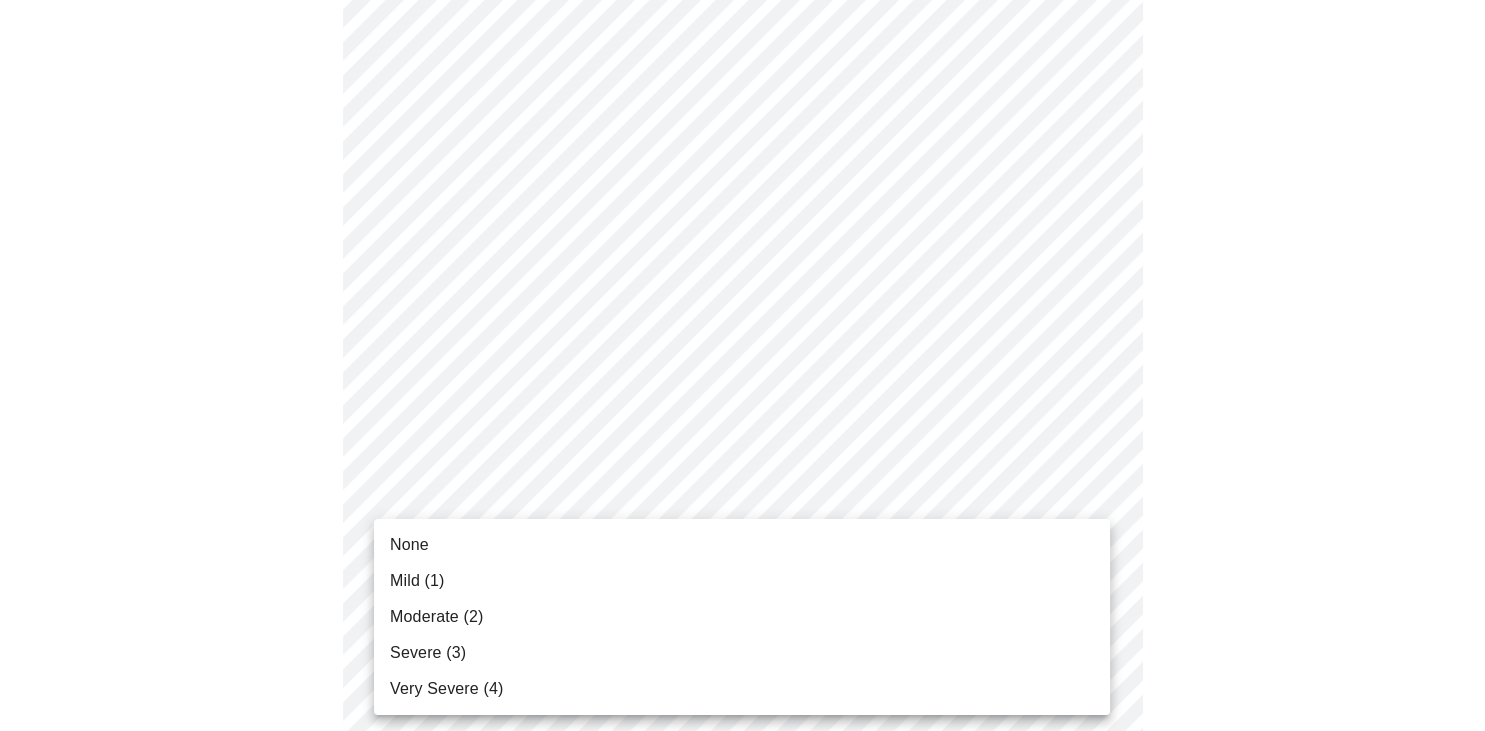 click on "MyMenopauseRx Appointments Messaging Labs Uploads Medications Community Refer a Friend Hi [PERSON_NAME]    Pre-assessment for your Message Visit: Medication 30-day Refill 3  /  12 Settings Billing Invoices Log out None Mild (1) Moderate (2) Severe (3) Very Severe (4)" at bounding box center (742, 792) 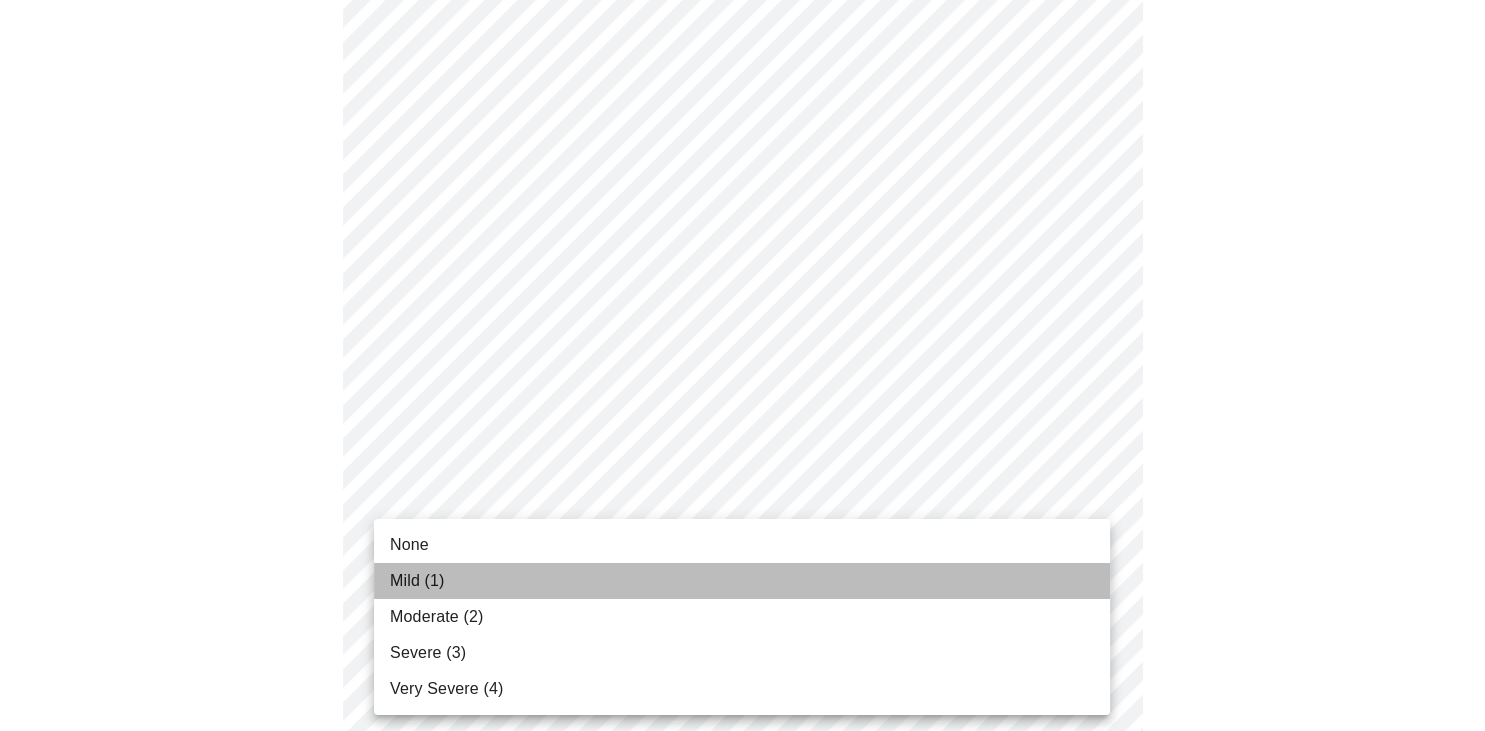 click on "Mild (1)" at bounding box center (417, 581) 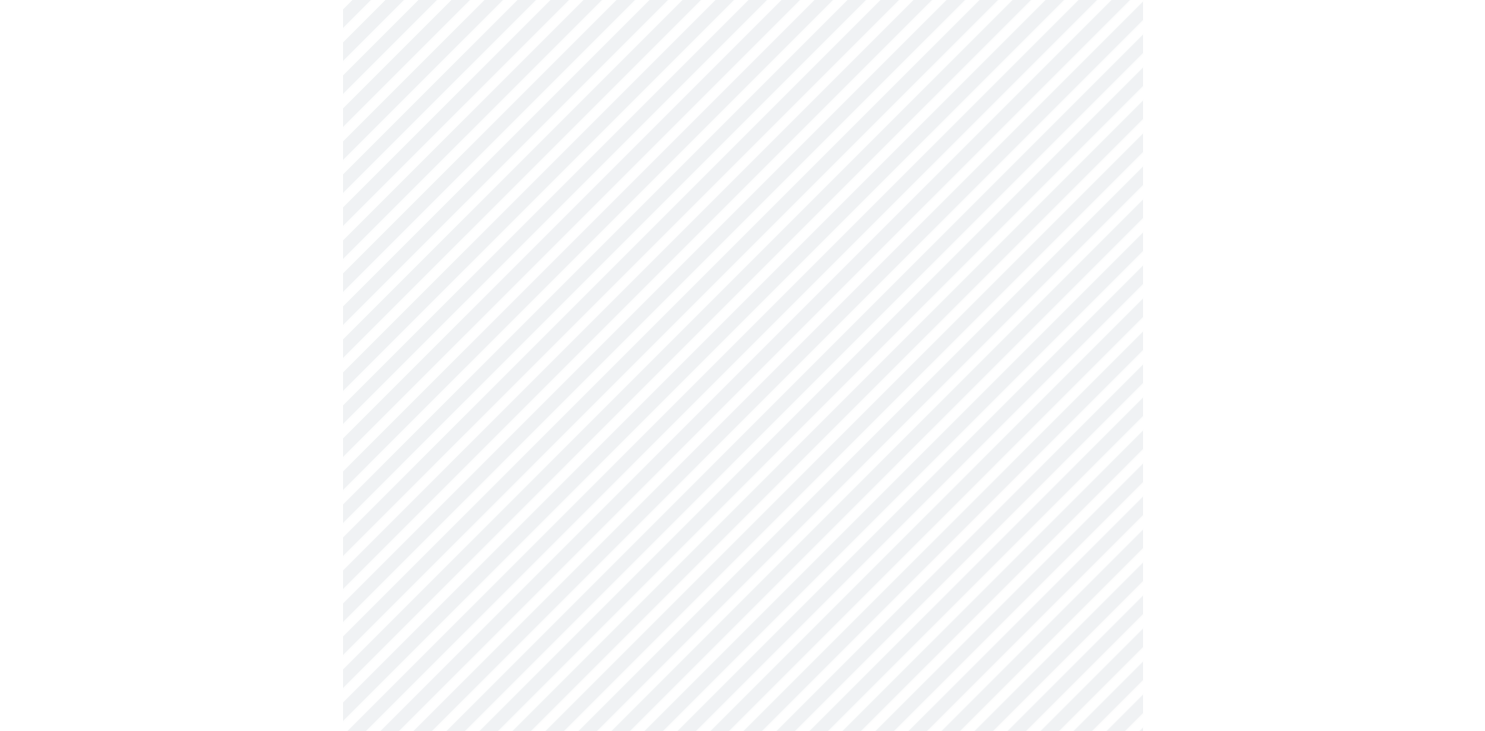 click at bounding box center (742, 848) 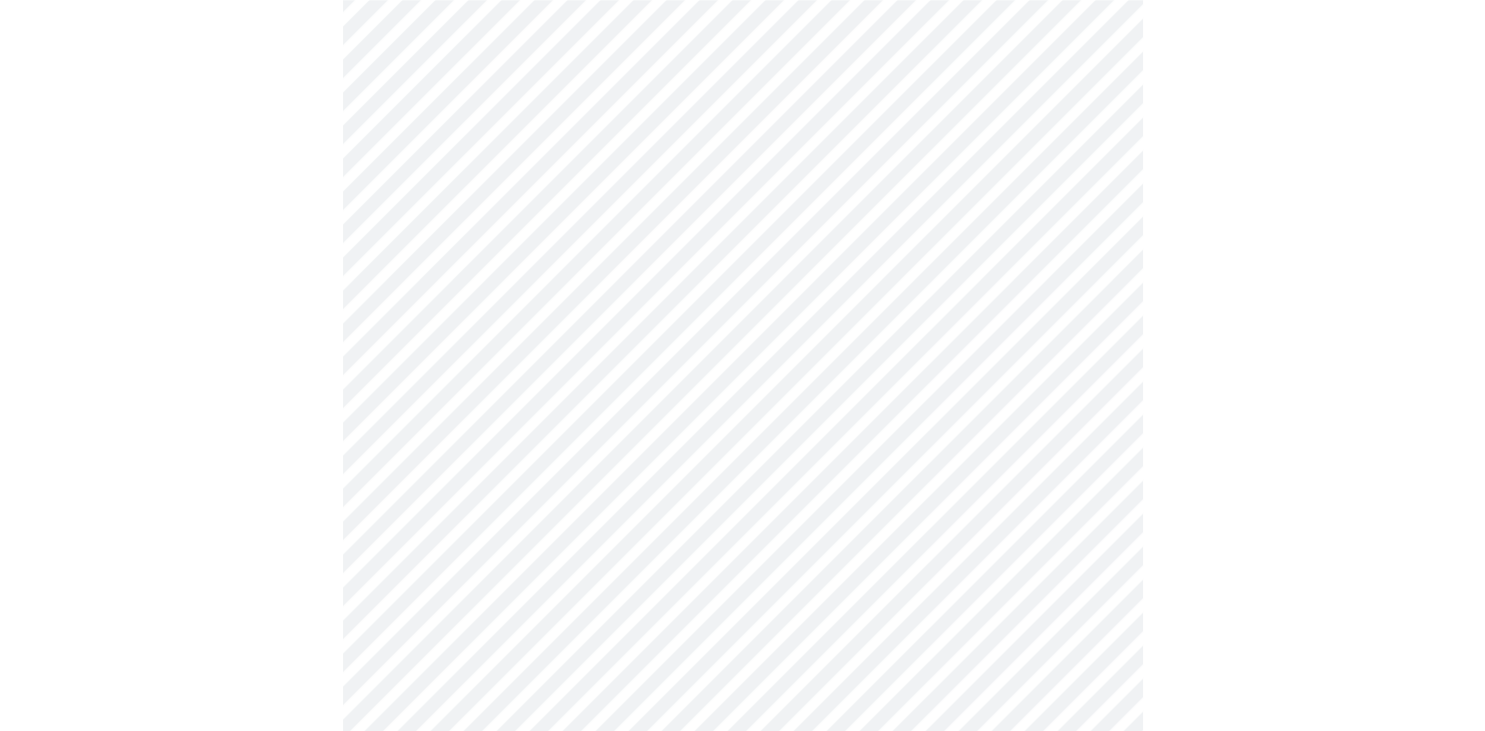 scroll, scrollTop: 1056, scrollLeft: 0, axis: vertical 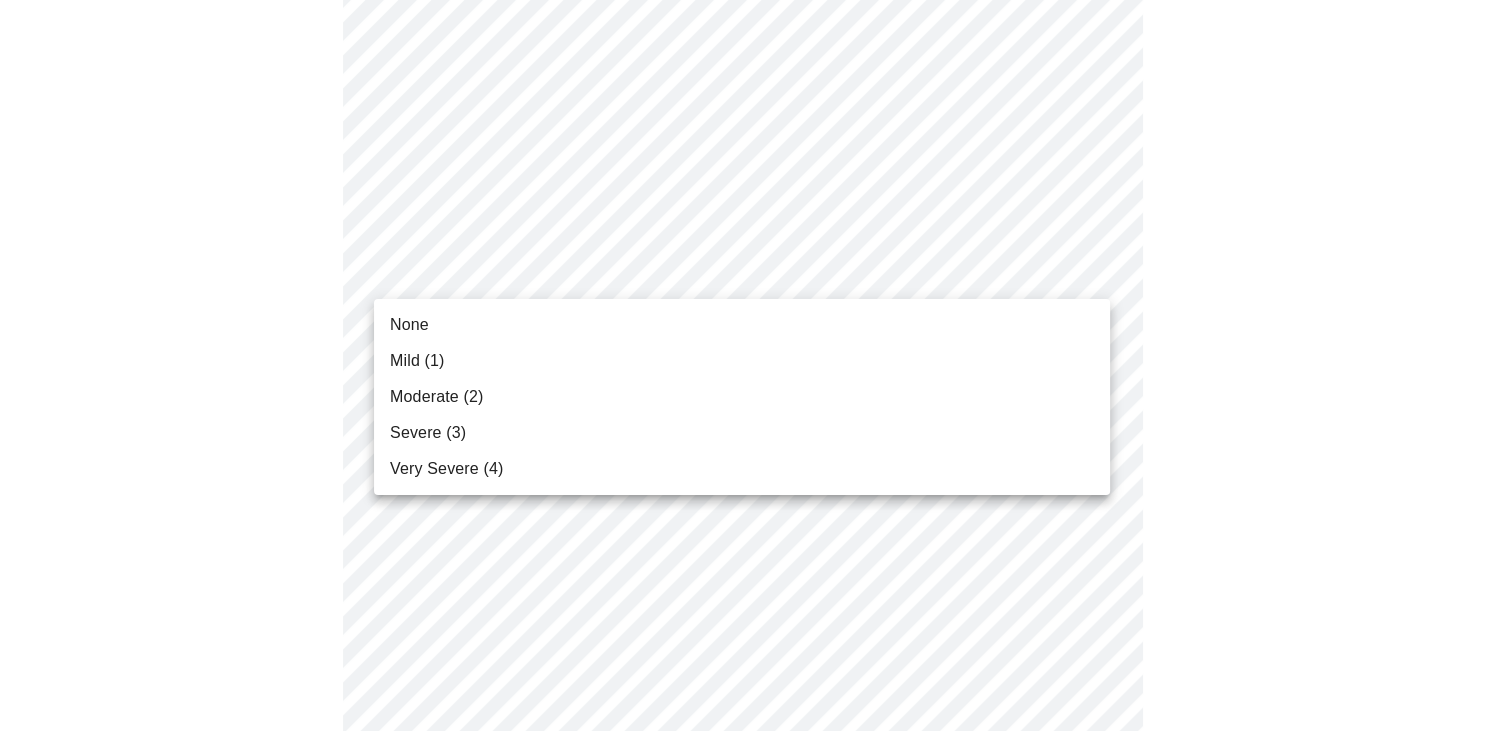 click on "MyMenopauseRx Appointments Messaging Labs Uploads Medications Community Refer a Friend Hi [PERSON_NAME]    Pre-assessment for your Message Visit: Medication 30-day Refill 3  /  12 Settings Billing Invoices Log out None Mild (1) Moderate (2) Severe (3) Very Severe (4)" at bounding box center (742, 197) 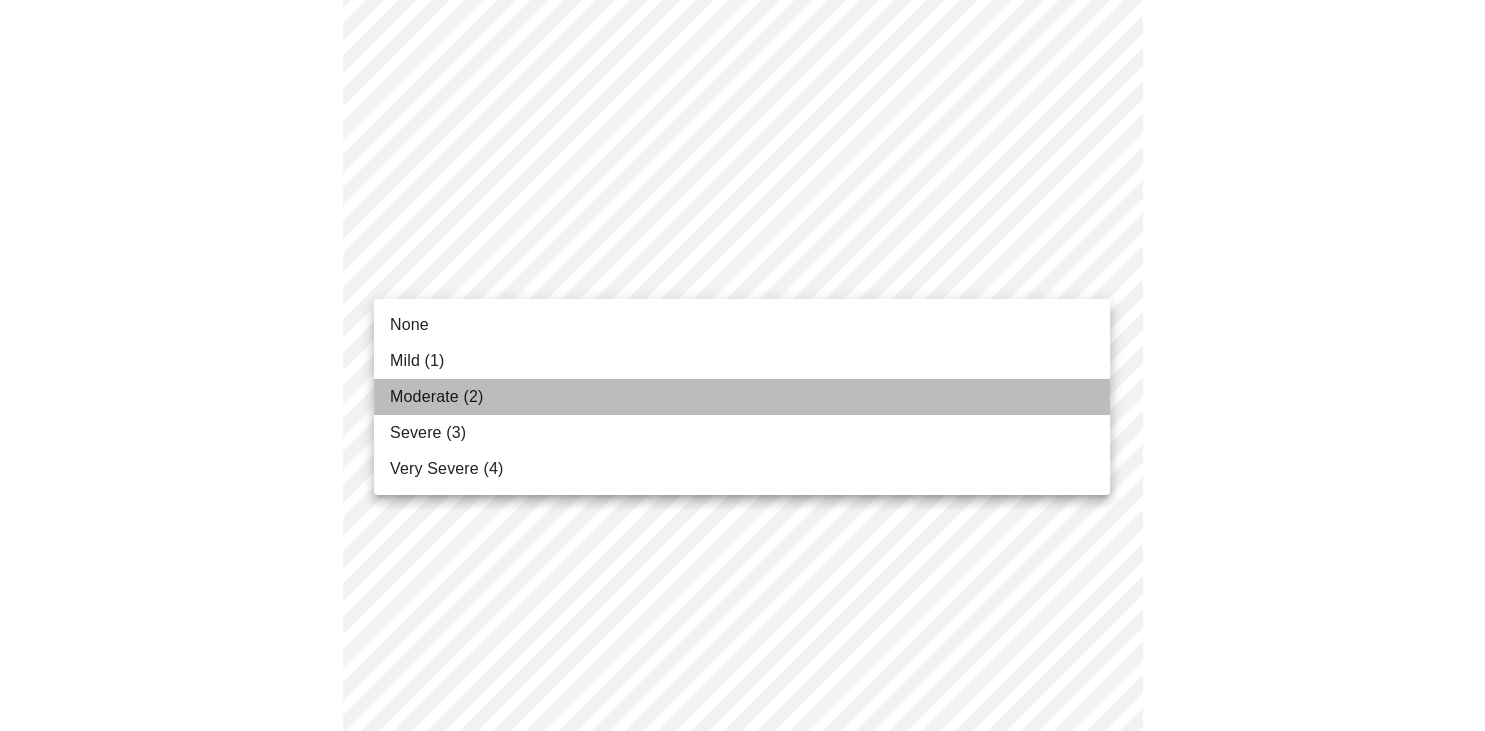 click on "Moderate (2)" at bounding box center (436, 397) 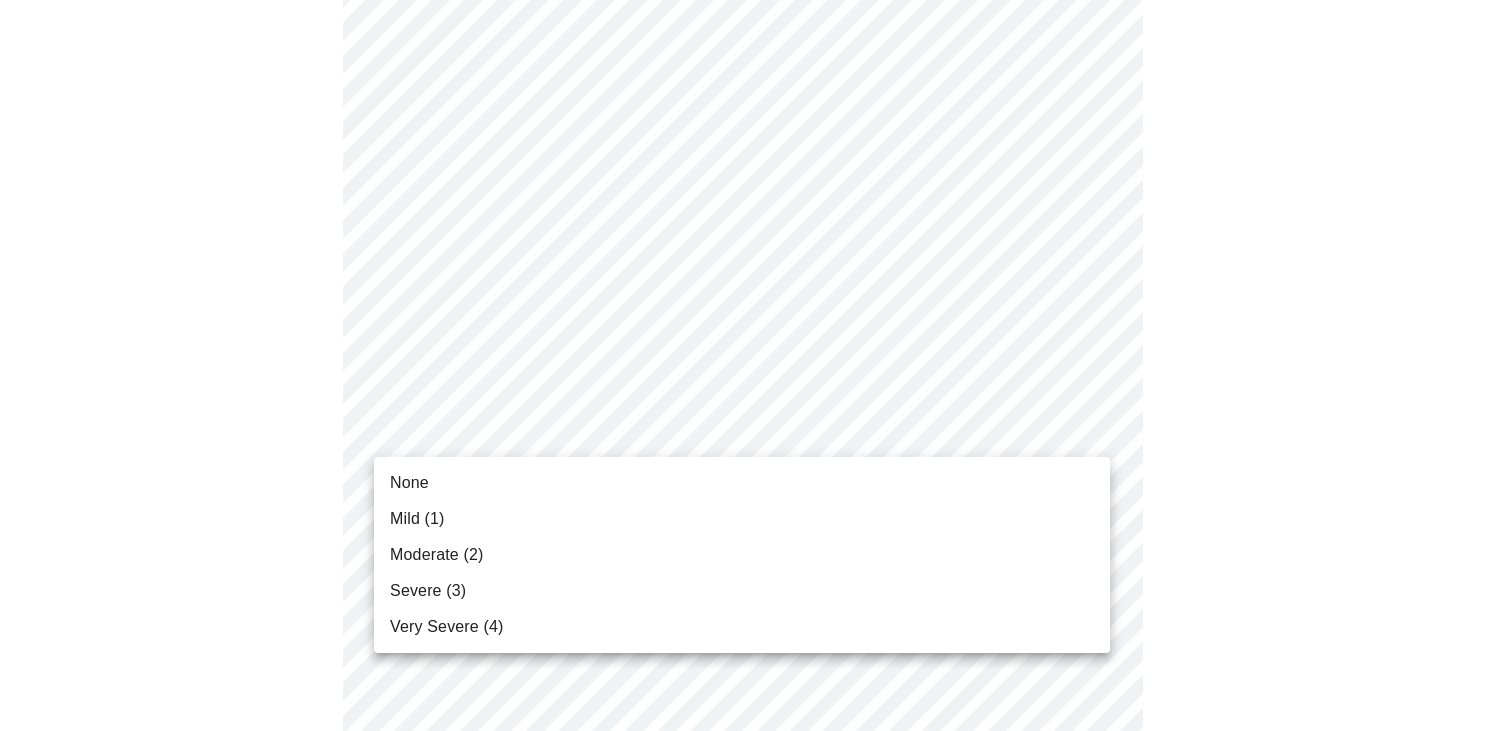 click on "MyMenopauseRx Appointments Messaging Labs Uploads Medications Community Refer a Friend Hi [PERSON_NAME]    Pre-assessment for your Message Visit: Medication 30-day Refill 3  /  12 Settings Billing Invoices Log out None Mild (1) Moderate (2) Severe (3) Very Severe (4)" at bounding box center (742, 183) 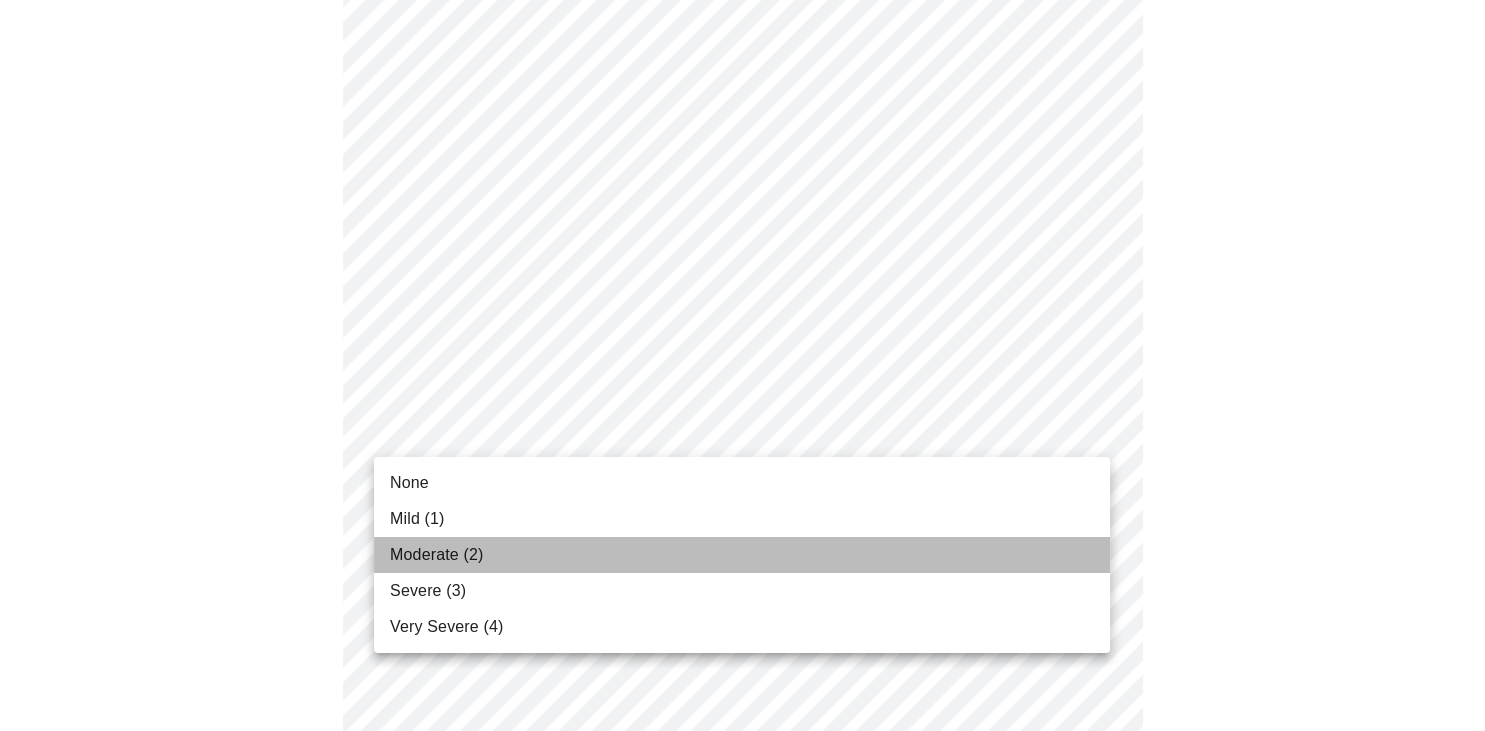 click on "Moderate (2)" at bounding box center (436, 555) 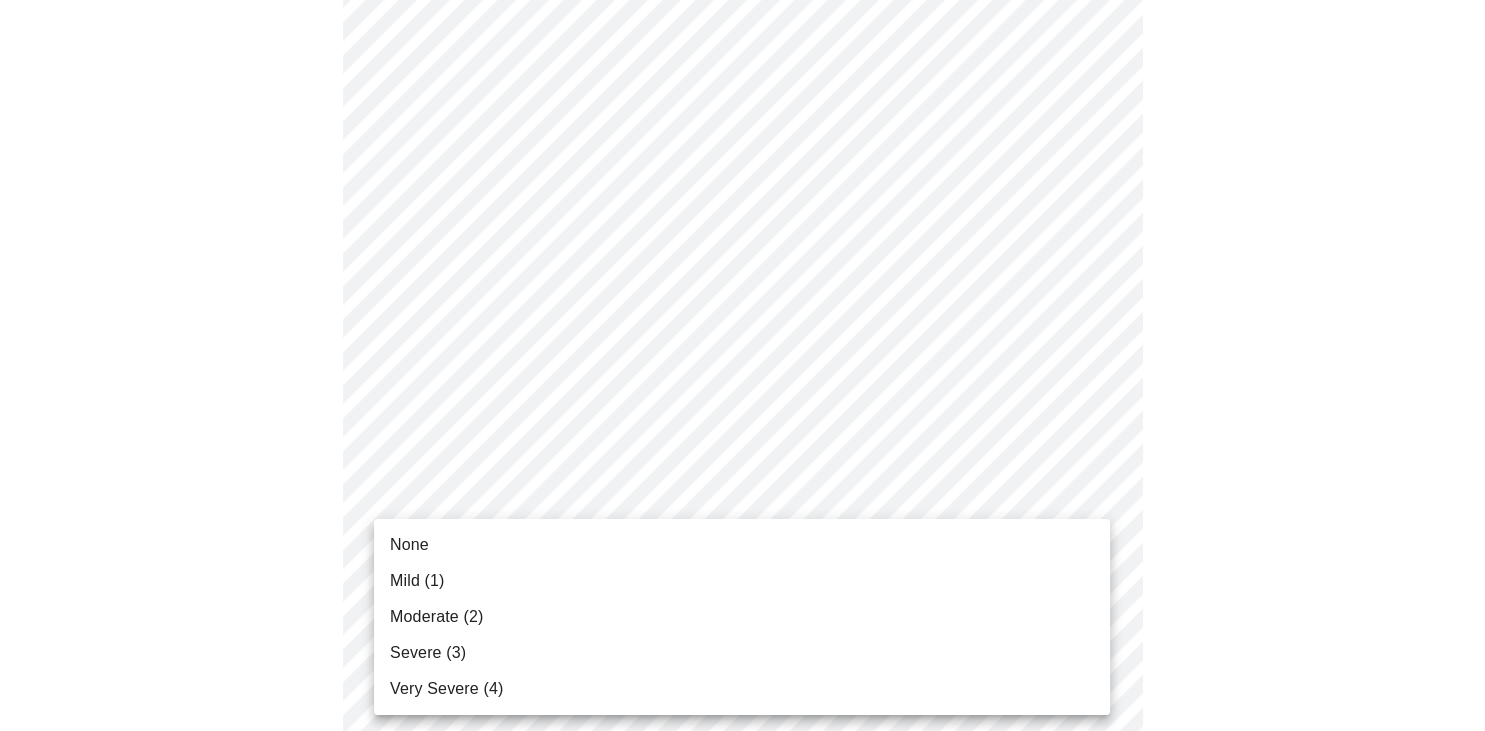 click on "MyMenopauseRx Appointments Messaging Labs Uploads Medications Community Refer a Friend Hi [PERSON_NAME]    Pre-assessment for your Message Visit: Medication 30-day Refill 3  /  12 Settings Billing Invoices Log out None Mild (1) Moderate (2) Severe (3) Very Severe (4)" at bounding box center [742, 169] 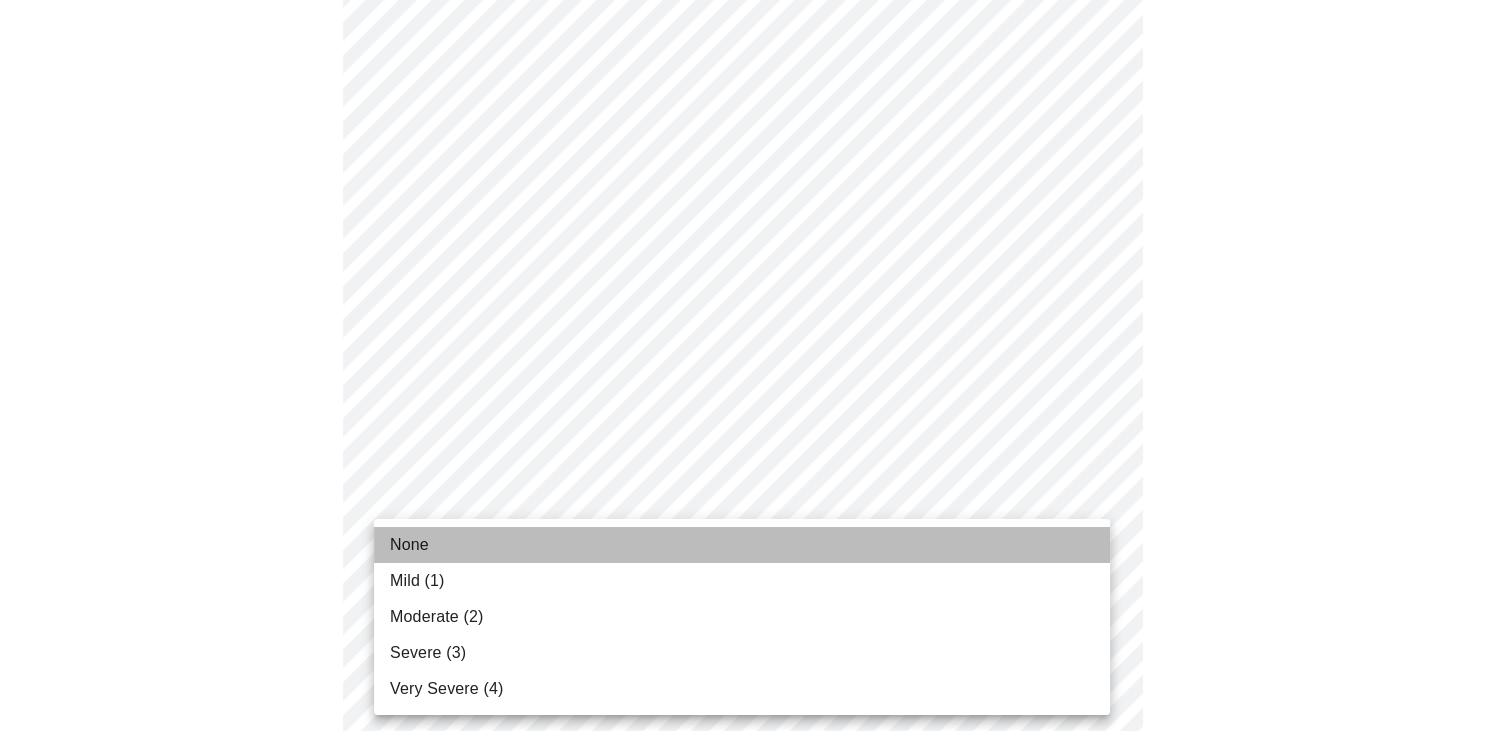 click on "None" at bounding box center [409, 545] 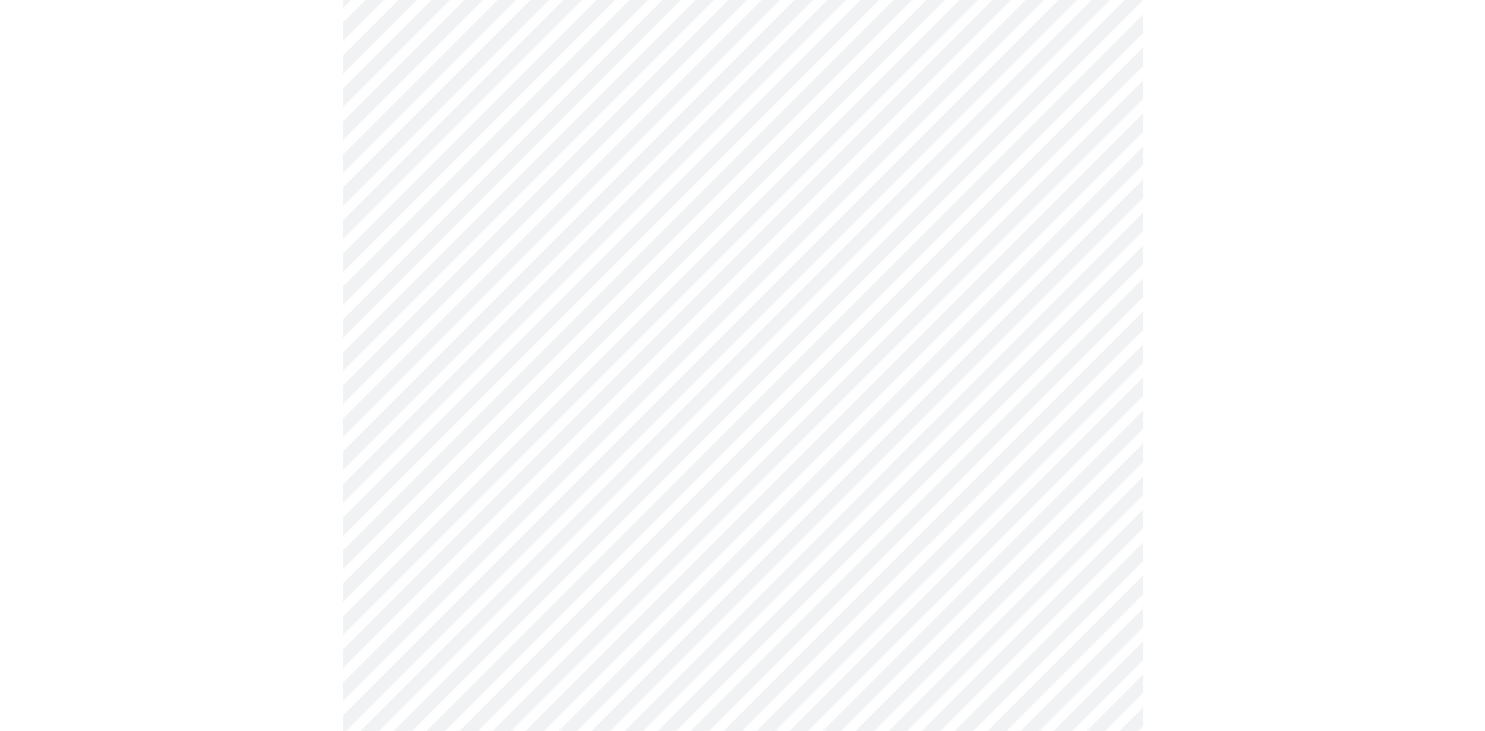 click at bounding box center [742, 225] 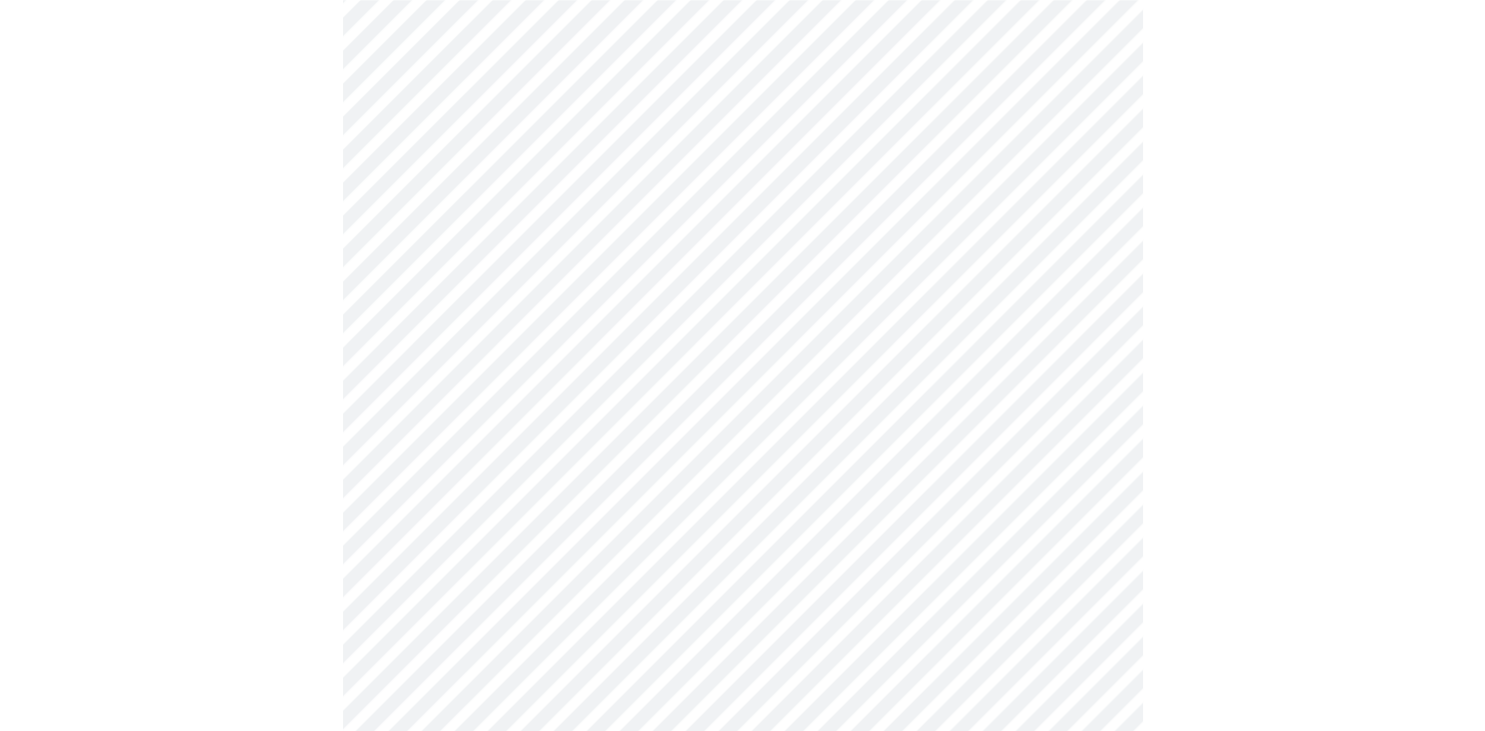 scroll, scrollTop: 1584, scrollLeft: 0, axis: vertical 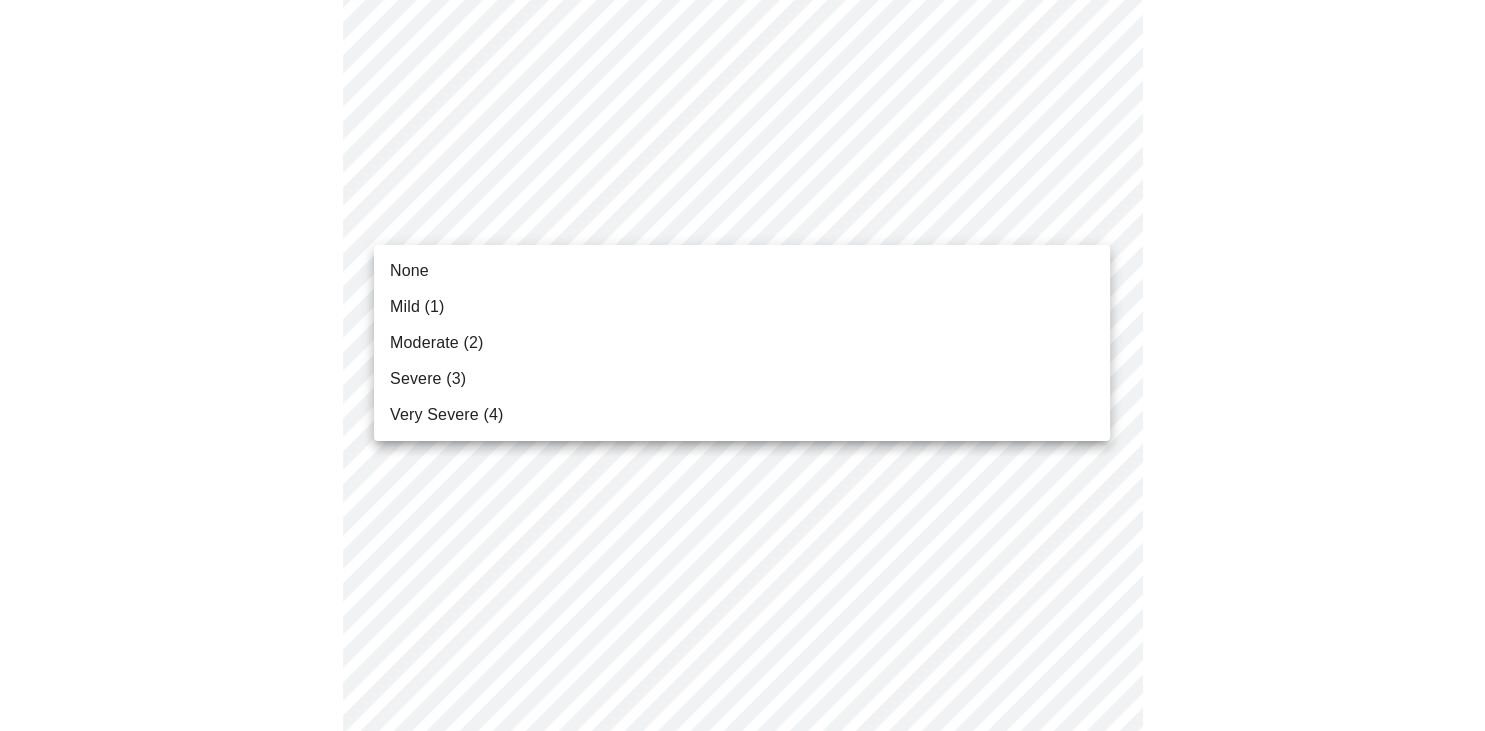click on "MyMenopauseRx Appointments Messaging Labs Uploads Medications Community Refer a Friend Hi [PERSON_NAME]    Pre-assessment for your Message Visit: Medication 30-day Refill 3  /  12 Settings Billing Invoices Log out None Mild (1) Moderate (2) Severe (3) Very Severe (4)" at bounding box center (742, -373) 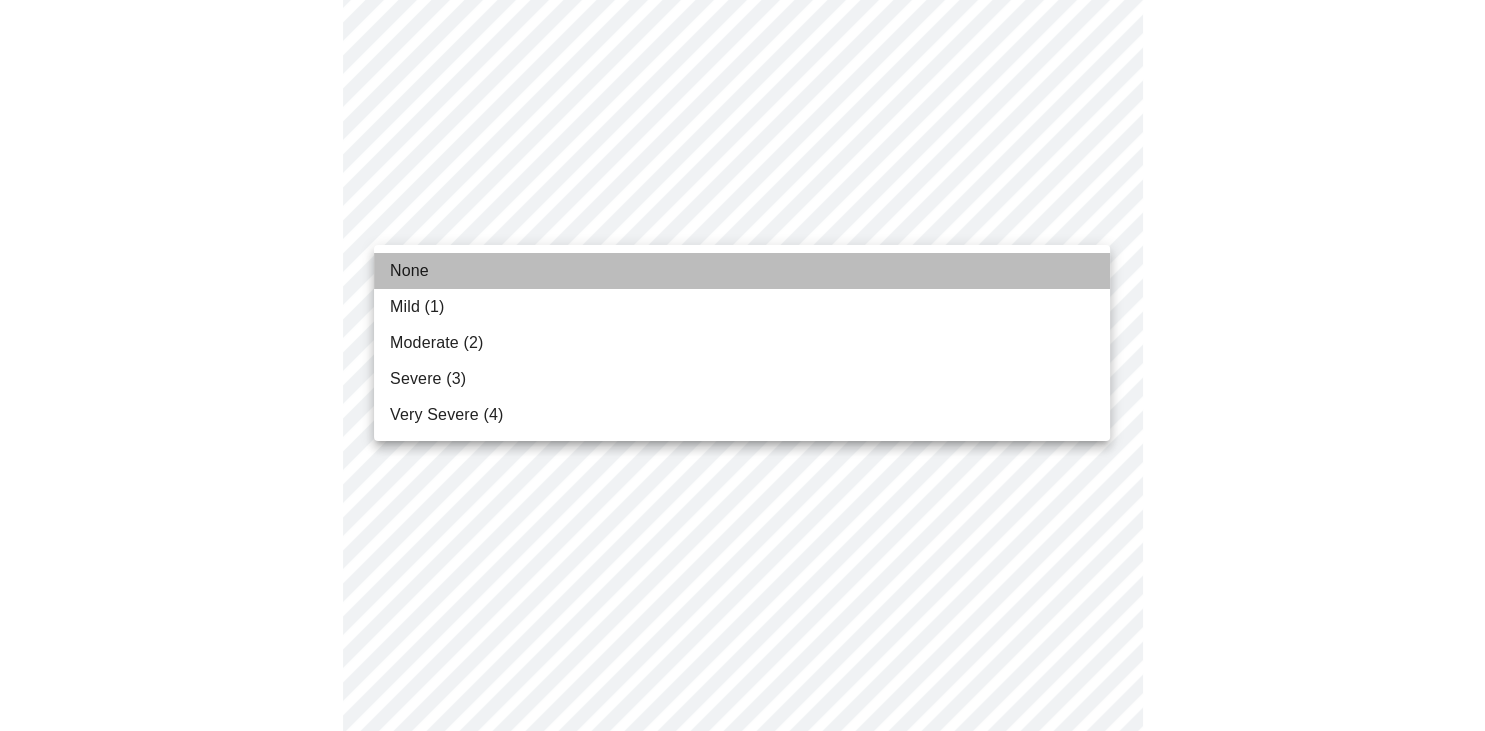 click on "None" at bounding box center (742, 271) 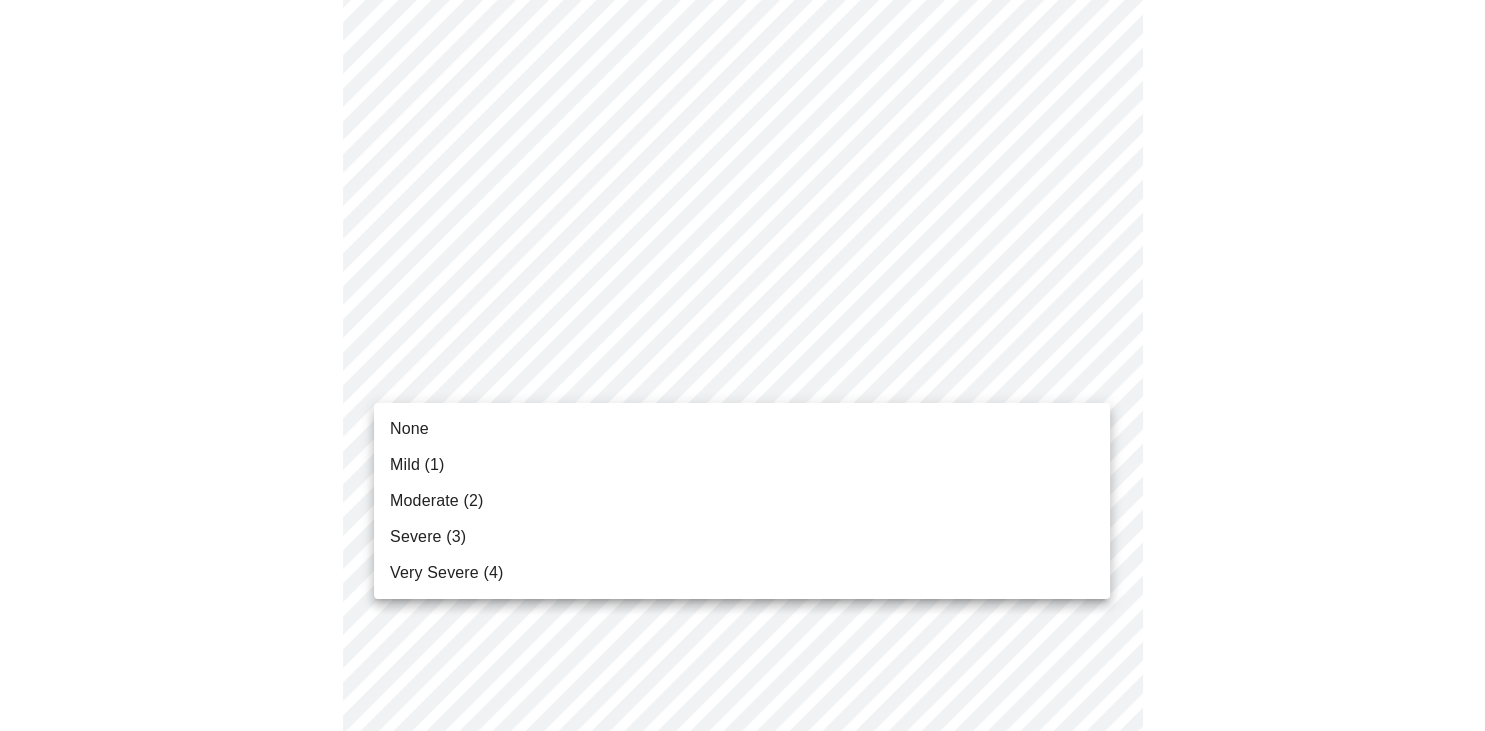 click on "MyMenopauseRx Appointments Messaging Labs Uploads Medications Community Refer a Friend Hi [PERSON_NAME]    Pre-assessment for your Message Visit: Medication 30-day Refill 3  /  12 Settings Billing Invoices Log out None Mild (1) Moderate (2) Severe (3) Very Severe (4)" at bounding box center (742, -387) 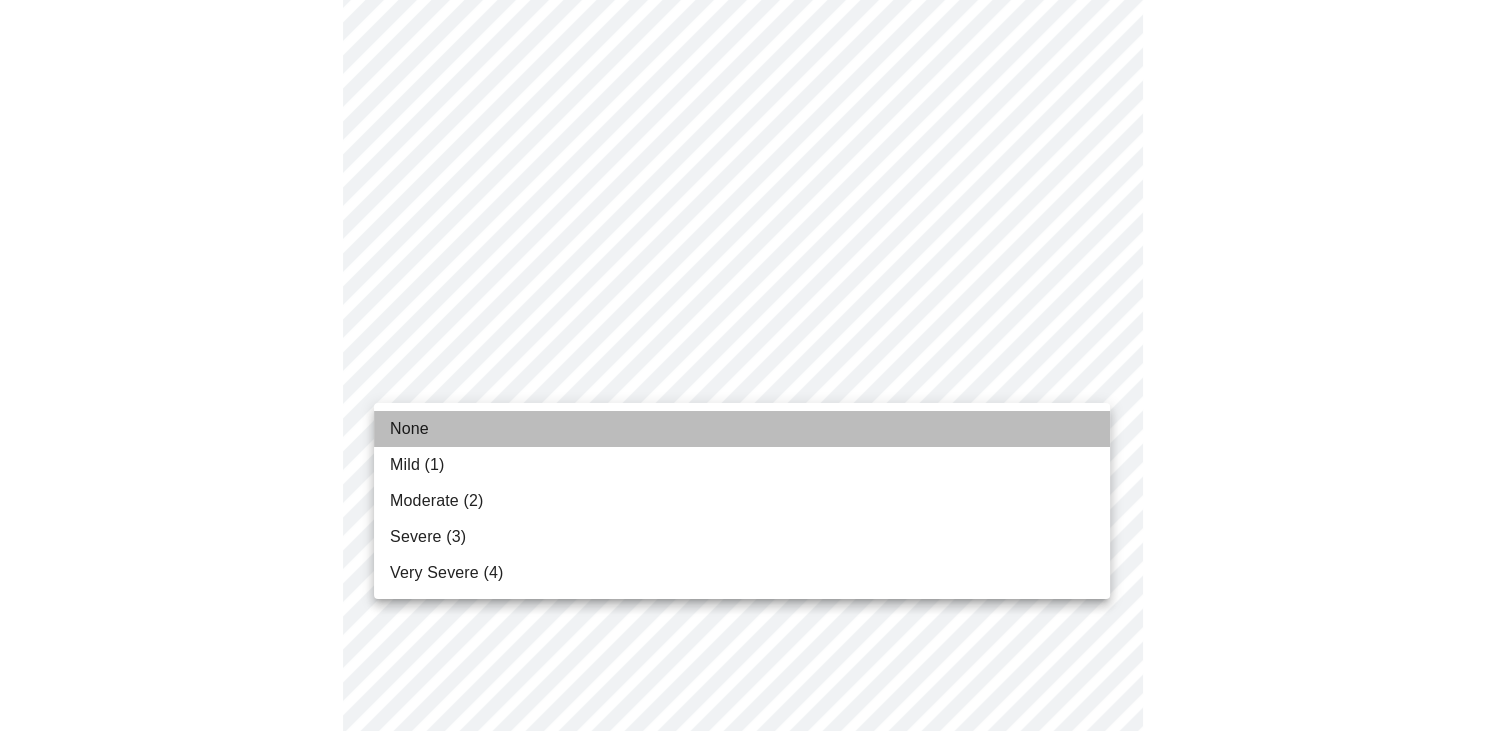 click on "None" at bounding box center [742, 429] 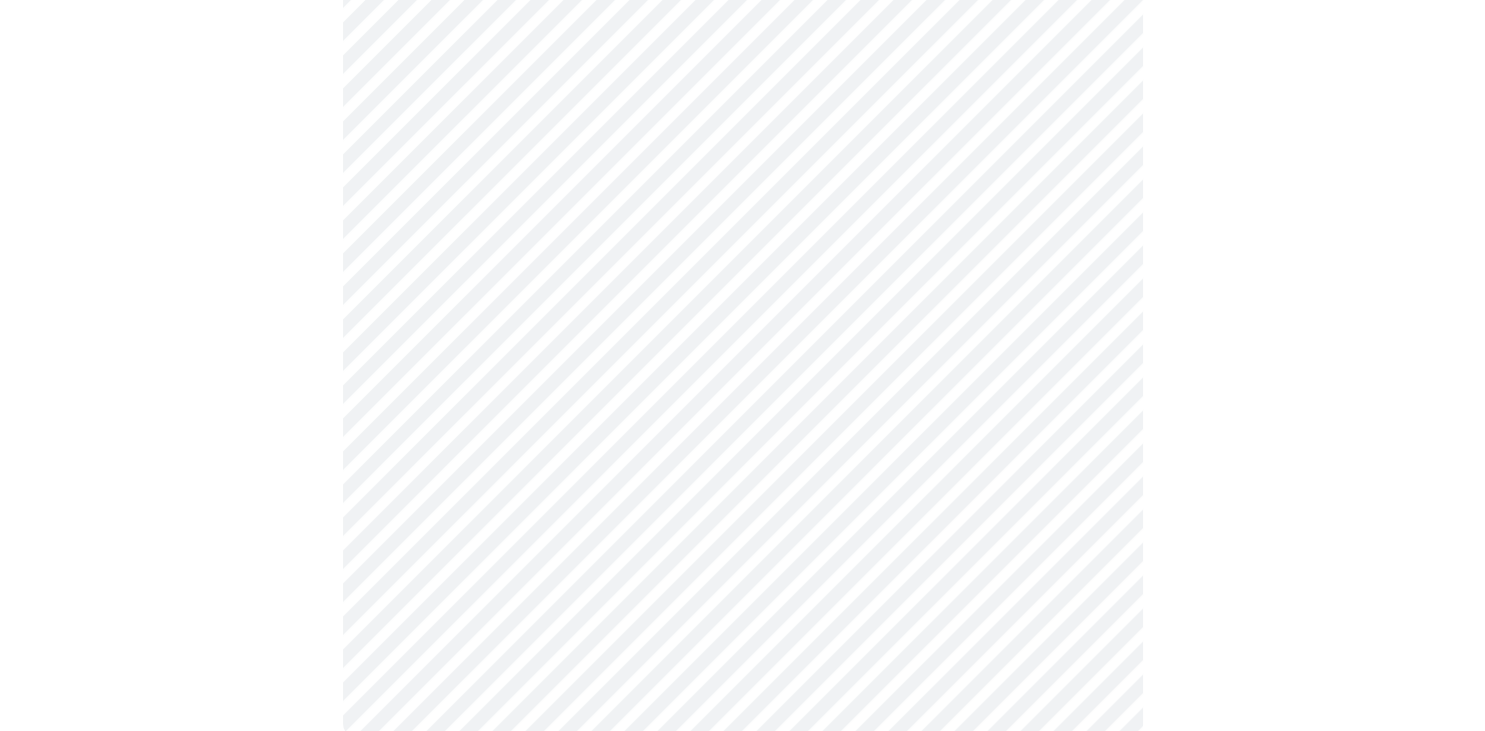 scroll, scrollTop: 0, scrollLeft: 0, axis: both 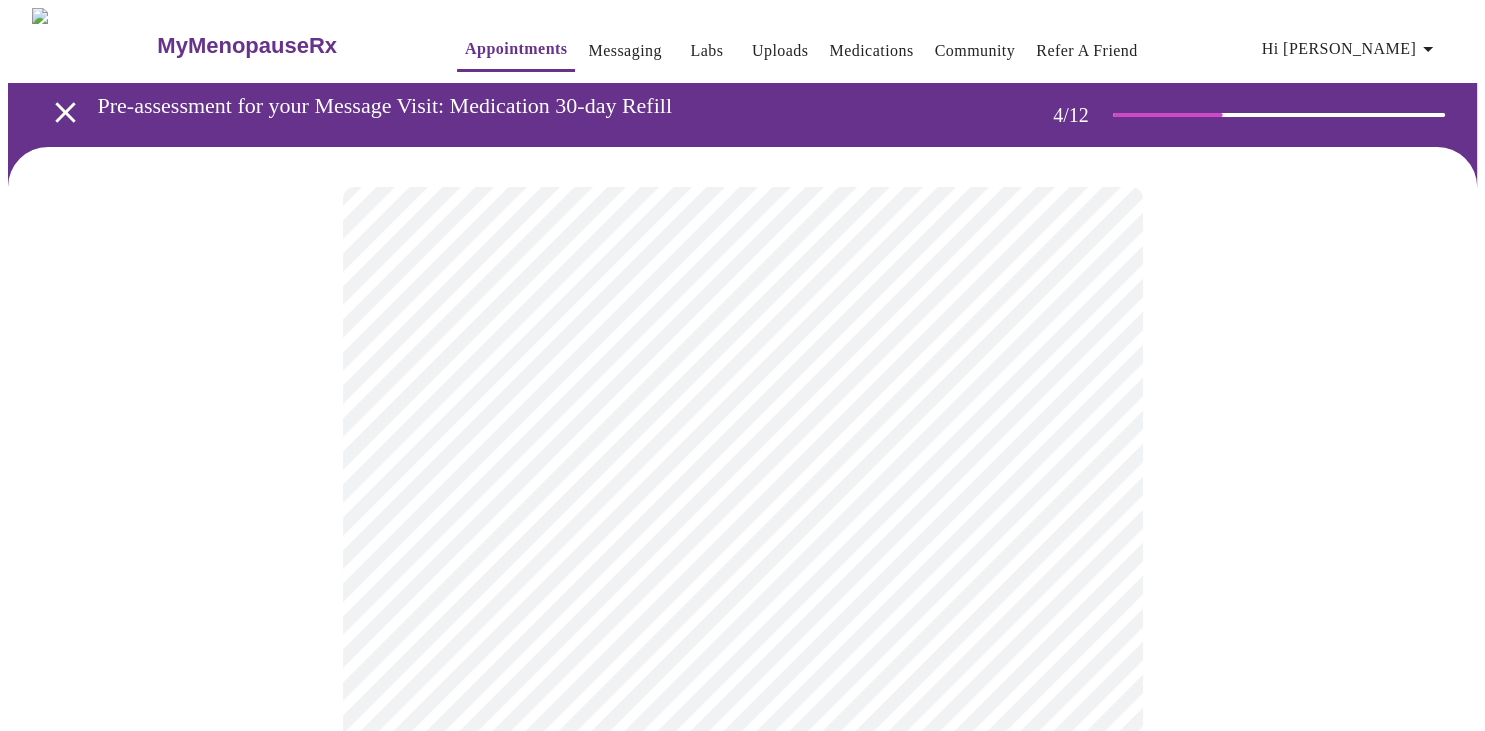click at bounding box center [742, 1023] 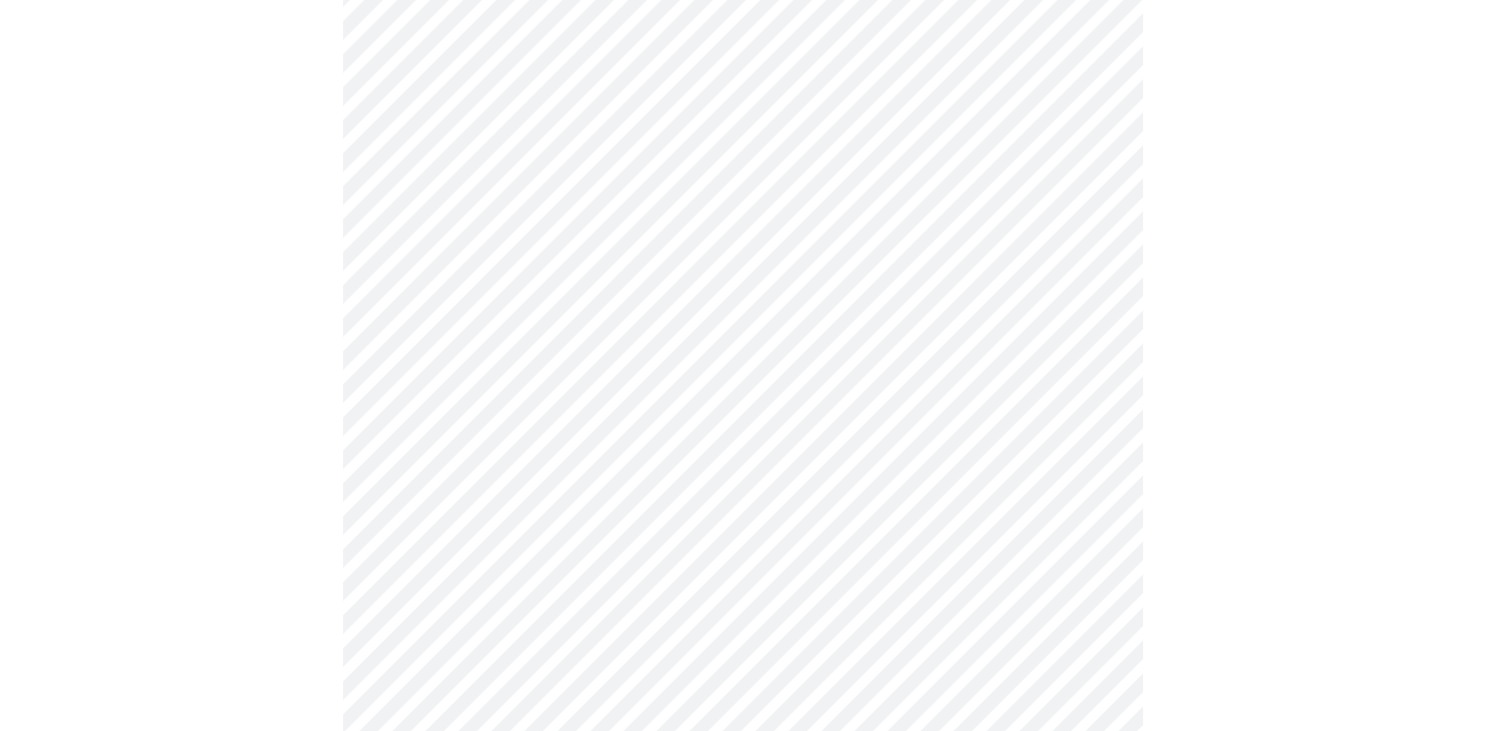 scroll, scrollTop: 897, scrollLeft: 0, axis: vertical 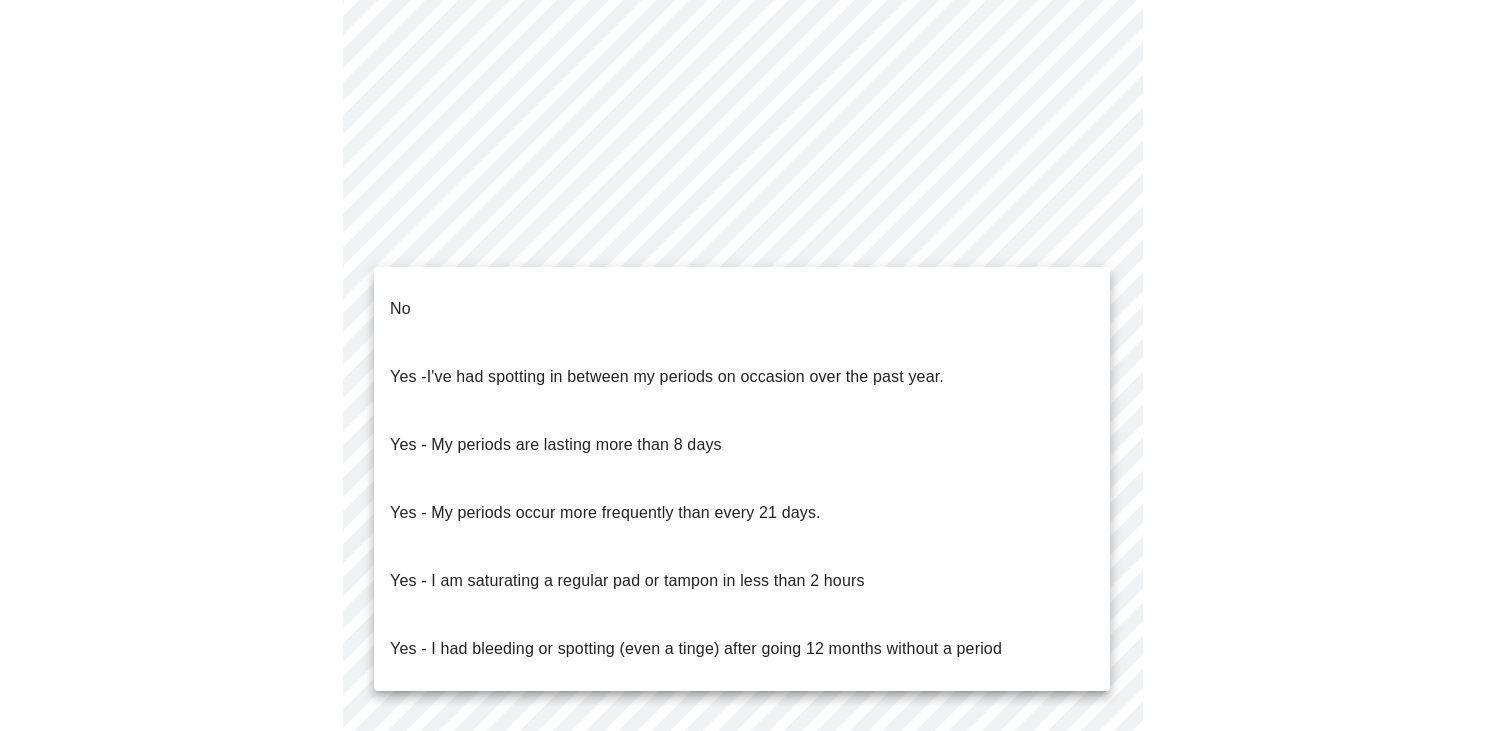 click on "MyMenopauseRx Appointments Messaging Labs Uploads Medications Community Refer a Friend Hi [PERSON_NAME]    Pre-assessment for your Message Visit: Medication 30-day Refill 4  /  12 Settings Billing Invoices Log out No
Yes -  I've had spotting in between my periods on occasion over the past year.
Yes - My periods are lasting more than 8 days
Yes - My periods occur more frequently than every 21 days.
Yes - I am saturating a regular pad or tampon in less than 2 hours
Yes - I had bleeding or spotting (even a tinge) after going 12 months without a period" at bounding box center [742, 56] 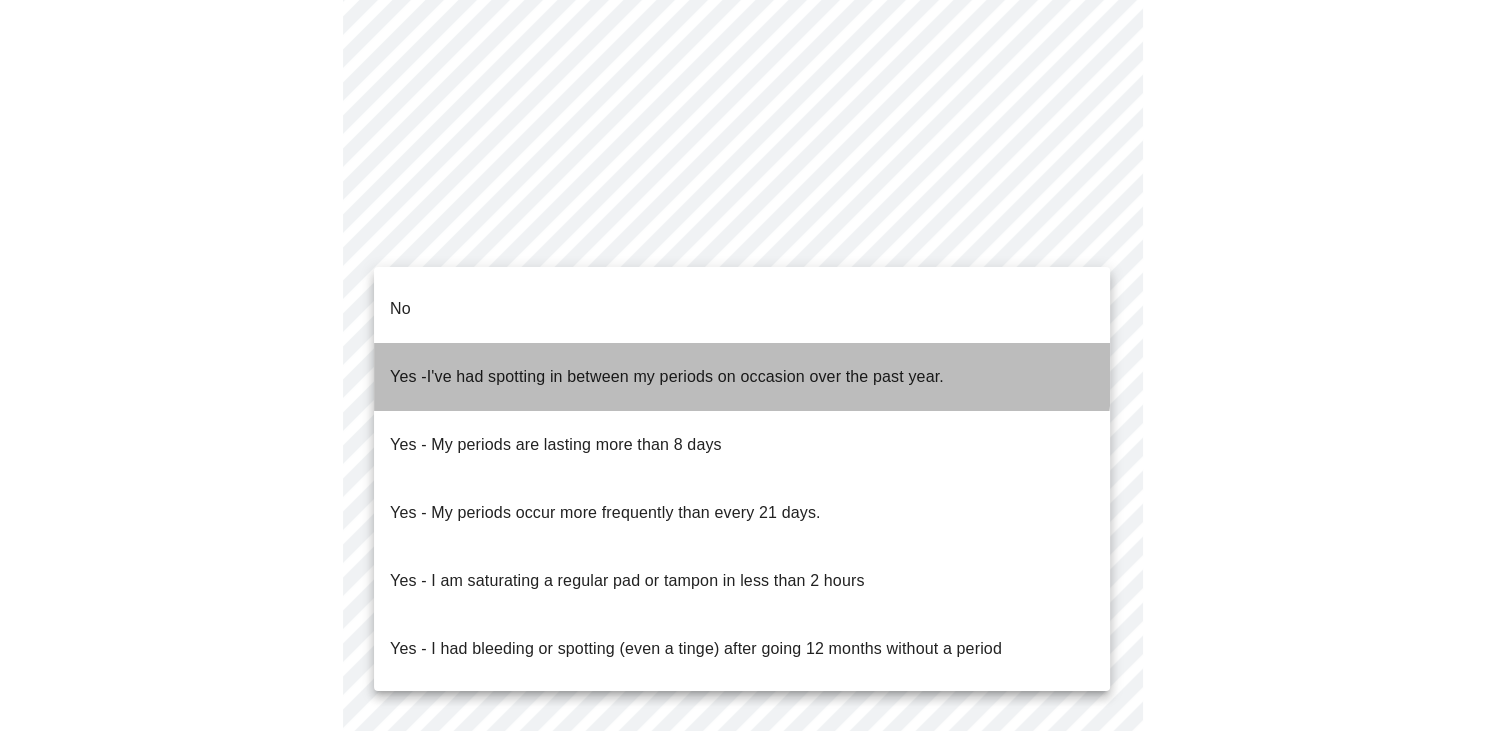 click on "I've had spotting in between my periods on occasion over the past year." at bounding box center [685, 376] 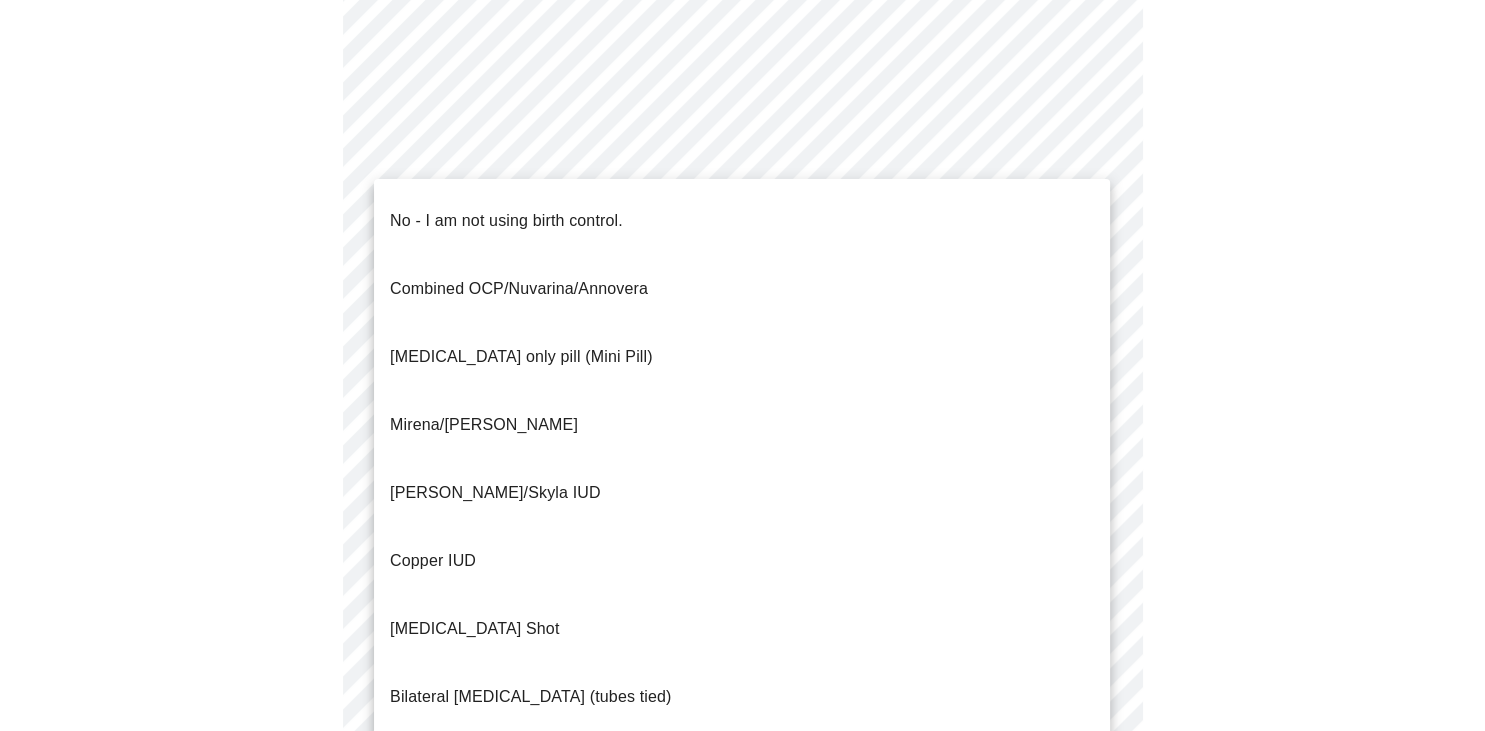 click on "MyMenopauseRx Appointments Messaging Labs Uploads Medications Community Refer a Friend Hi [PERSON_NAME]    Pre-assessment for your Message Visit: Medication 30-day Refill 4  /  12 Settings Billing Invoices Log out No - I am not using birth control.
Combined OCP/Nuvarina/Annovera
[MEDICAL_DATA] only pill (Mini Pill)
Mirena/Liletta IUD
Kyleena/Skyla IUD
Copper IUD
[MEDICAL_DATA] Shot
Bilateral [MEDICAL_DATA] (tubes tied)
Parnter had [MEDICAL_DATA]
Barrier method (condoms)" at bounding box center [742, 50] 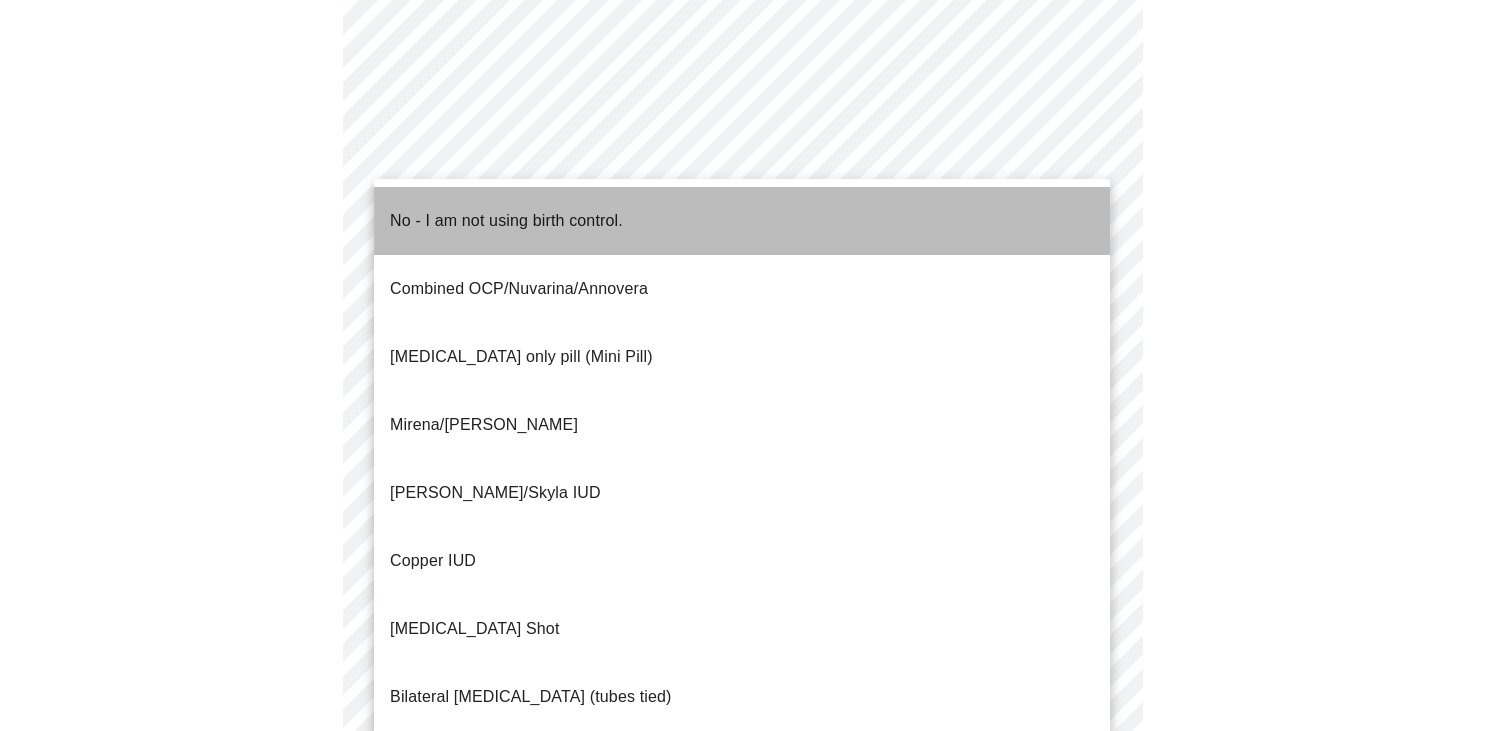 click on "No - I am not using birth control." at bounding box center (506, 221) 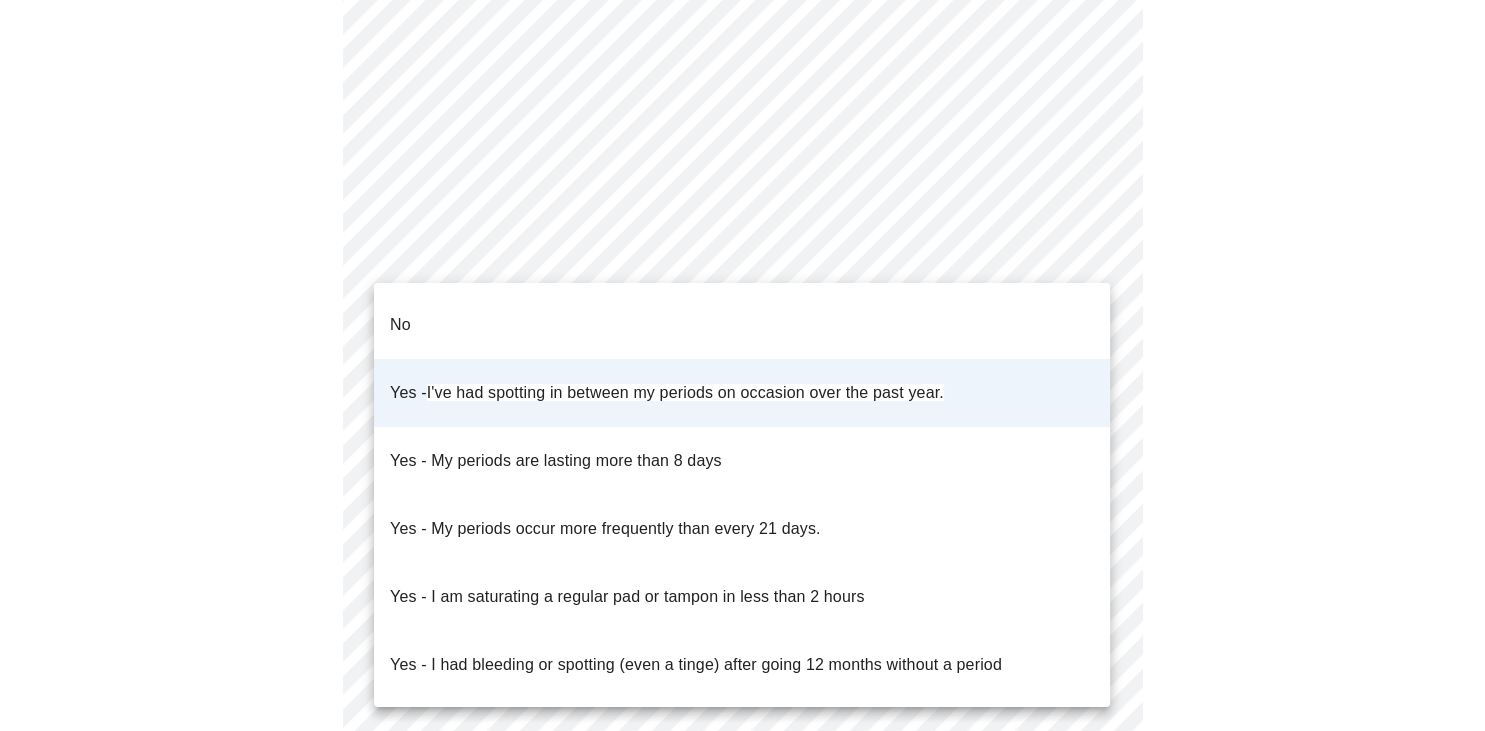 click on "MyMenopauseRx Appointments Messaging Labs Uploads Medications Community Refer a Friend Hi [PERSON_NAME]    Pre-assessment for your Message Visit: Medication 30-day Refill 4  /  12 Settings Billing Invoices Log out No
Yes -  I've had spotting in between my periods on occasion over the past year.
Yes - My periods are lasting more than 8 days
Yes - My periods occur more frequently than every 21 days.
Yes - I am saturating a regular pad or tampon in less than 2 hours
Yes - I had bleeding or spotting (even a tinge) after going 12 months without a period" at bounding box center [742, 44] 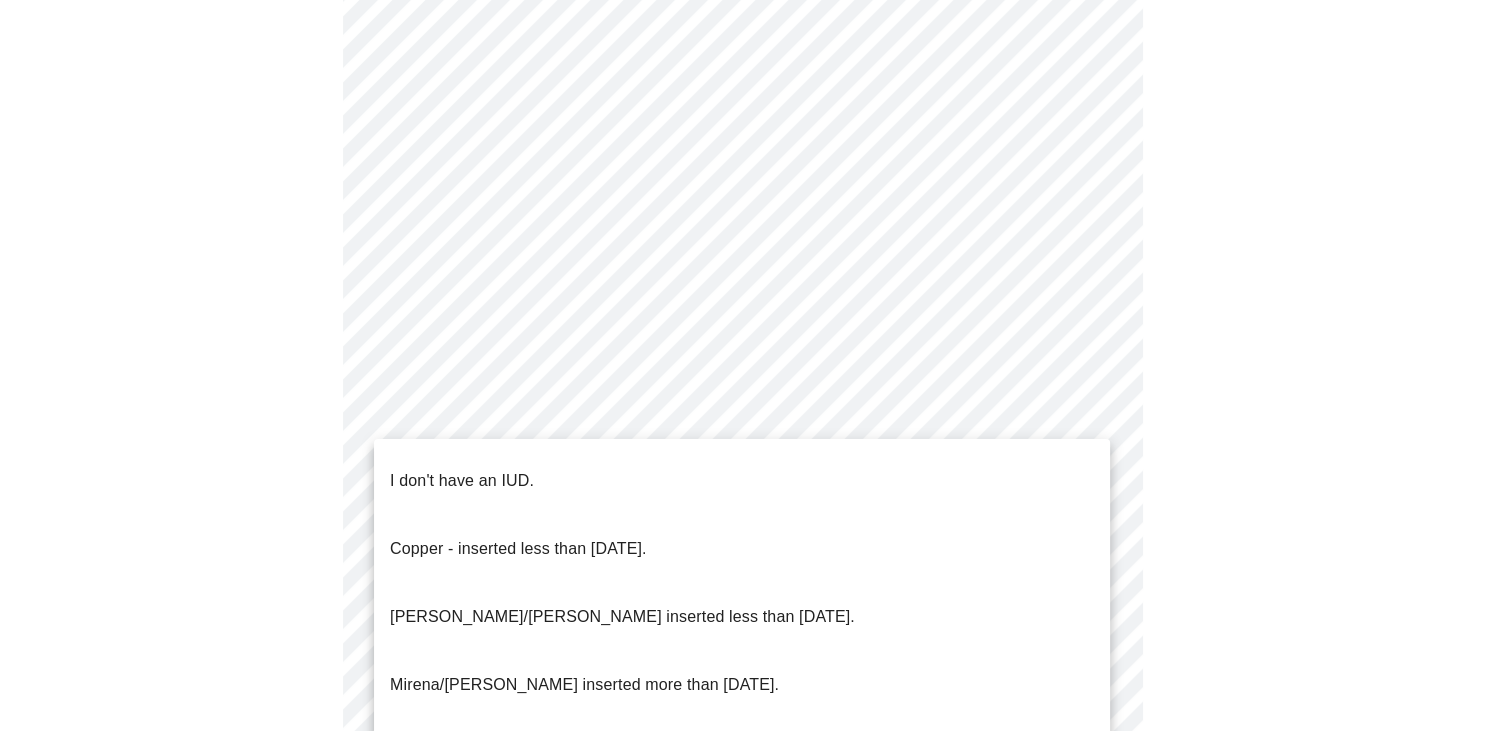 click on "MyMenopauseRx Appointments Messaging Labs Uploads Medications Community Refer a Friend Hi [PERSON_NAME]    Pre-assessment for your Message Visit: Medication 30-day Refill 4  /  12 Settings Billing Invoices Log out I don't have an IUD.
Copper - inserted less than [DATE].
[PERSON_NAME]/[PERSON_NAME] inserted less than [DATE].
[PERSON_NAME]/[PERSON_NAME] inserted more than [DATE].
[PERSON_NAME], inserted more than [DATE]." at bounding box center (742, 44) 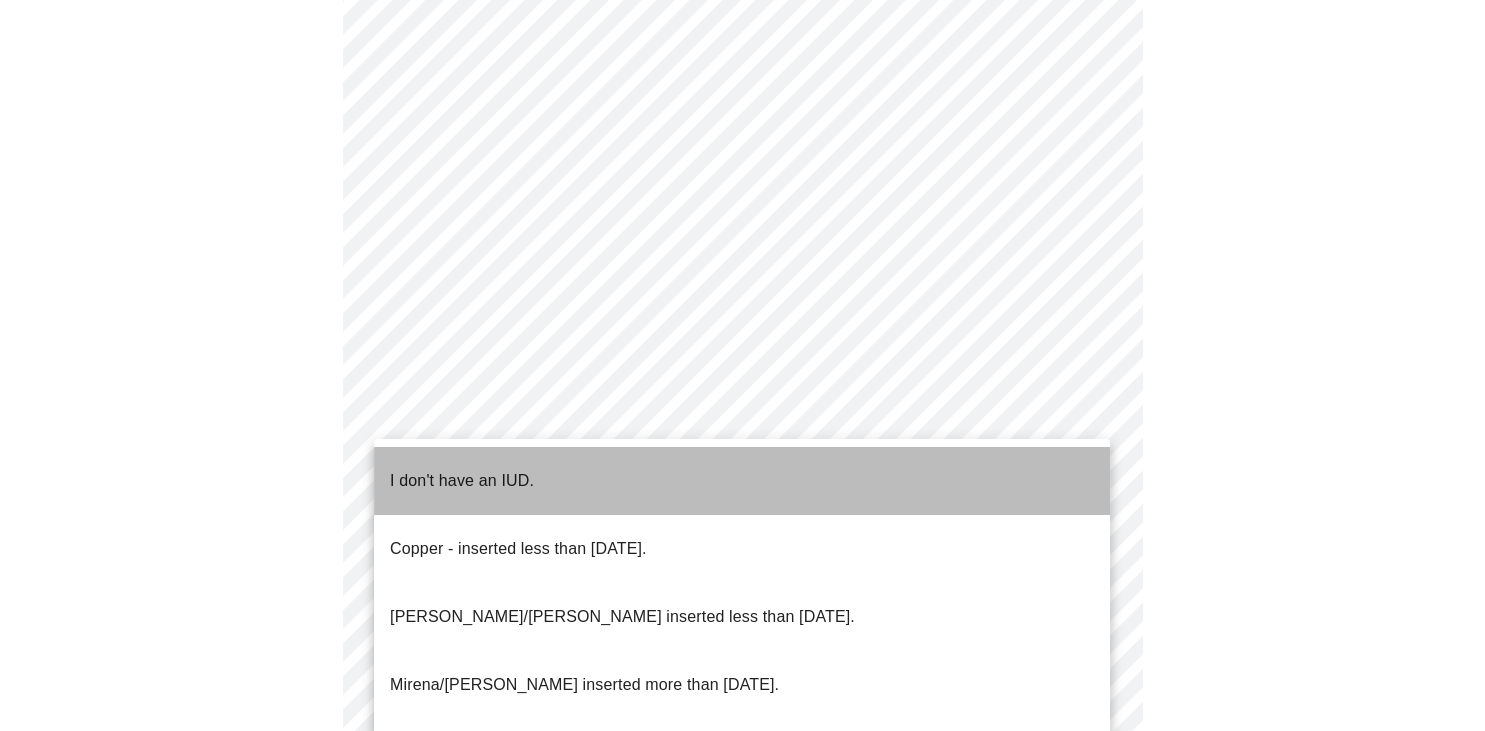 click on "I don't have an IUD." at bounding box center [462, 481] 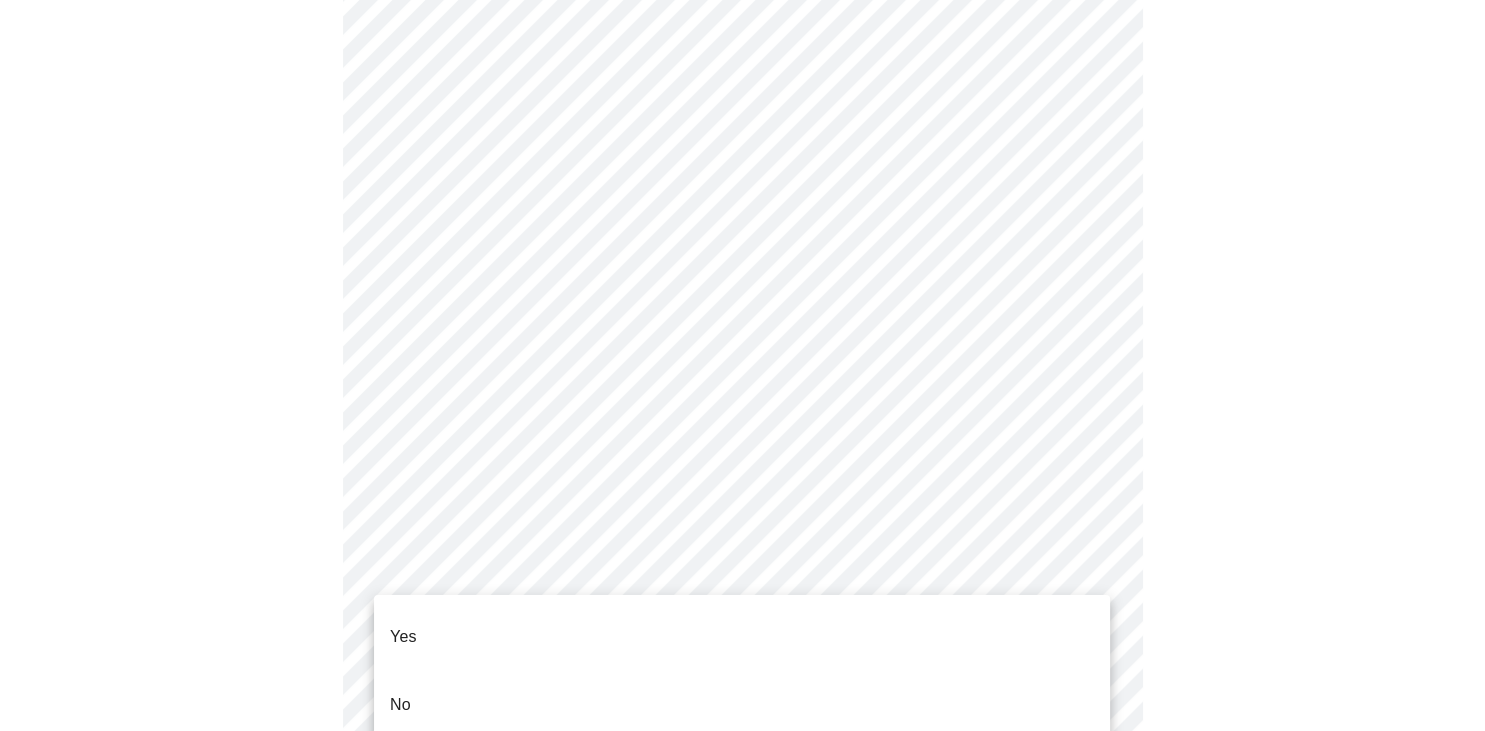 click on "MyMenopauseRx Appointments Messaging Labs Uploads Medications Community Refer a Friend Hi [PERSON_NAME]    Pre-assessment for your Message Visit: Medication 30-day Refill 4  /  12 Settings Billing Invoices Log out Yes
No" at bounding box center (742, 38) 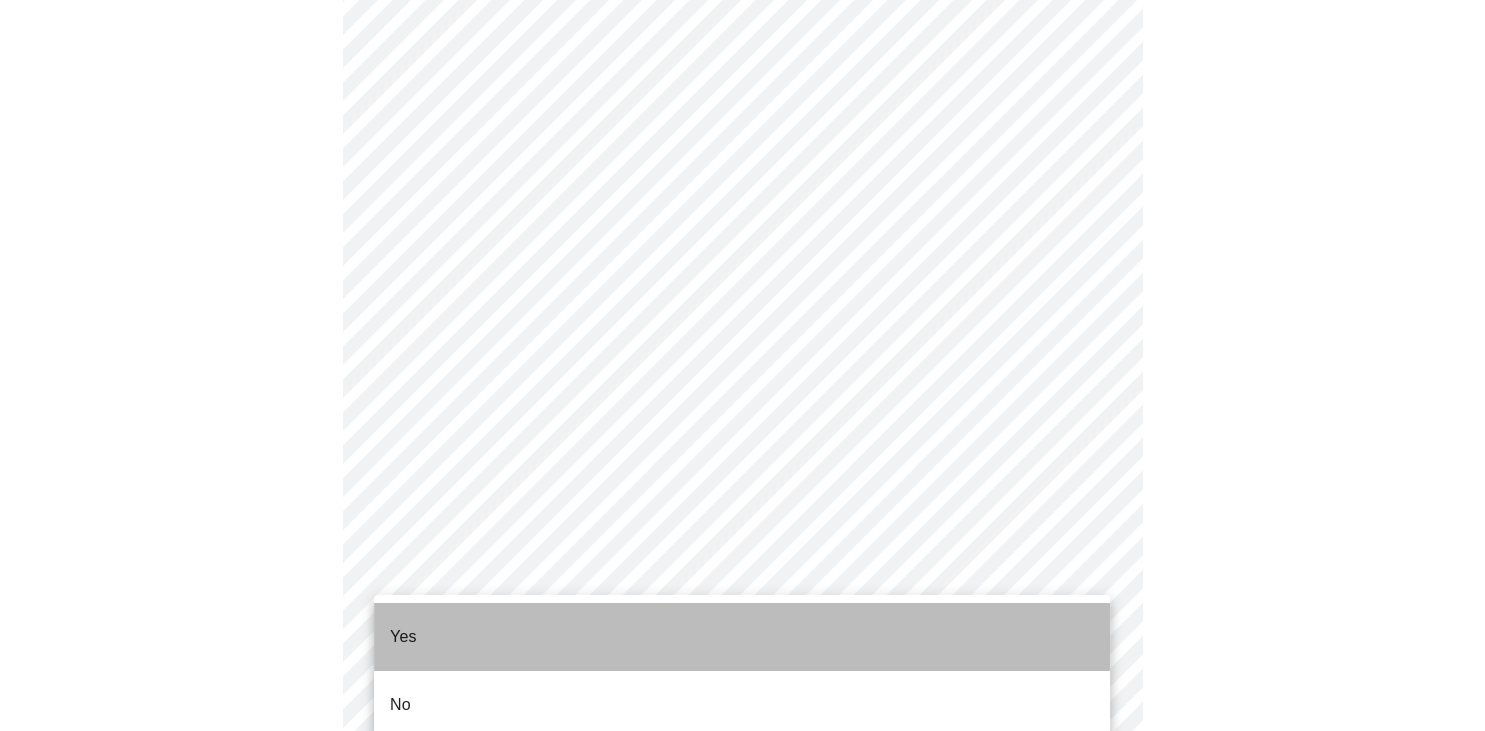 click on "Yes" at bounding box center [742, 637] 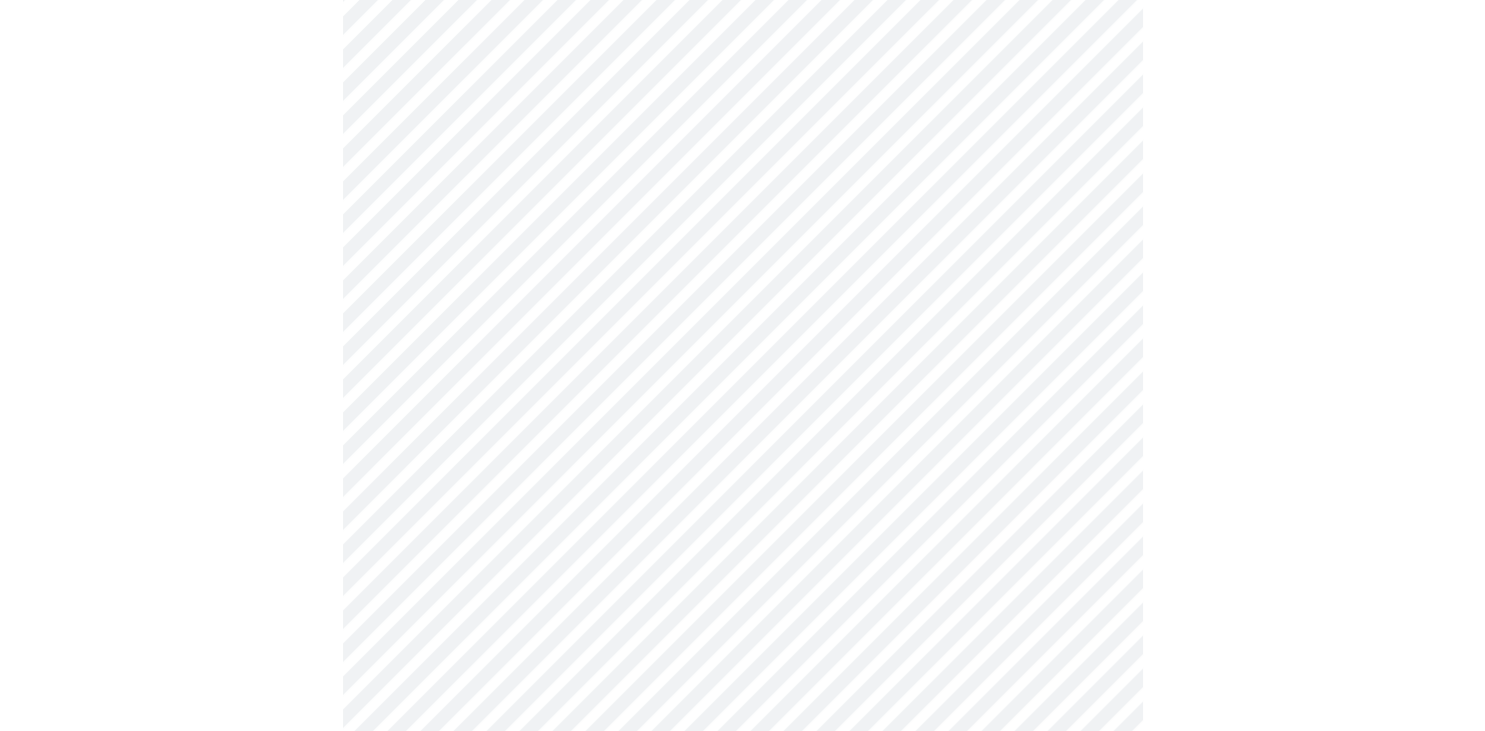 click at bounding box center [742, 102] 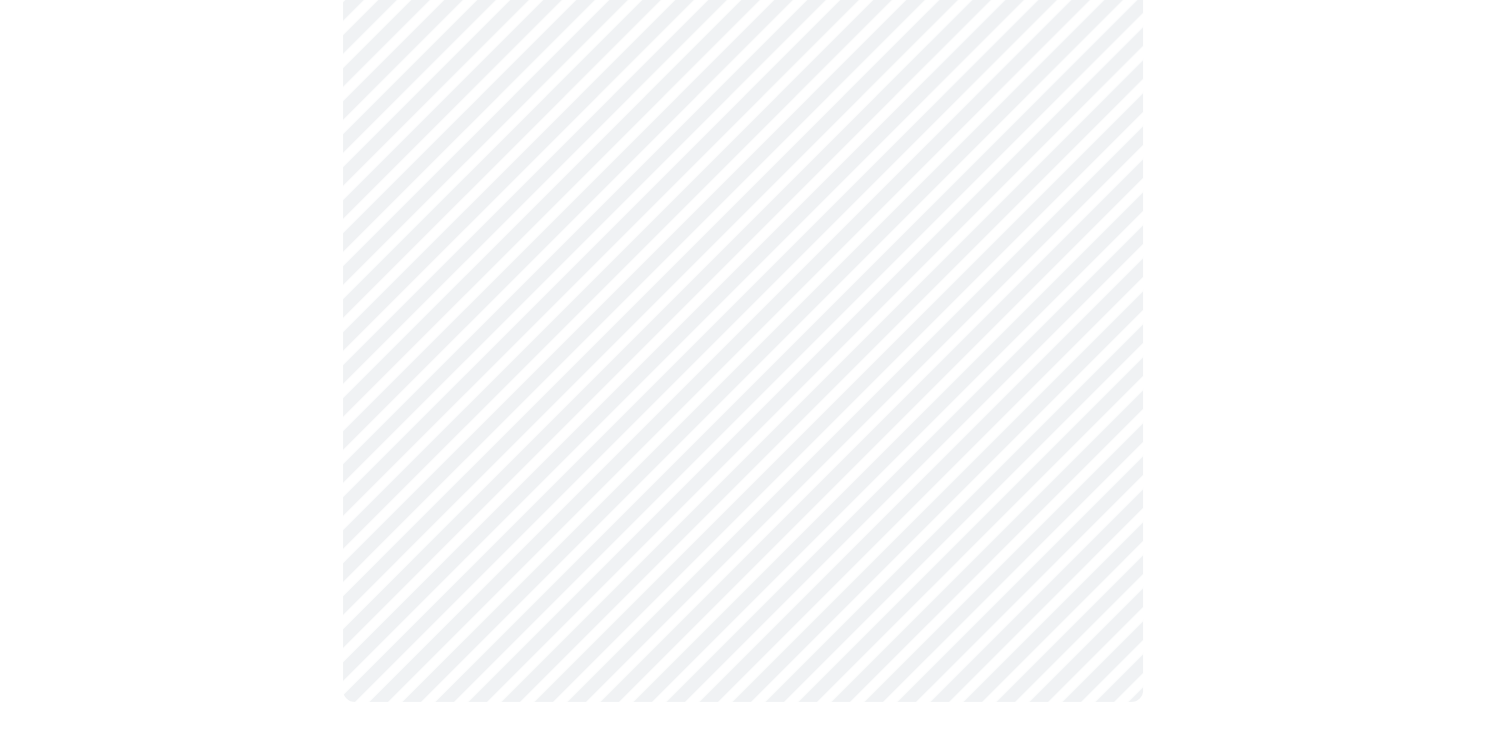 scroll, scrollTop: 1112, scrollLeft: 0, axis: vertical 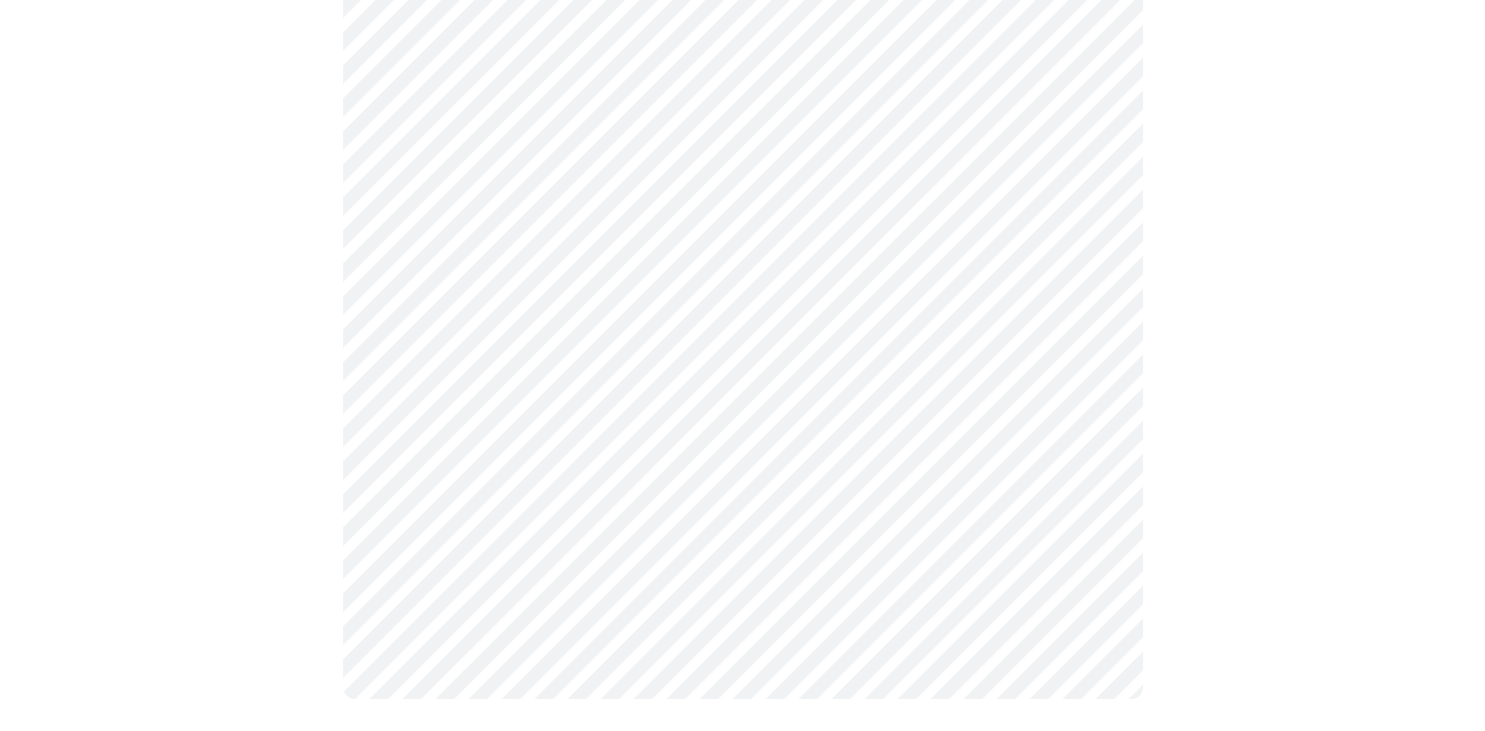 click at bounding box center [742, -113] 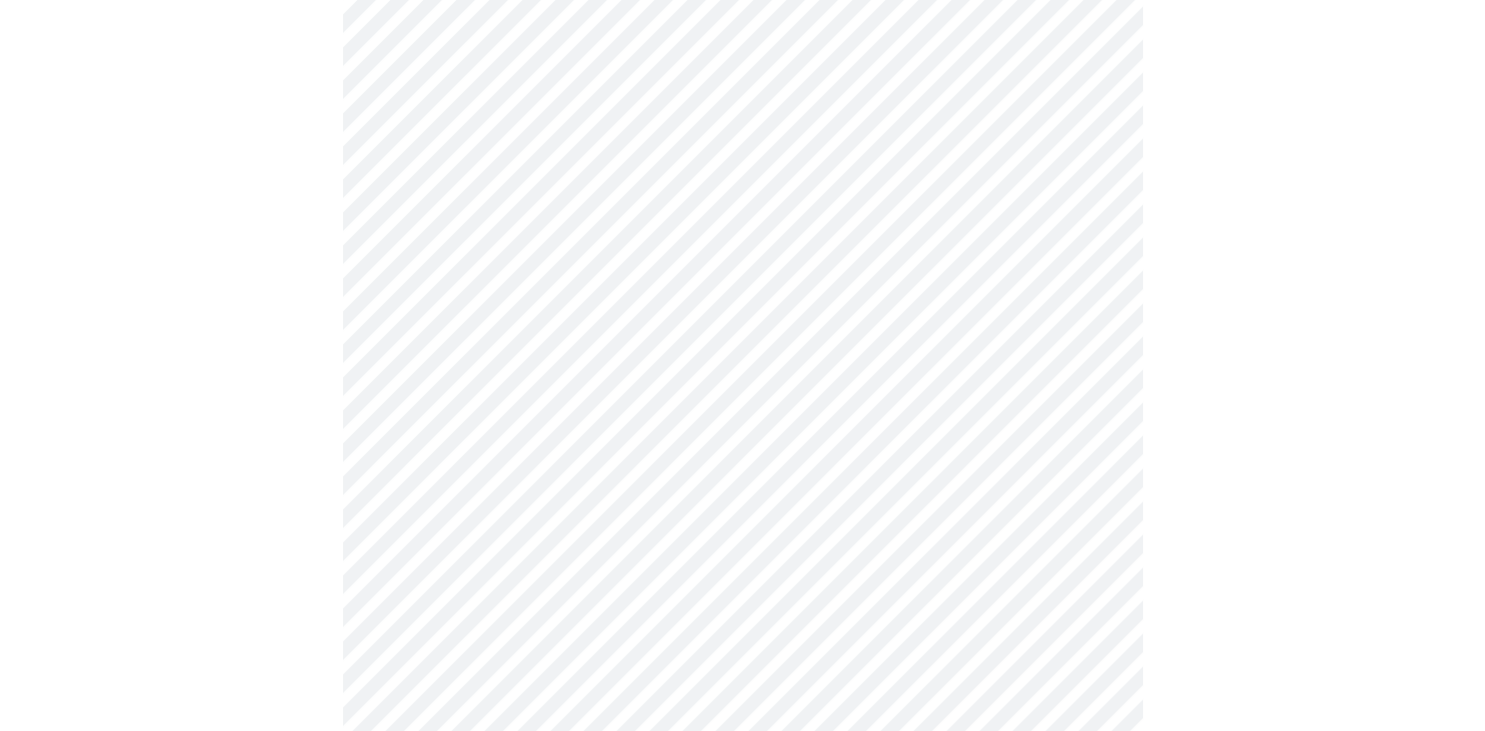 scroll, scrollTop: 372, scrollLeft: 0, axis: vertical 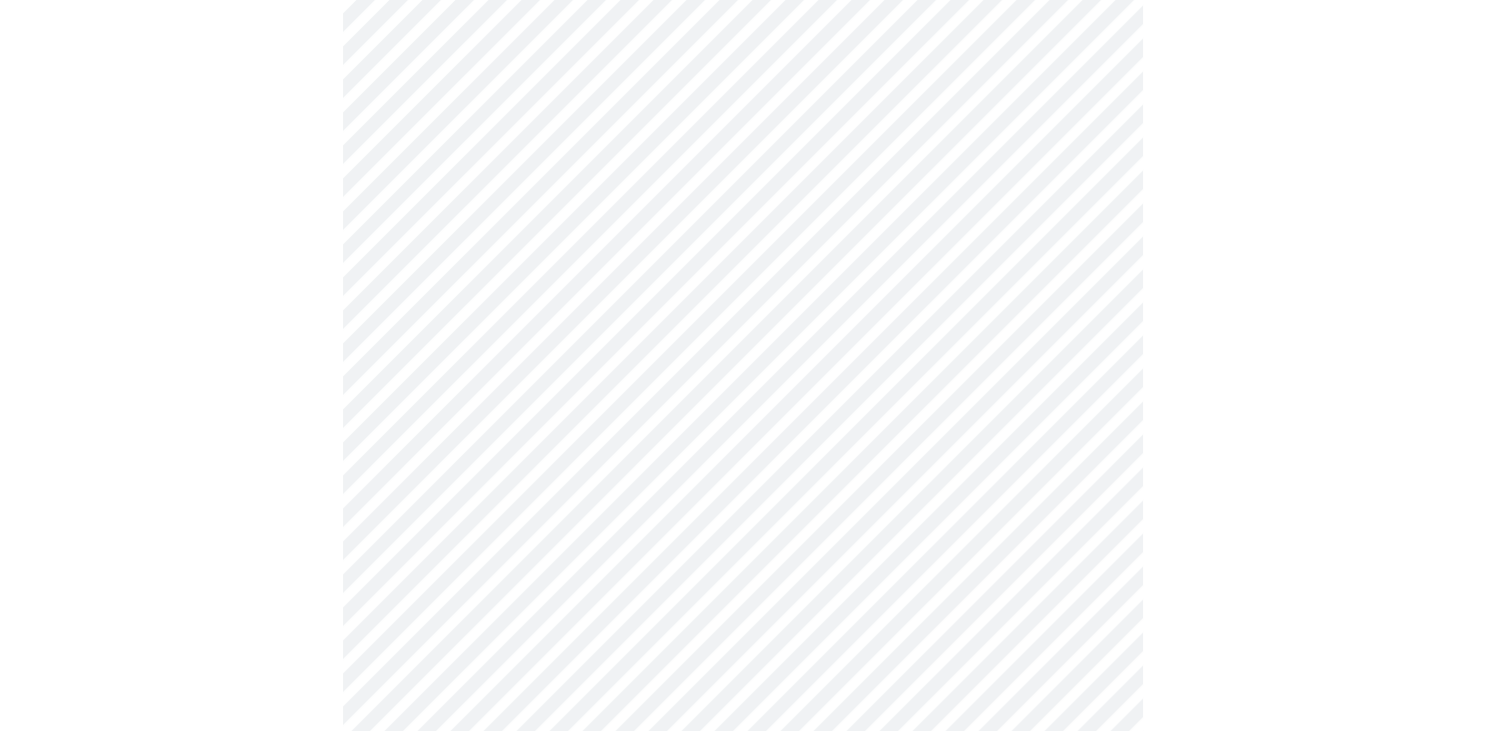 click at bounding box center (742, 627) 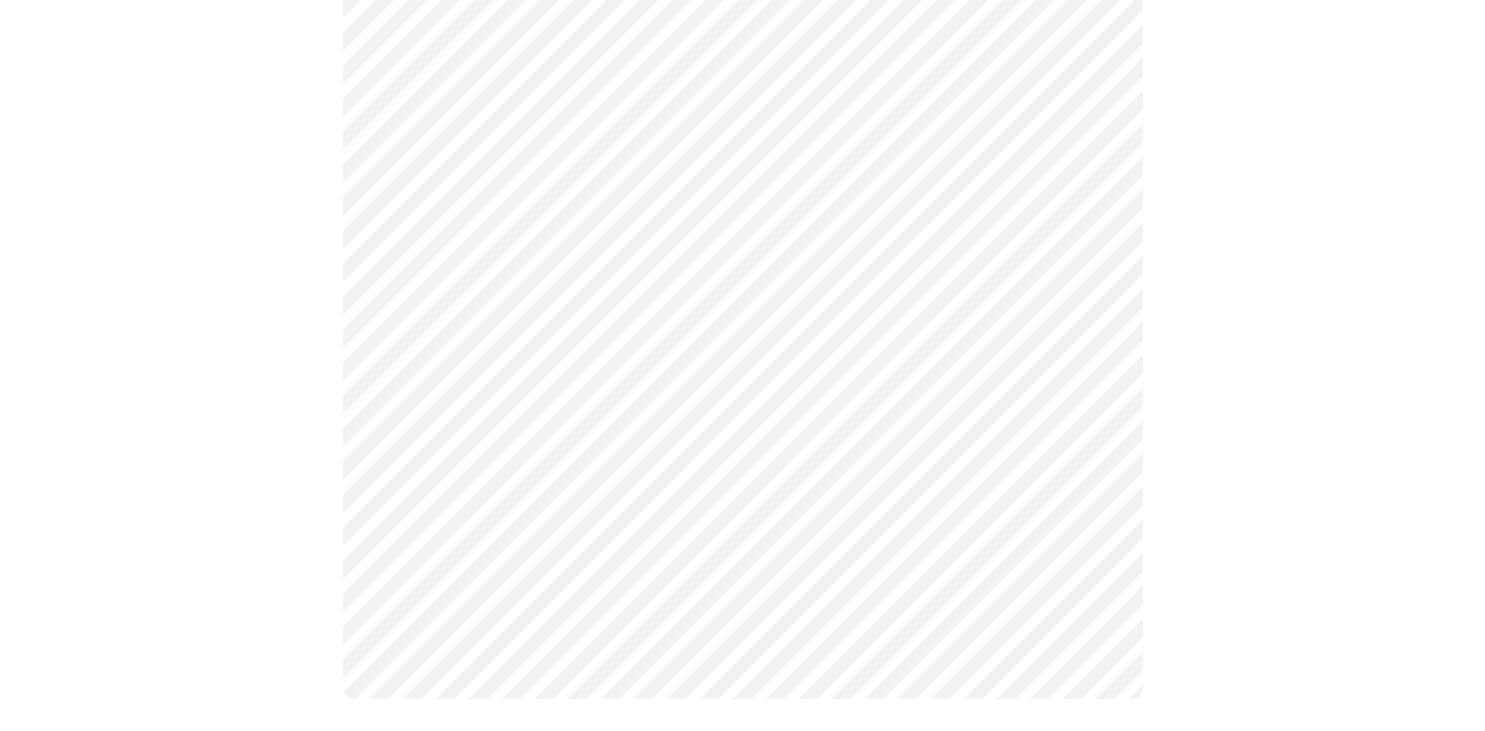 scroll, scrollTop: 0, scrollLeft: 0, axis: both 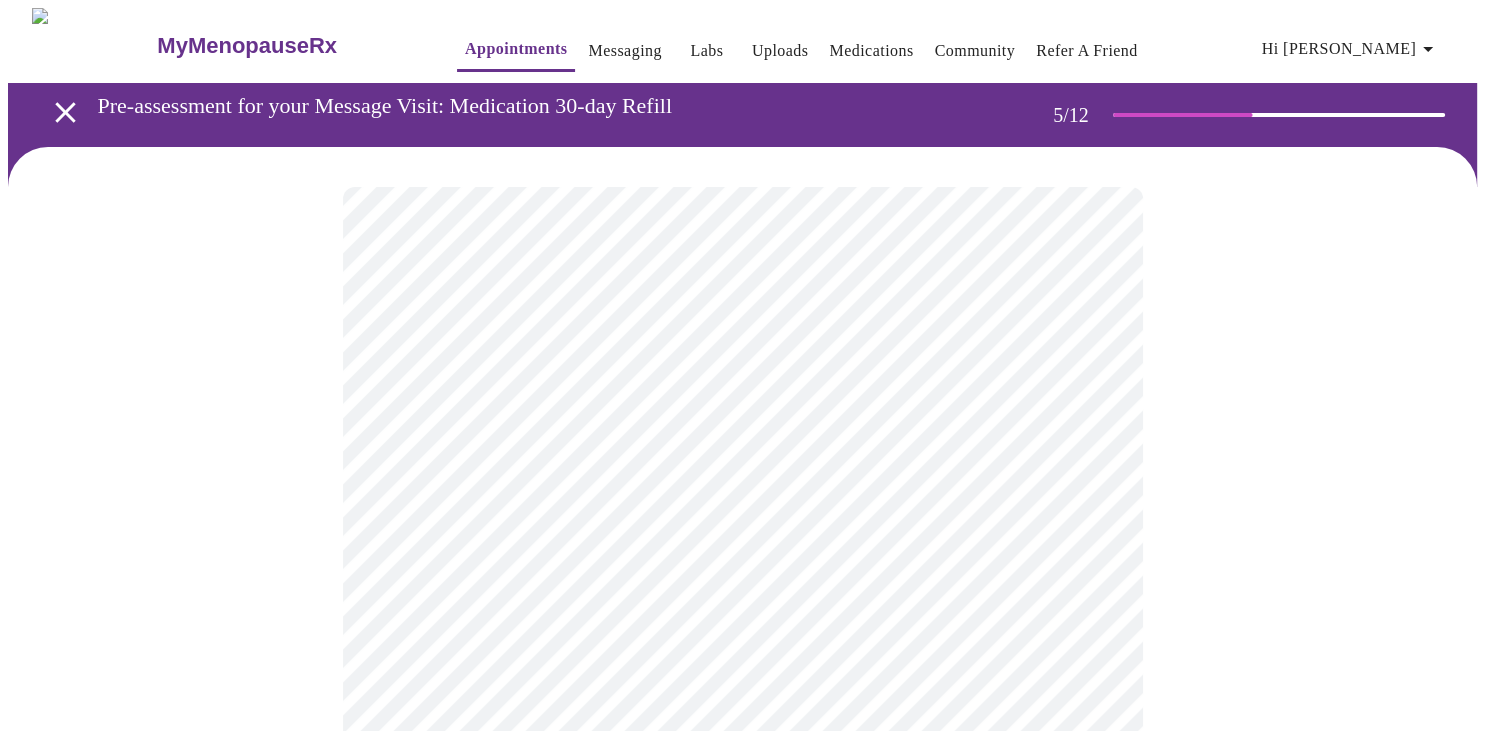 click at bounding box center [742, 723] 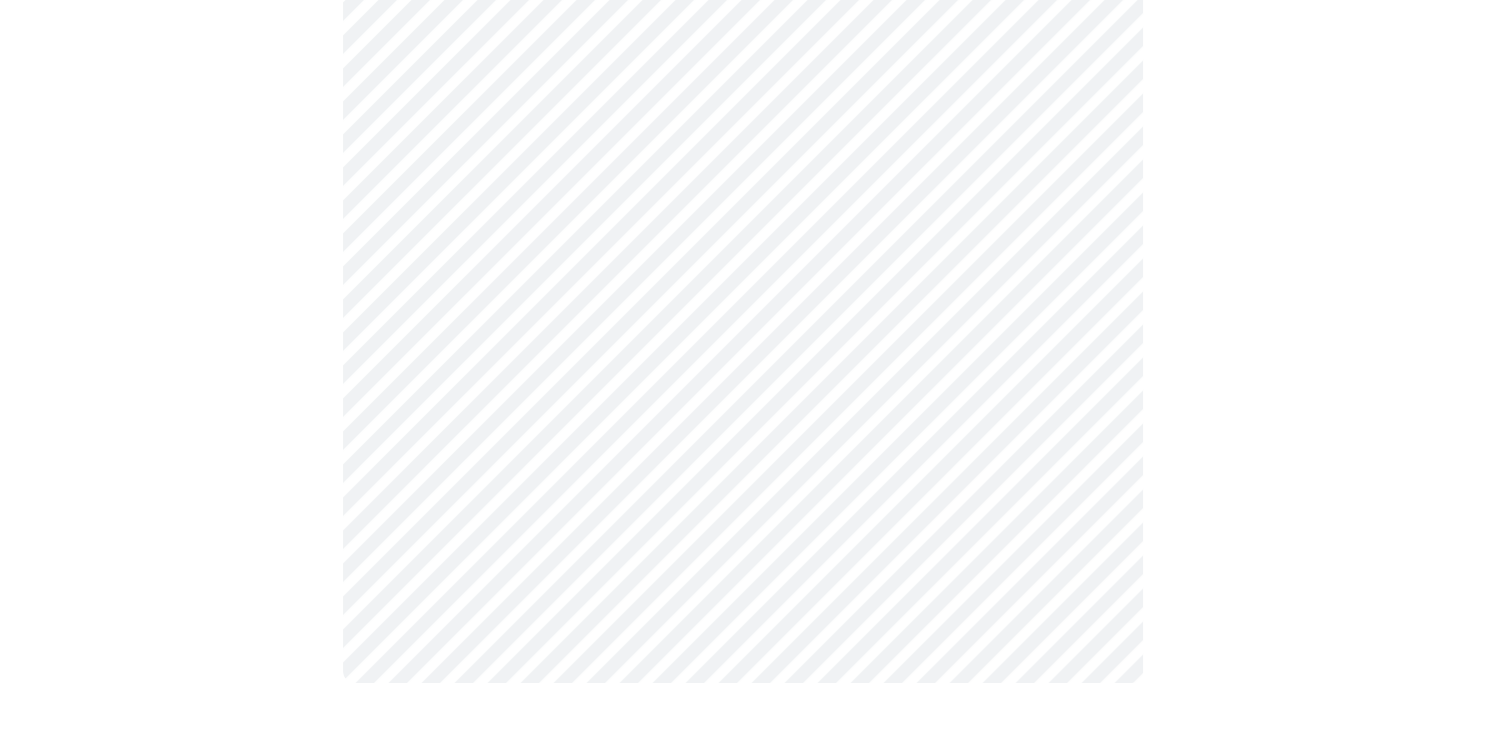 scroll, scrollTop: 0, scrollLeft: 0, axis: both 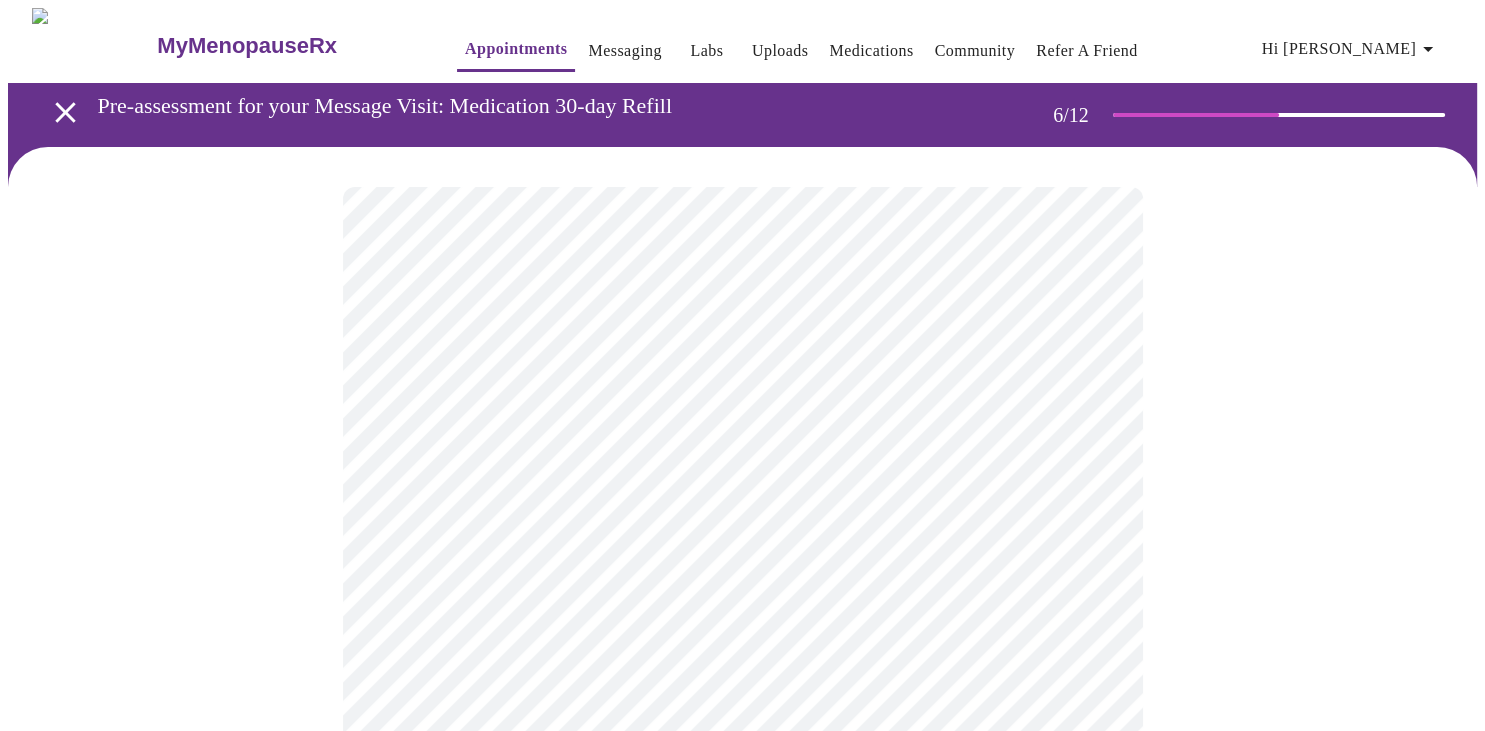 click at bounding box center (742, 605) 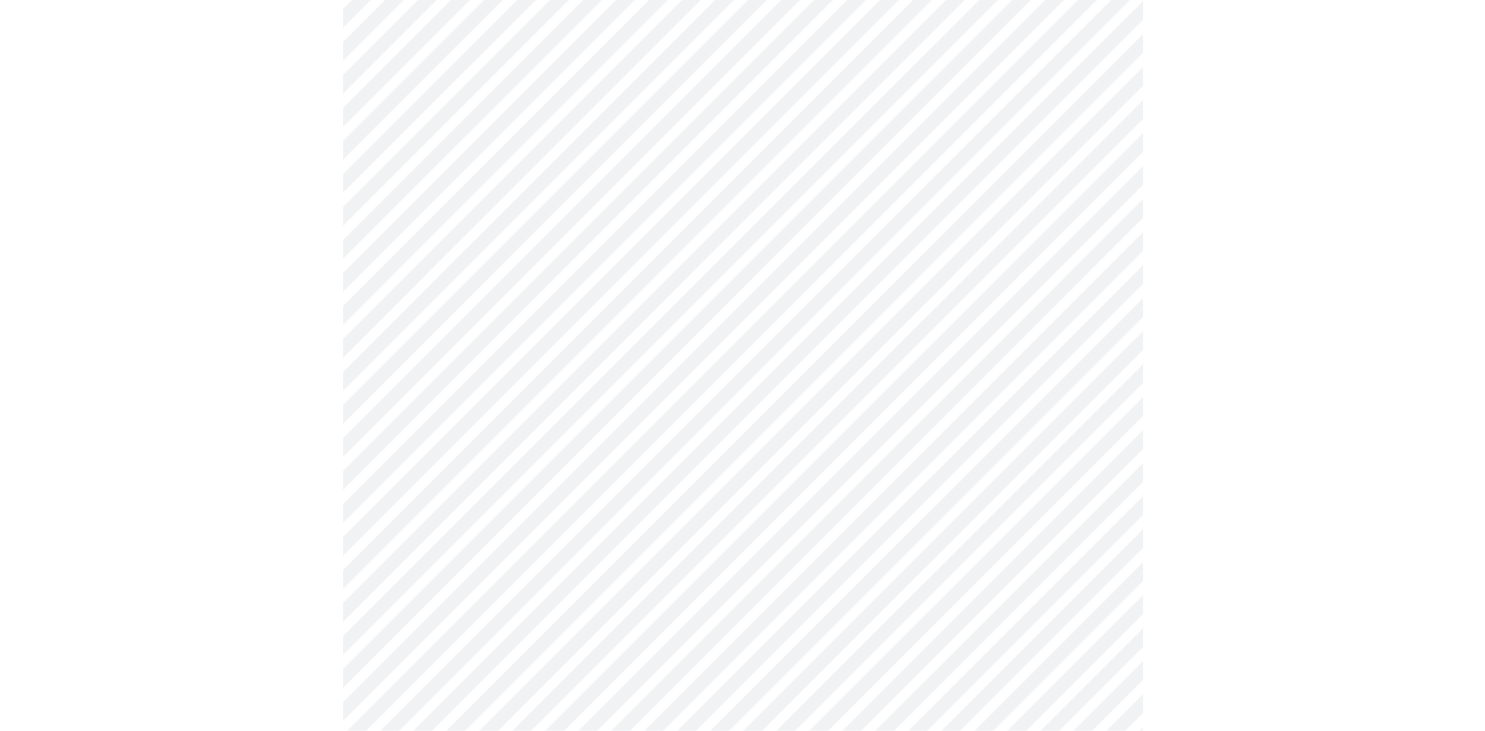 scroll, scrollTop: 5385, scrollLeft: 0, axis: vertical 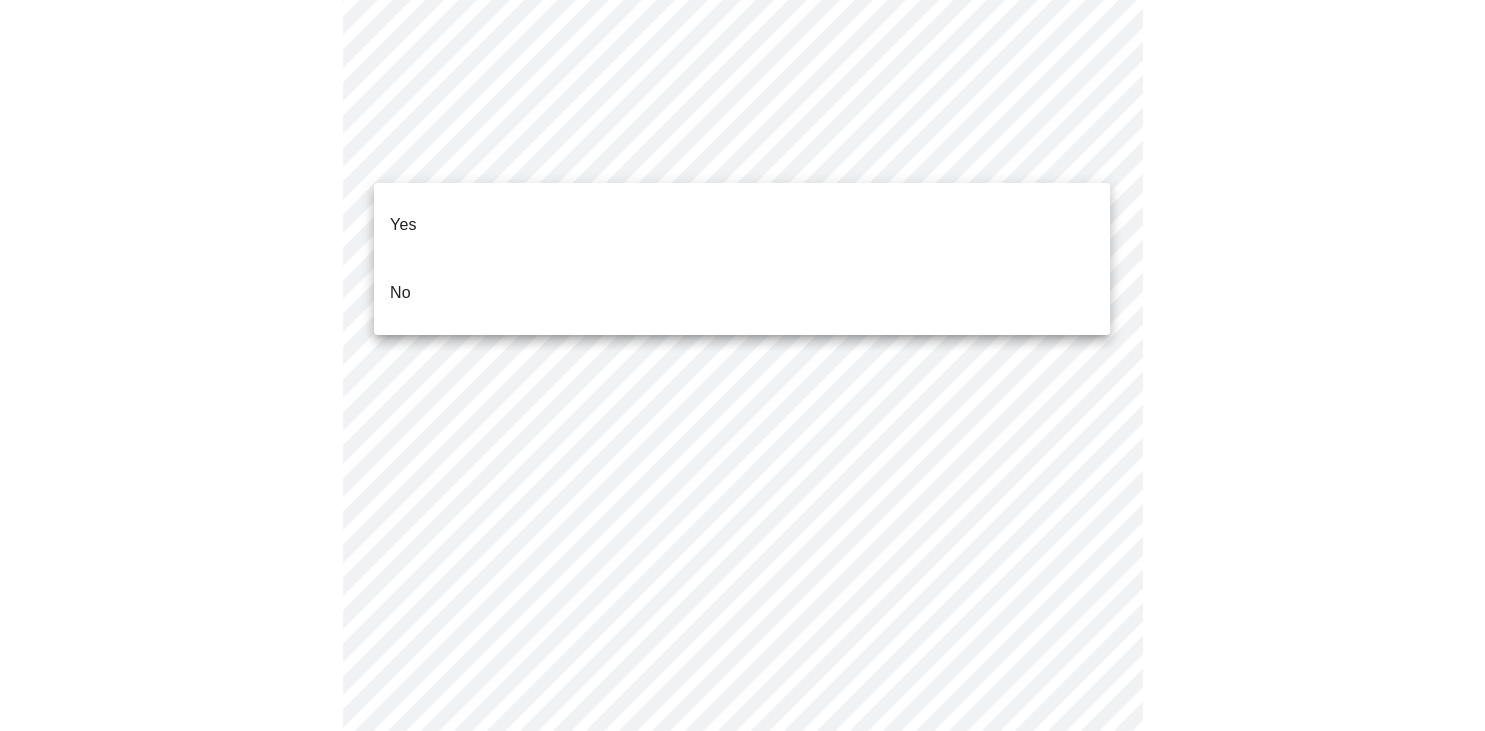 click on "MyMenopauseRx Appointments Messaging Labs Uploads Medications Community Refer a Friend Hi [PERSON_NAME]    Pre-assessment for your Message Visit: Medication 30-day Refill 7  /  12 Settings Billing Invoices Log out Yes
No" at bounding box center (742, -2199) 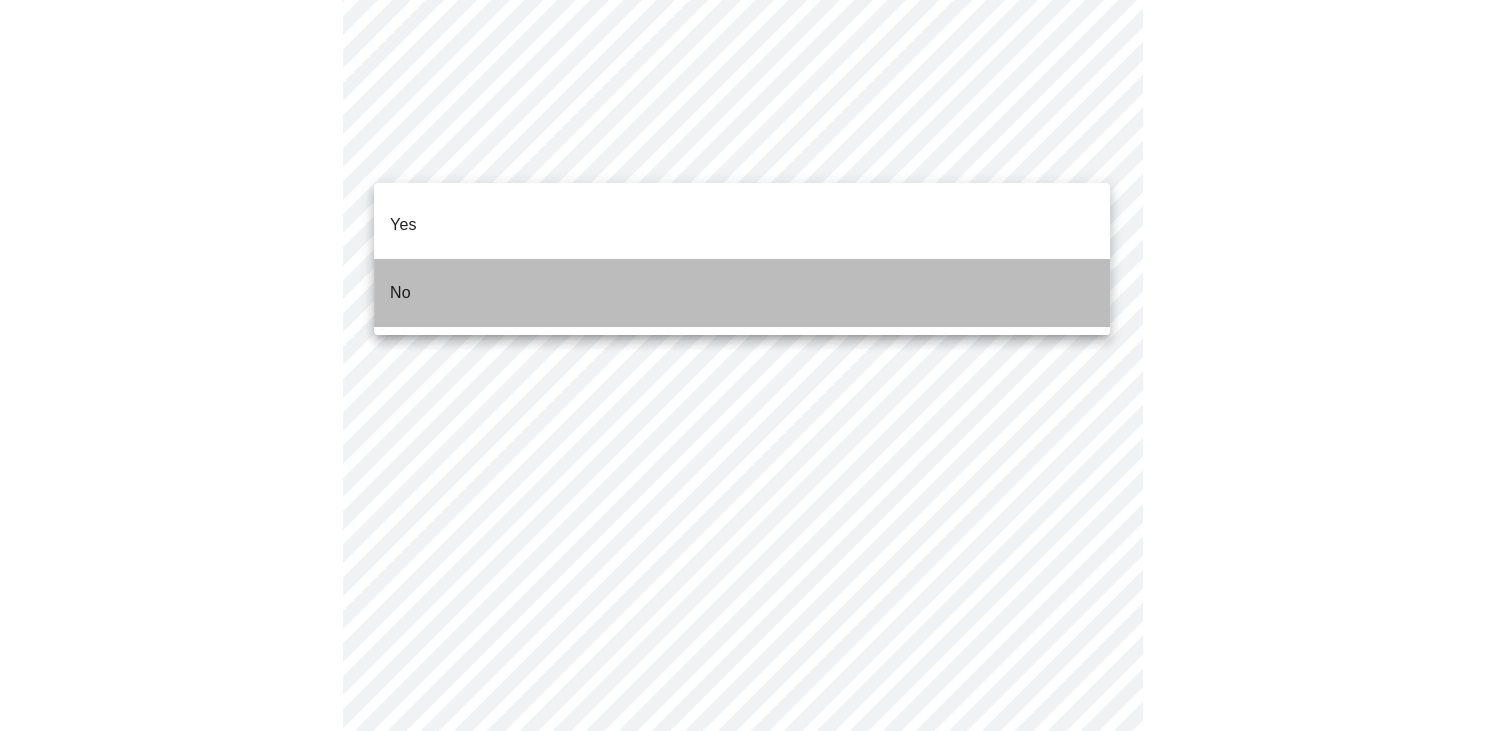 click on "No" at bounding box center (742, 293) 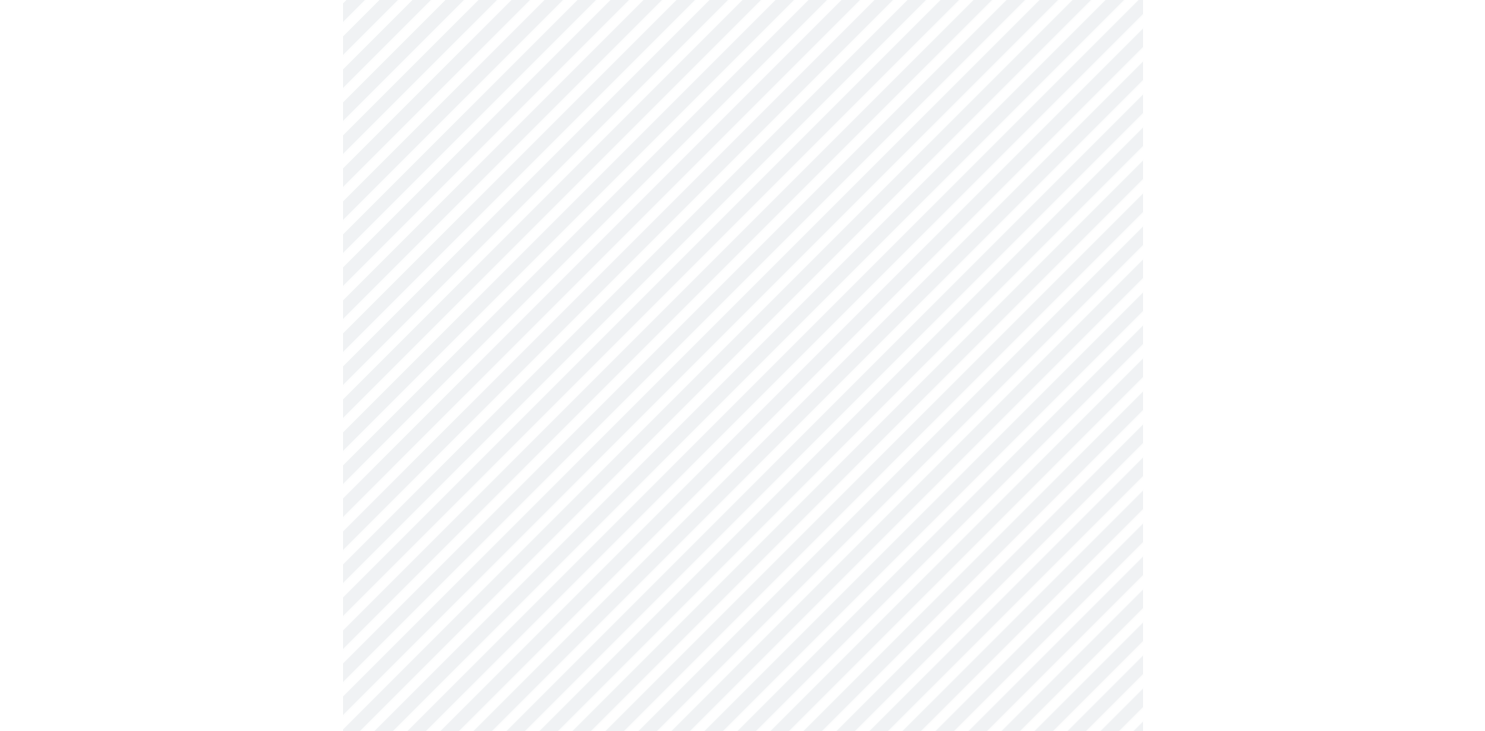 scroll, scrollTop: 0, scrollLeft: 0, axis: both 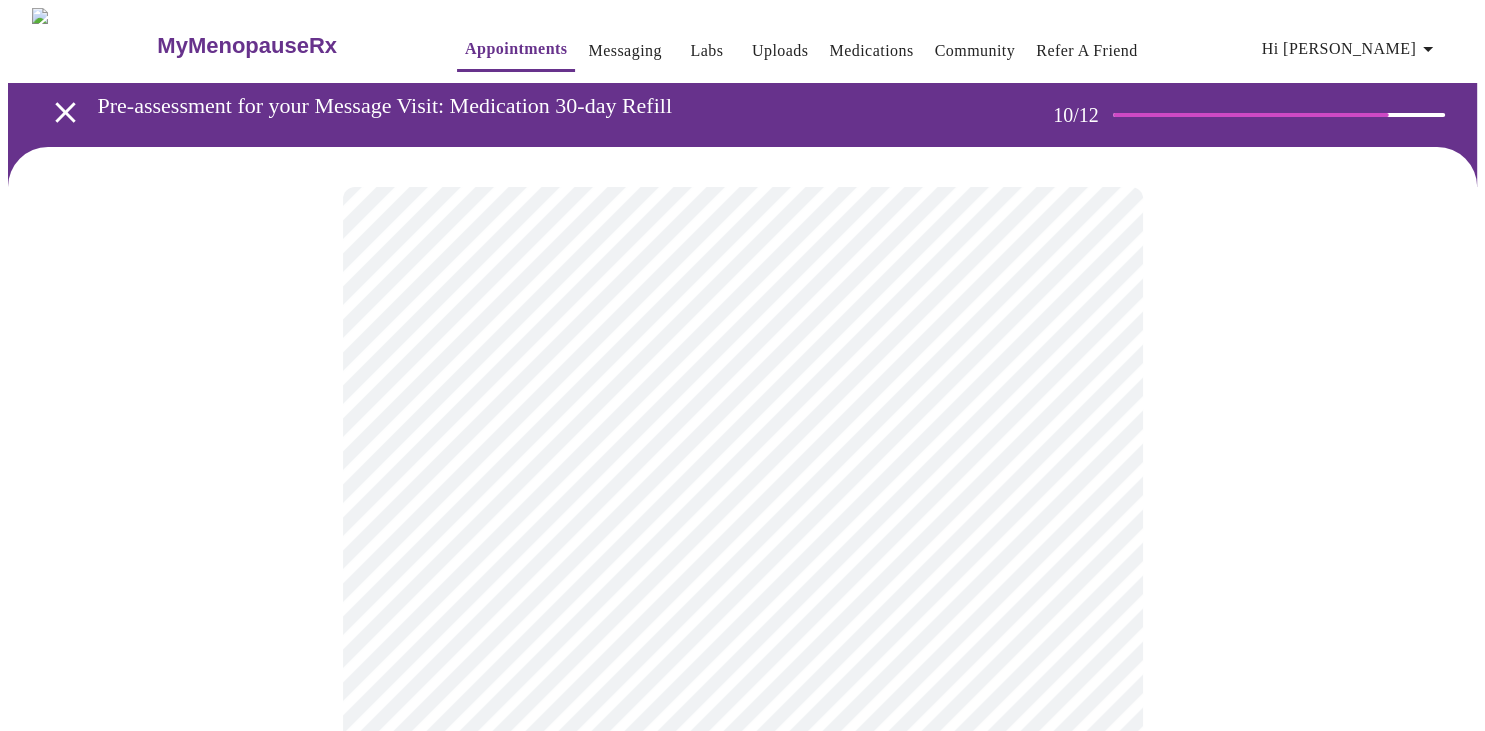 click at bounding box center [742, 1367] 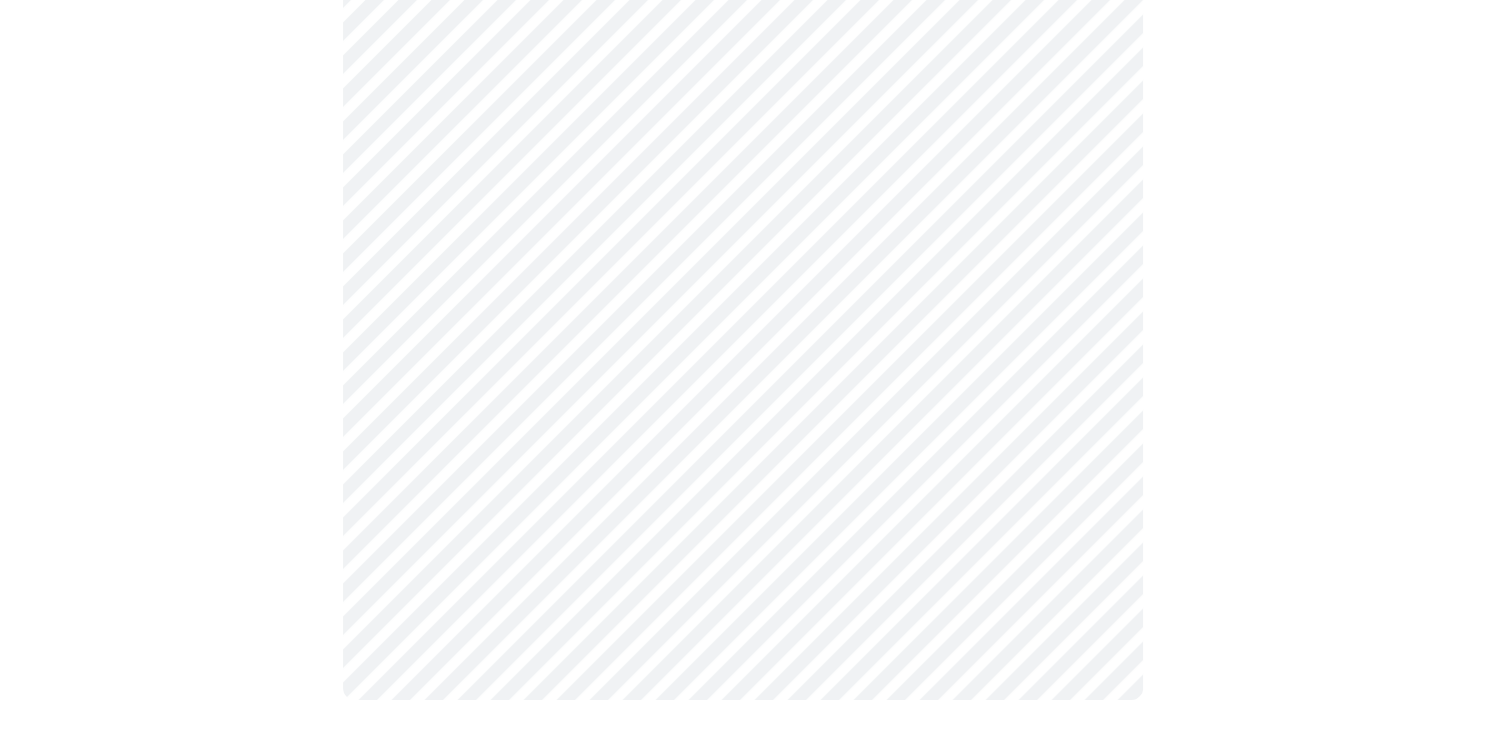 scroll, scrollTop: 0, scrollLeft: 0, axis: both 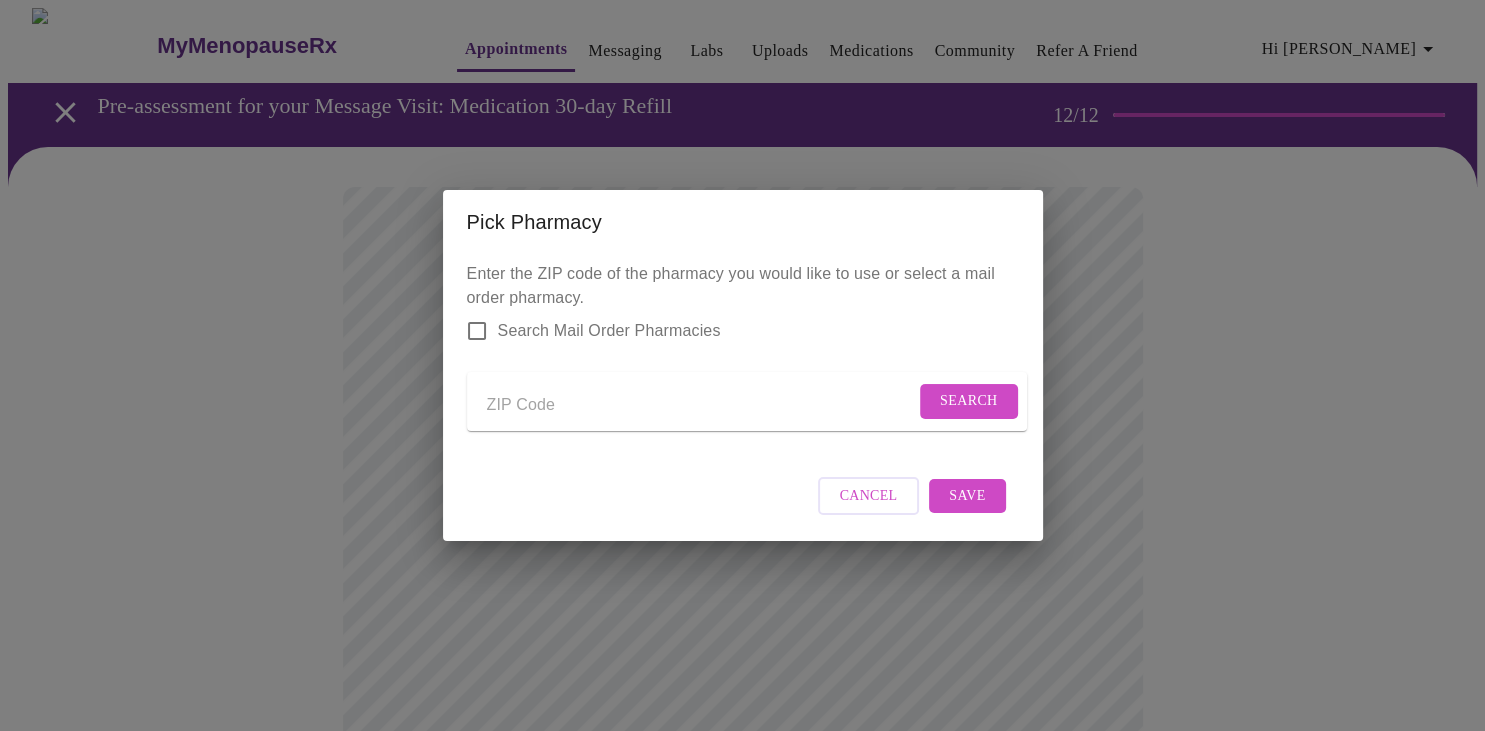 click on "Search" at bounding box center (747, 401) 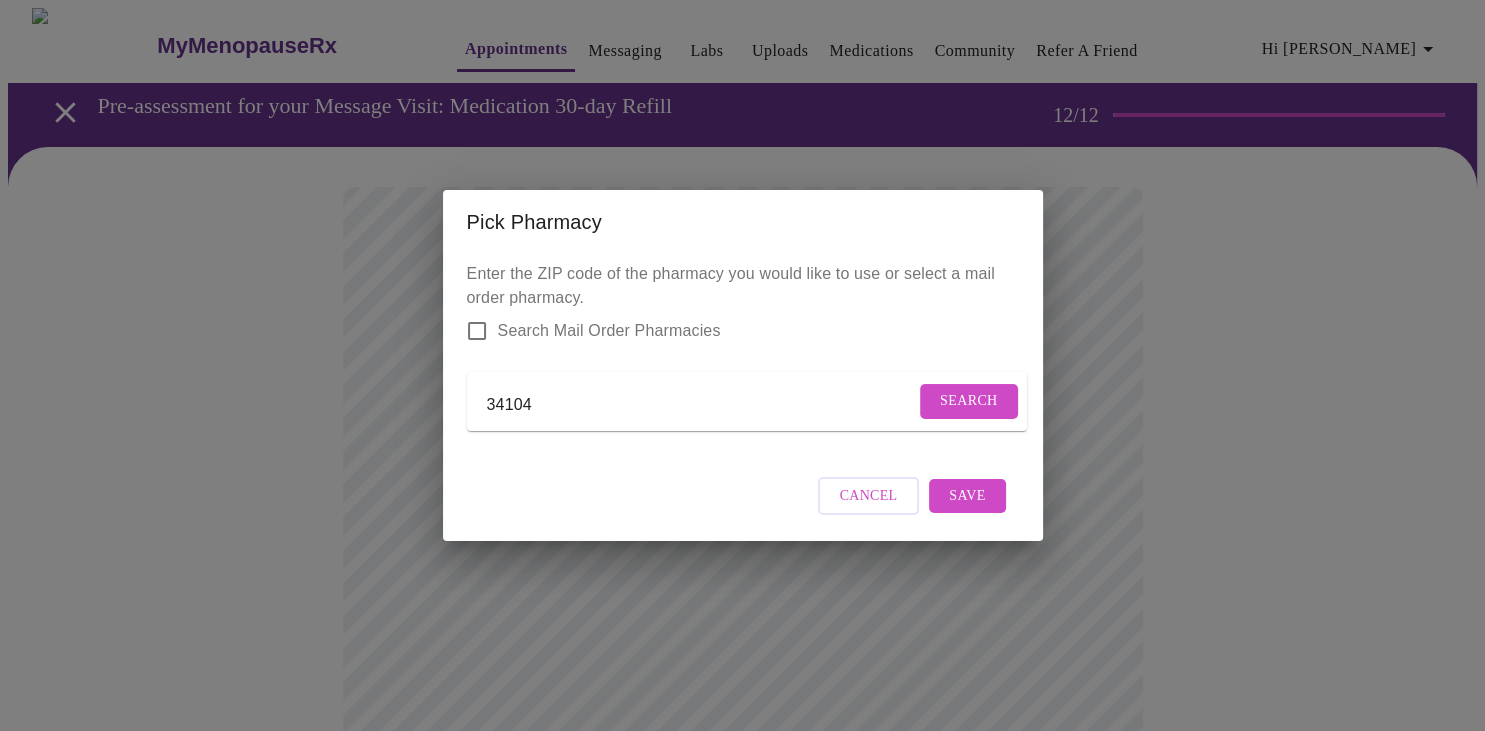 type on "34104" 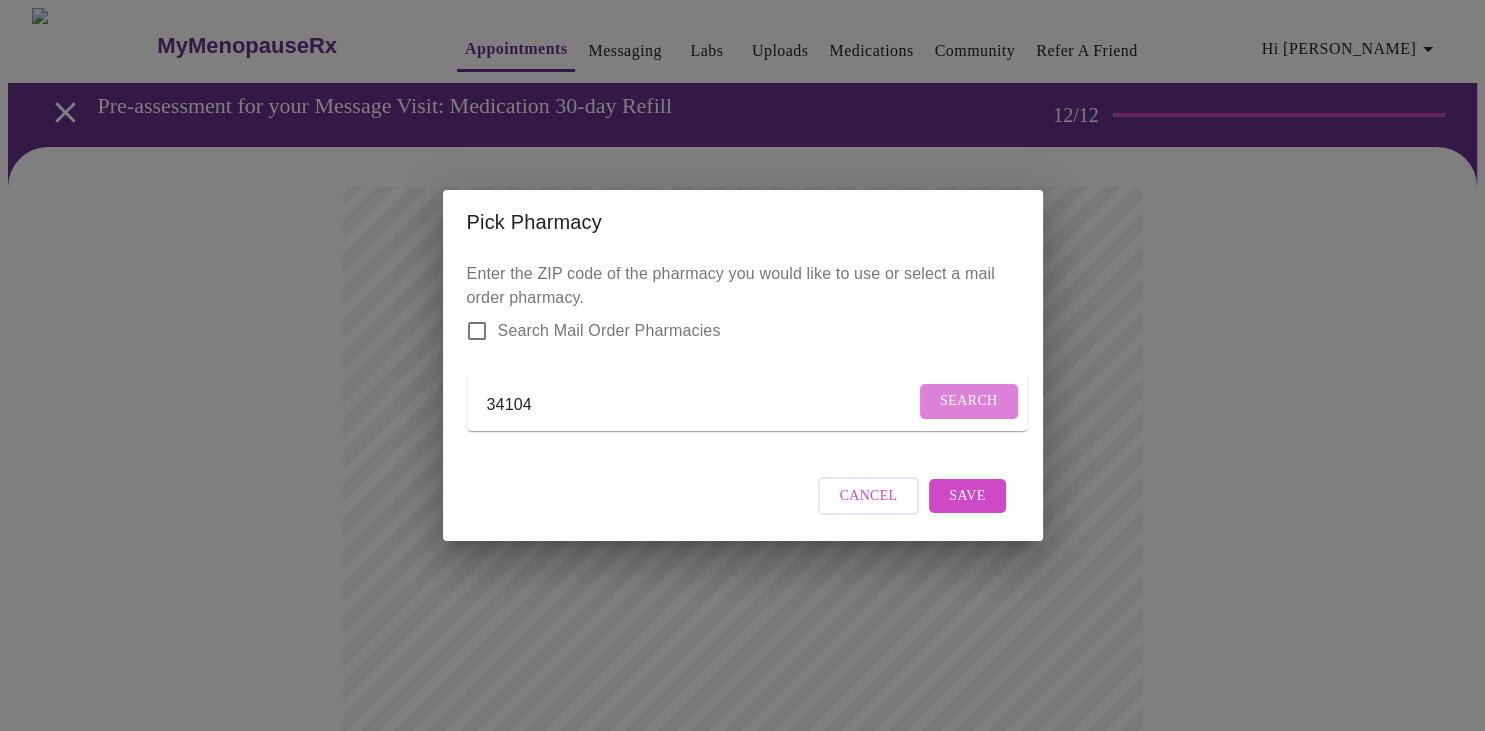 click on "Search" at bounding box center [969, 401] 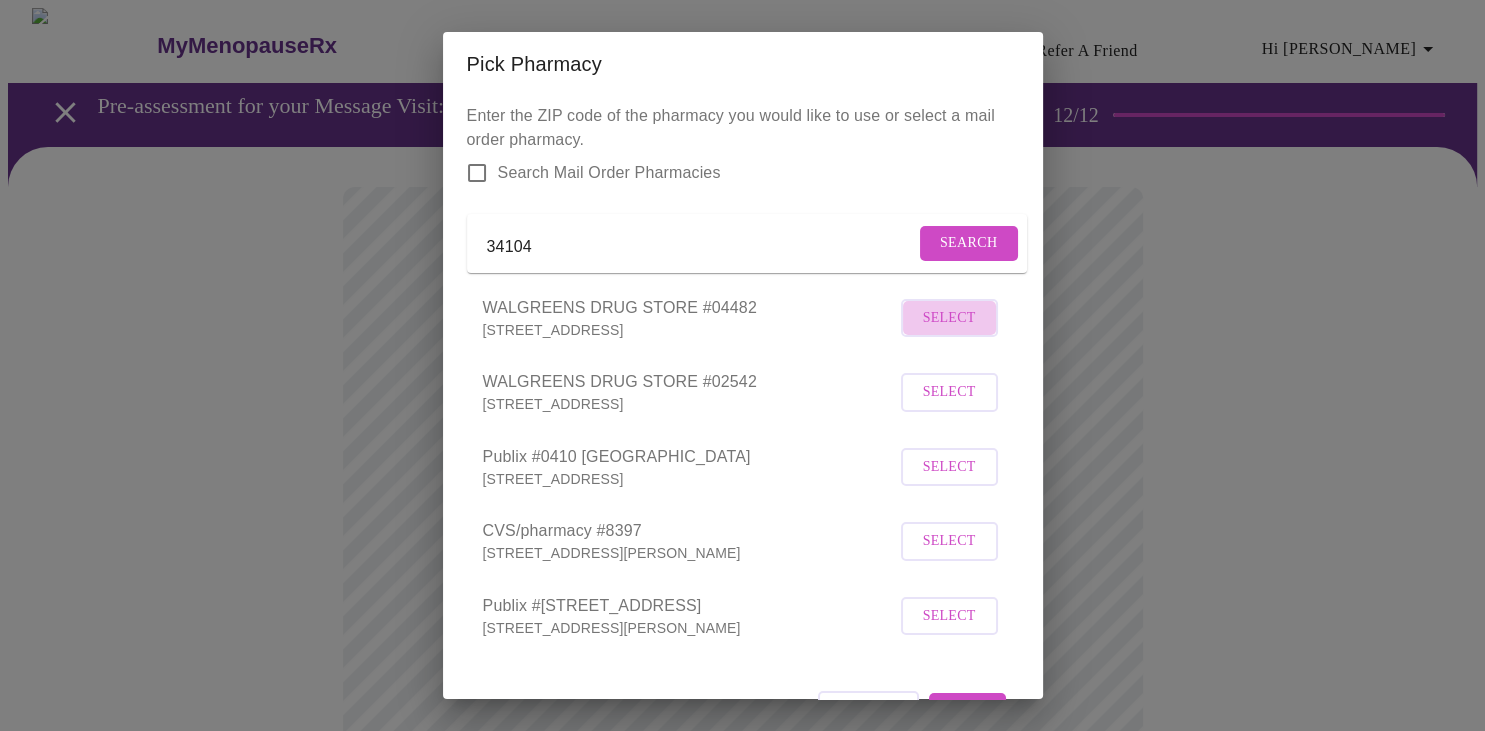 click on "Select" at bounding box center (949, 318) 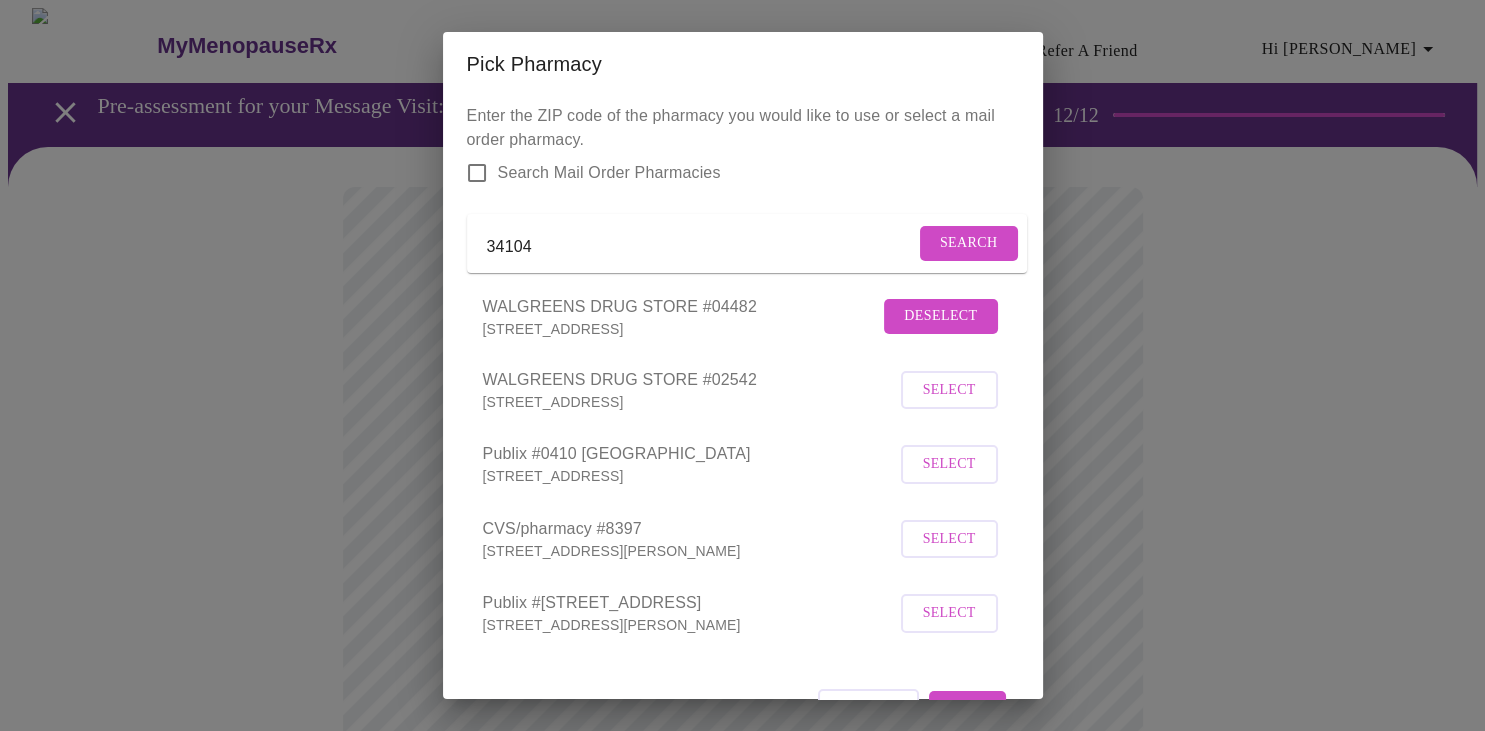 scroll, scrollTop: 78, scrollLeft: 0, axis: vertical 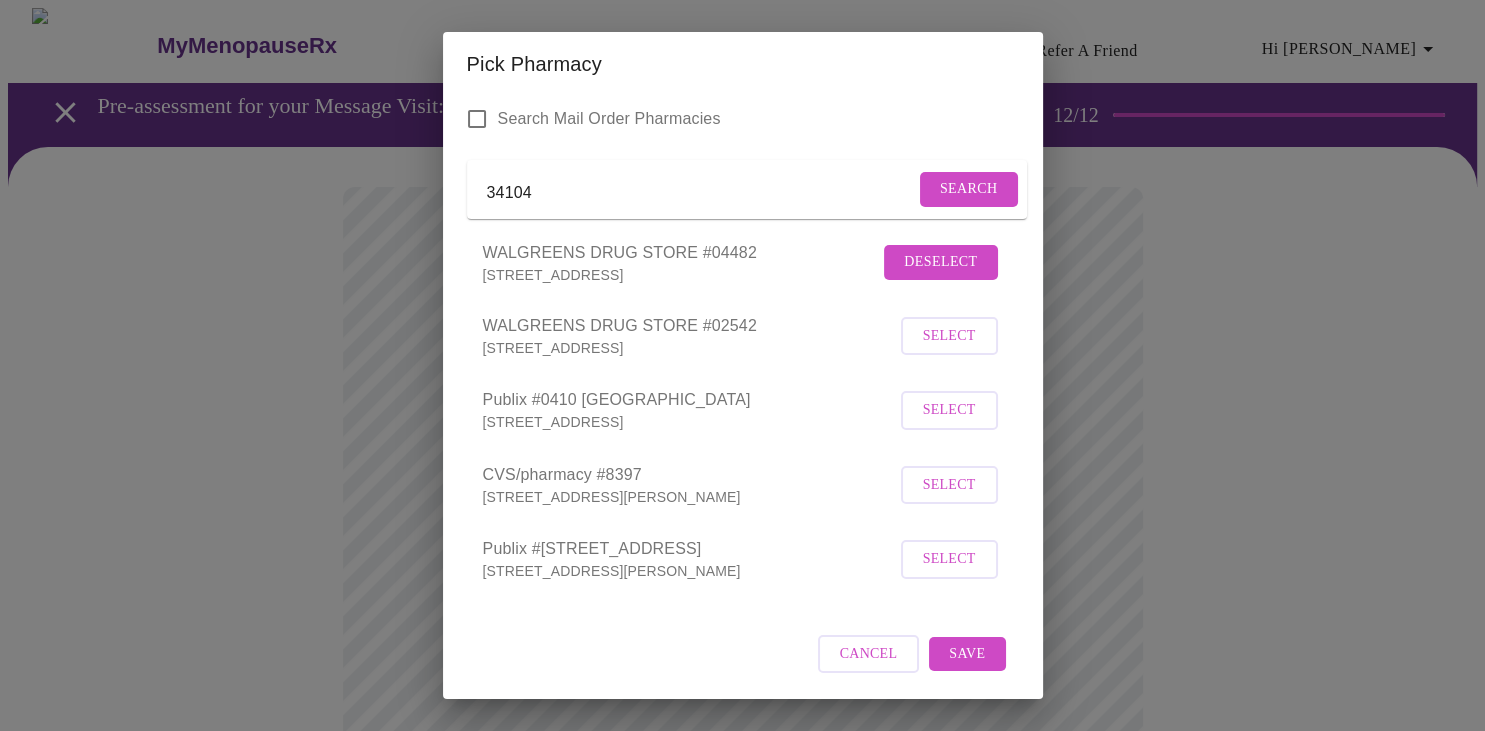 click on "Cancel Save" at bounding box center [743, 654] 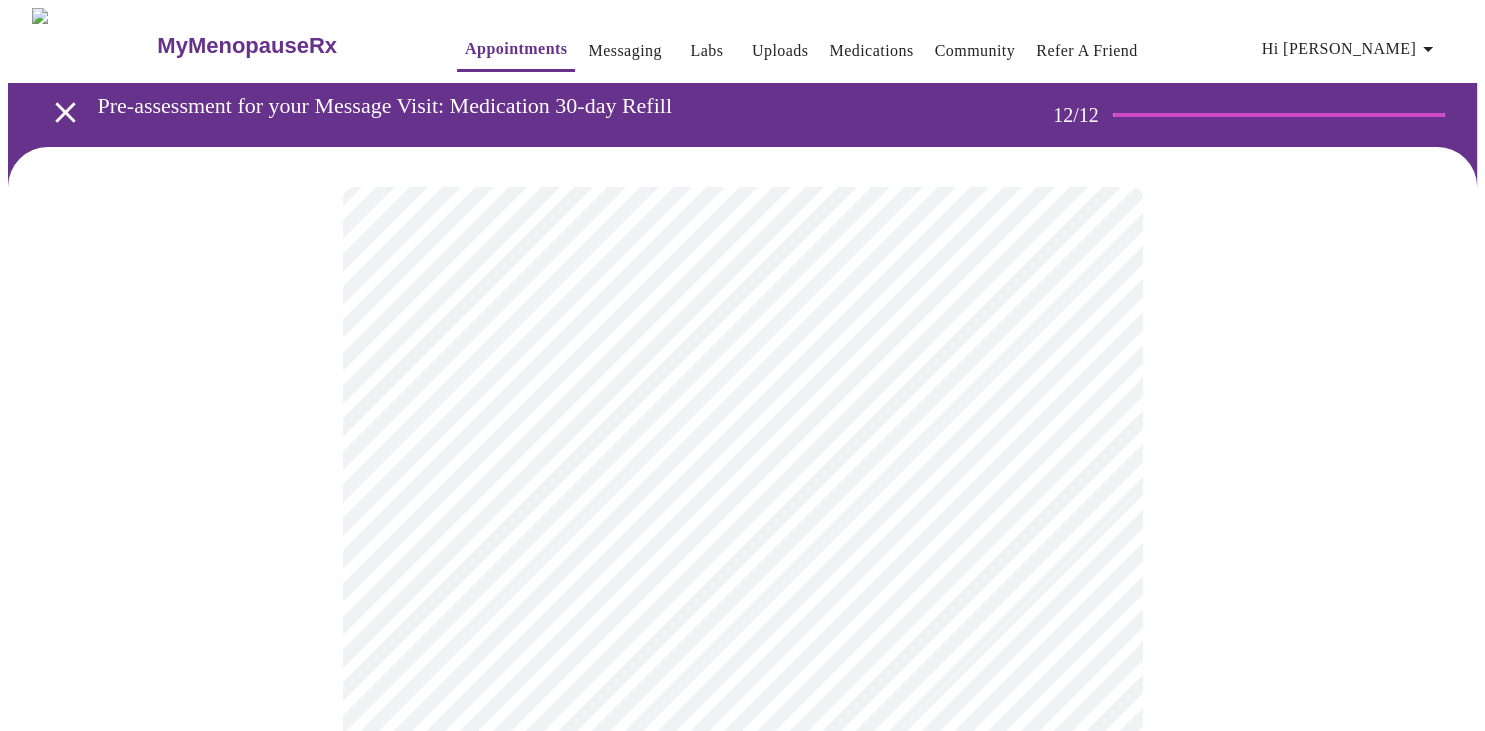 click at bounding box center (742, 921) 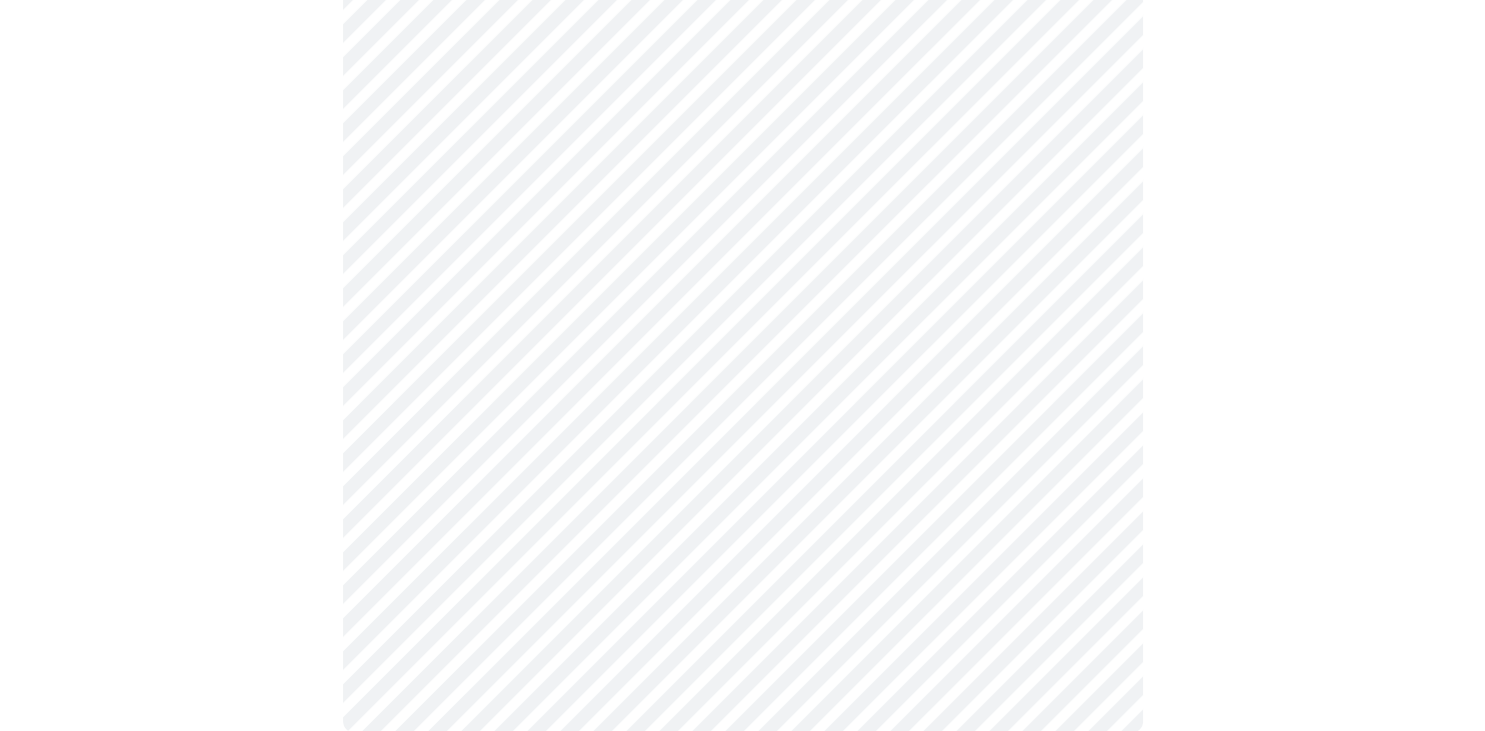 scroll, scrollTop: 950, scrollLeft: 0, axis: vertical 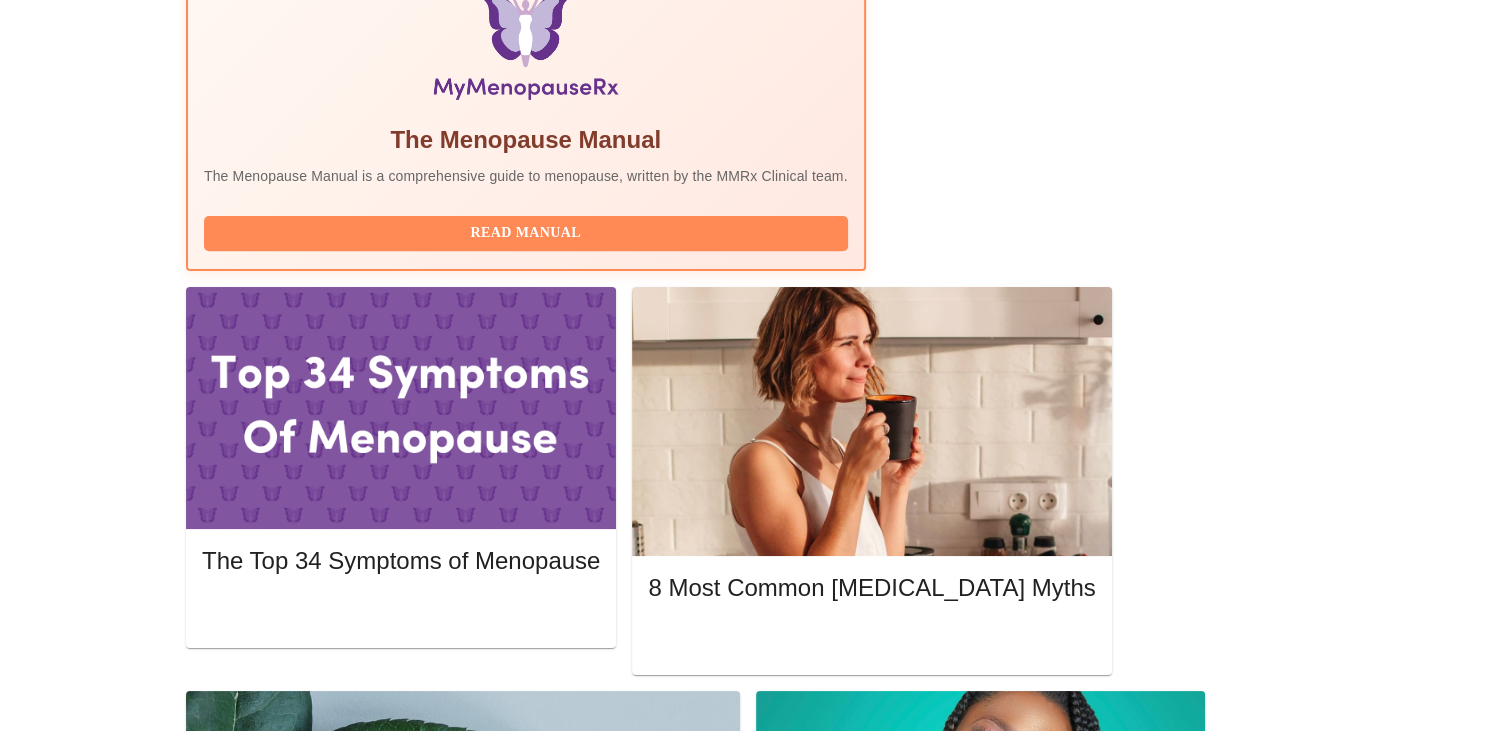 click on "View Appointment" at bounding box center (1194, 1866) 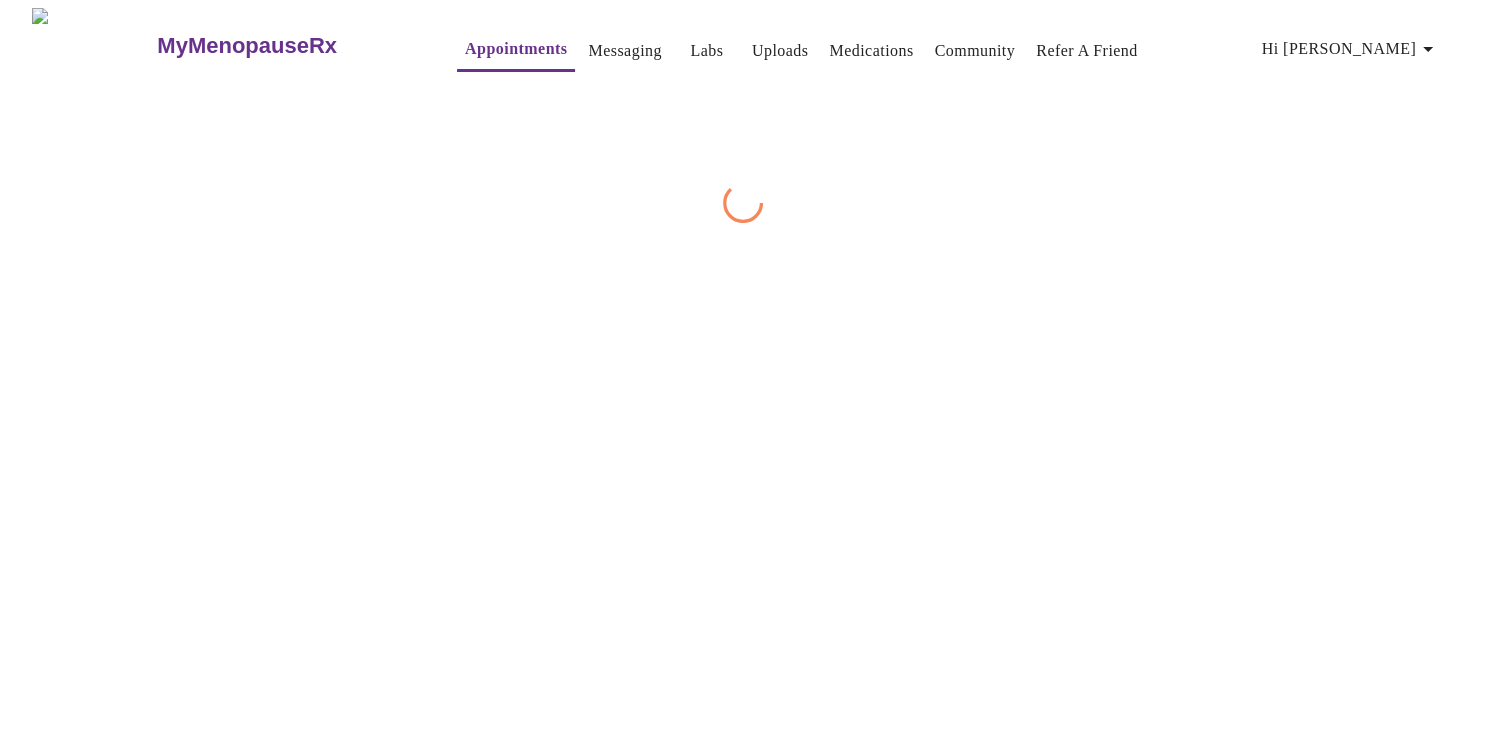 scroll, scrollTop: 0, scrollLeft: 0, axis: both 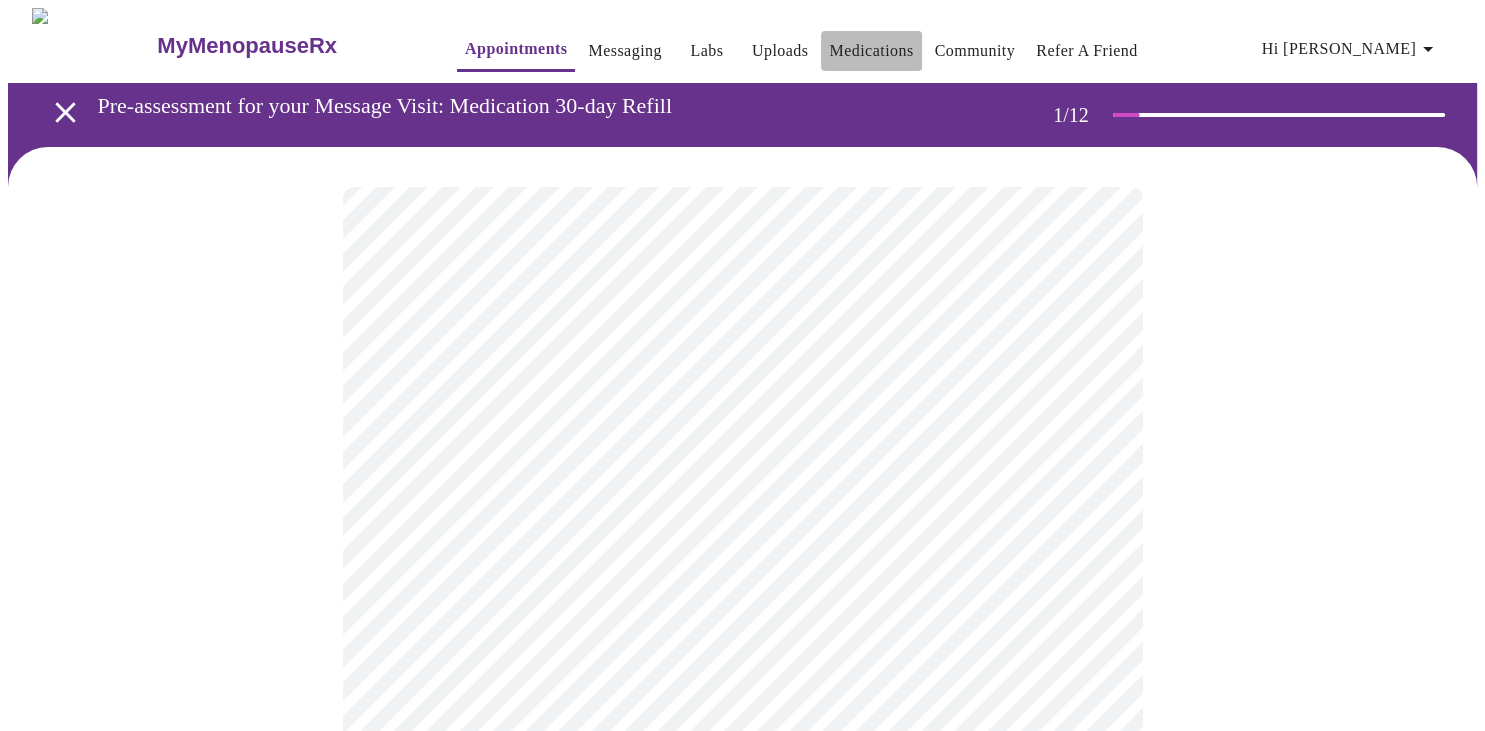 click on "Medications" at bounding box center (871, 51) 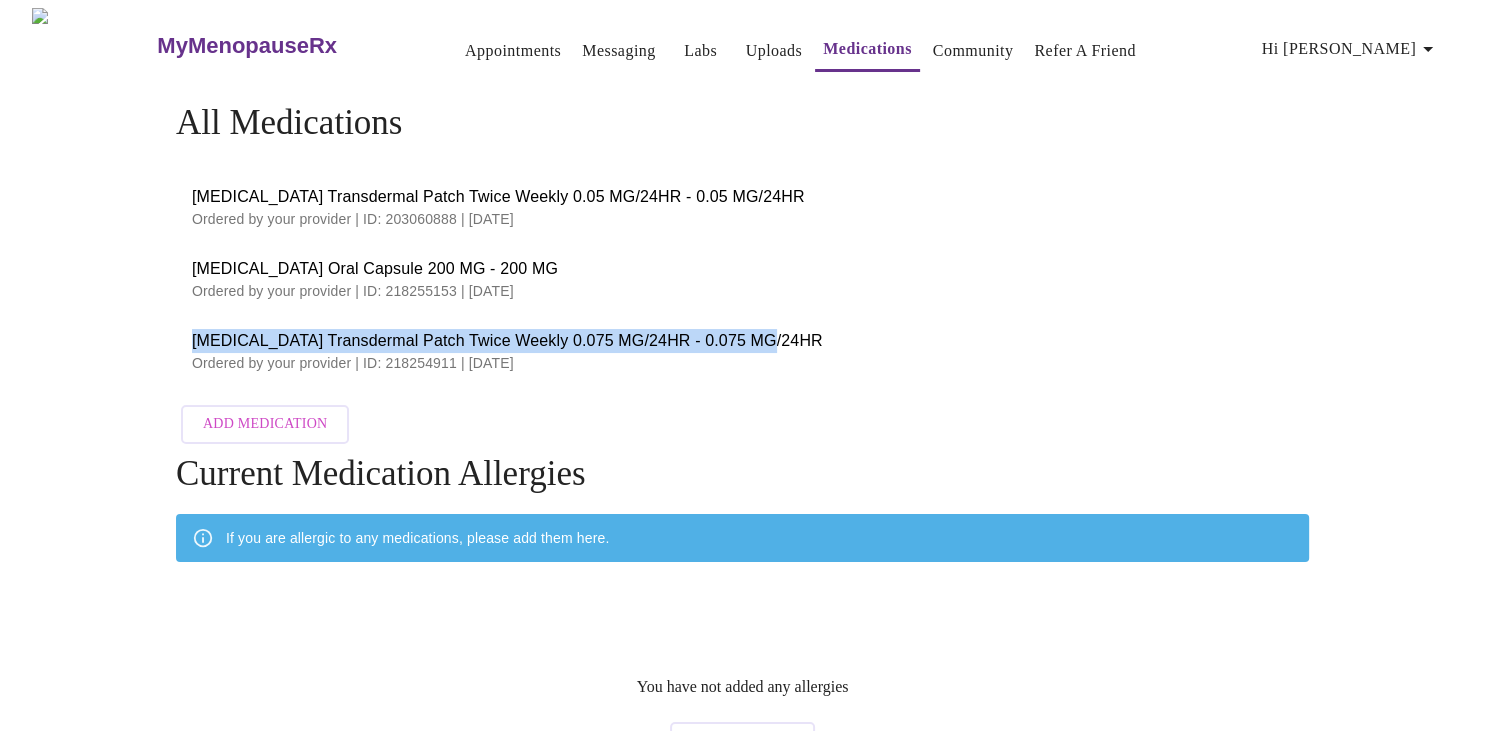 drag, startPoint x: 197, startPoint y: 337, endPoint x: 753, endPoint y: 332, distance: 556.02246 